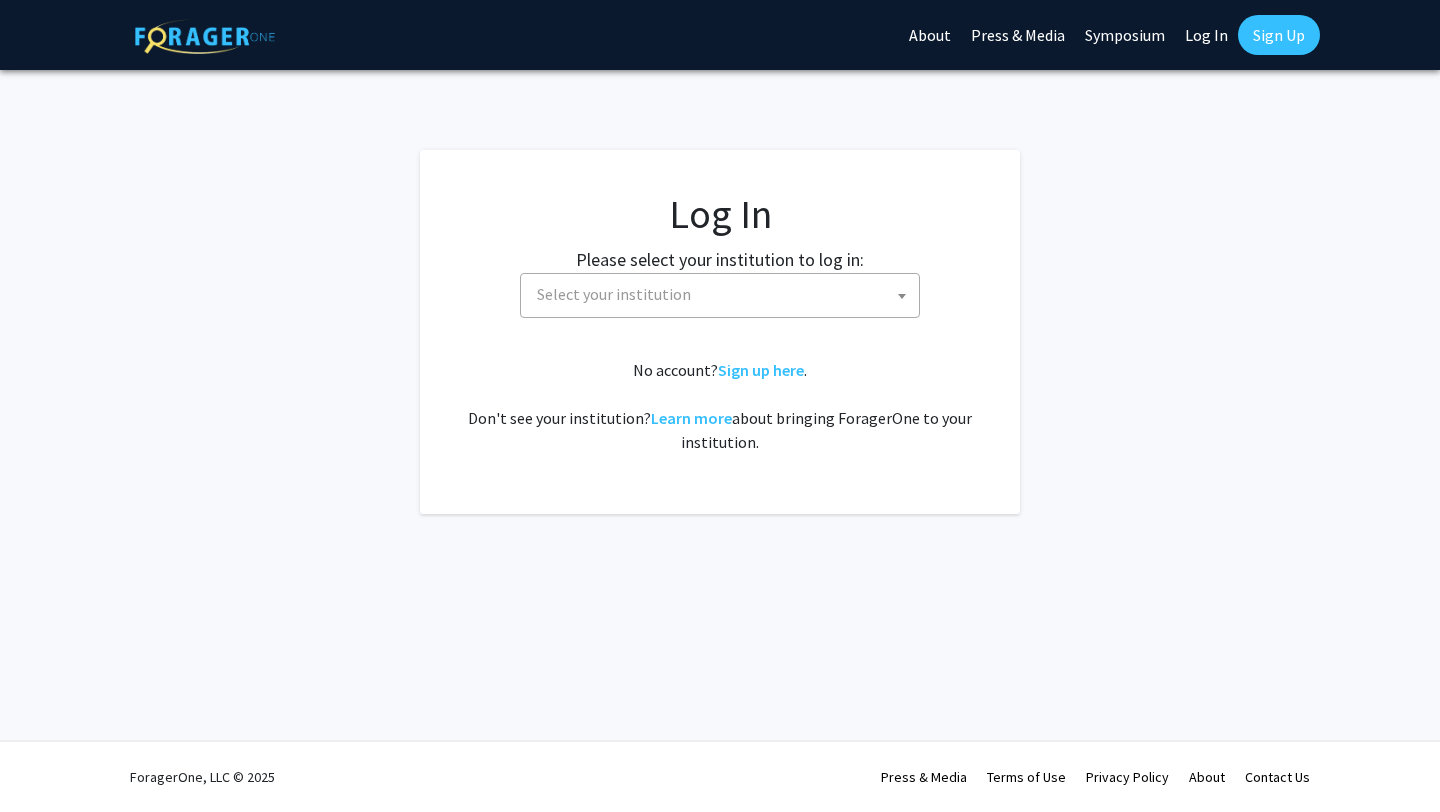 select 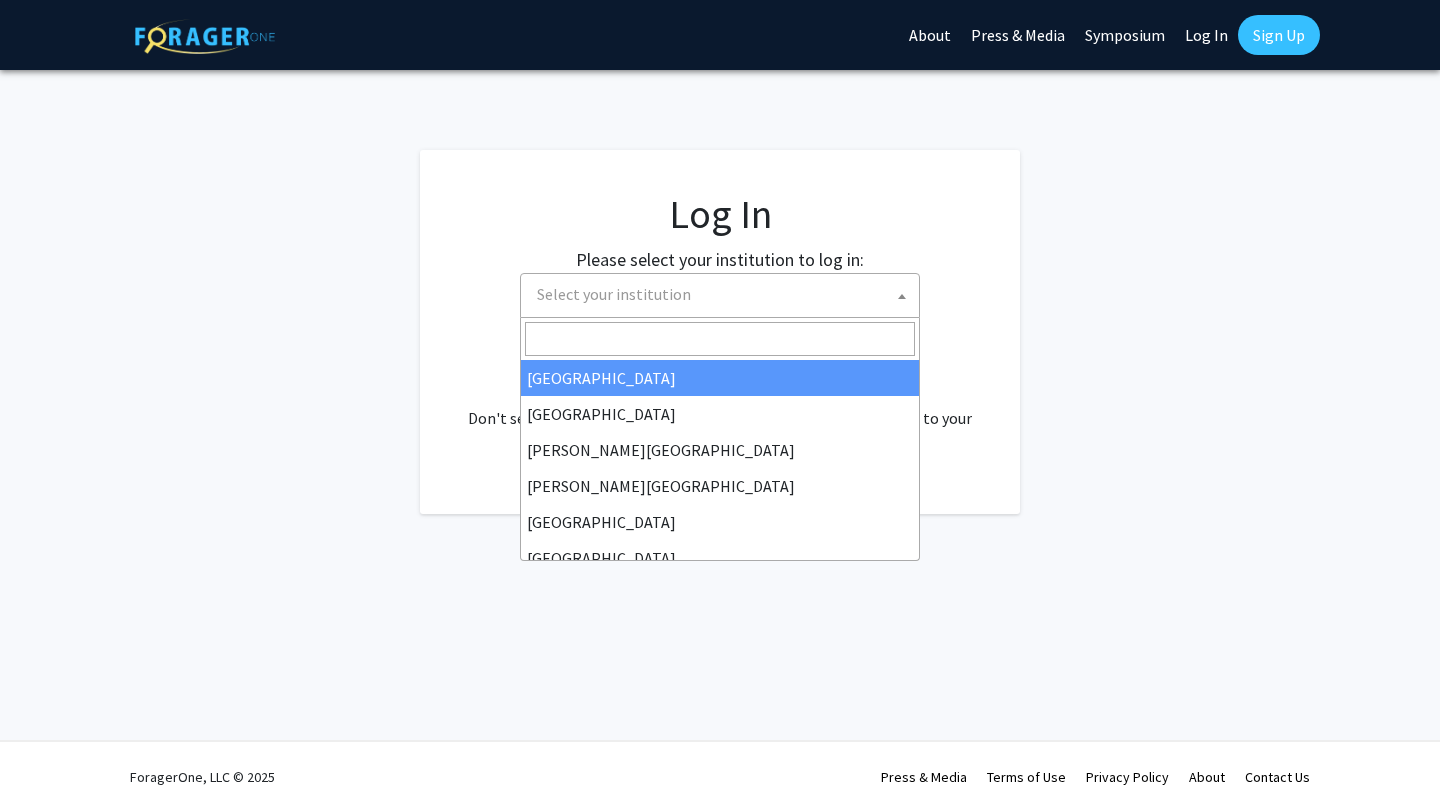 click on "Select your institution" at bounding box center [724, 294] 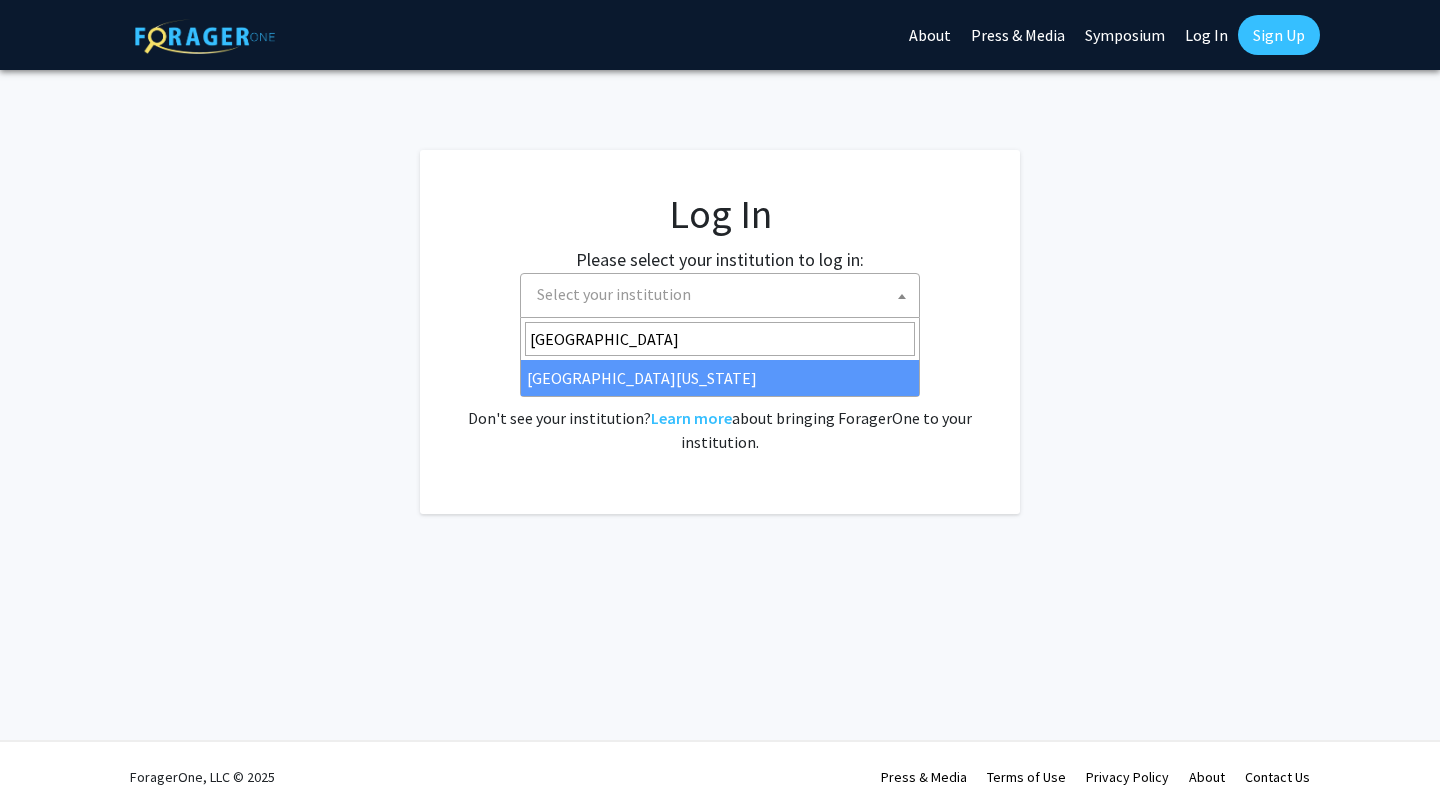 type on "university of kentucky" 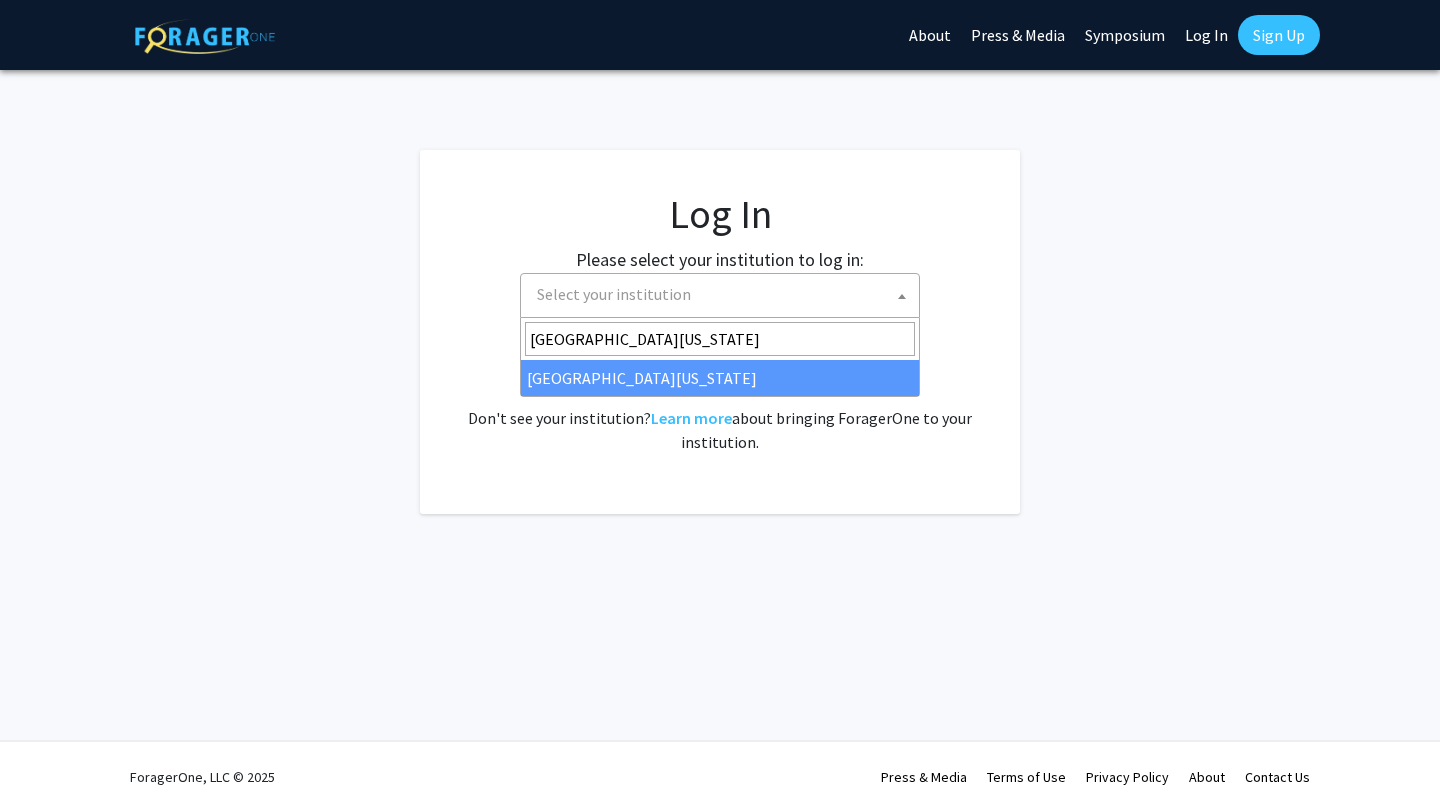select on "13" 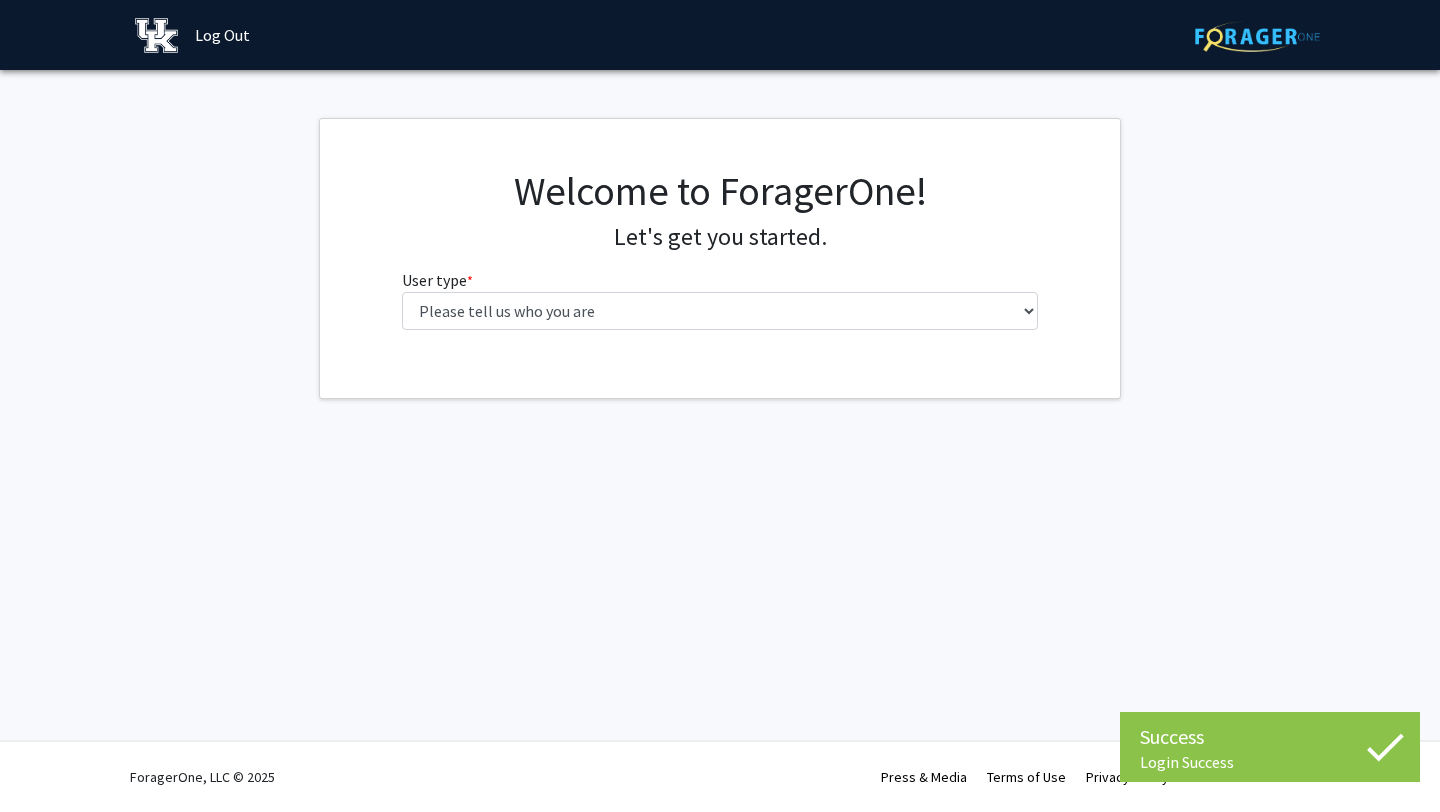 scroll, scrollTop: 0, scrollLeft: 0, axis: both 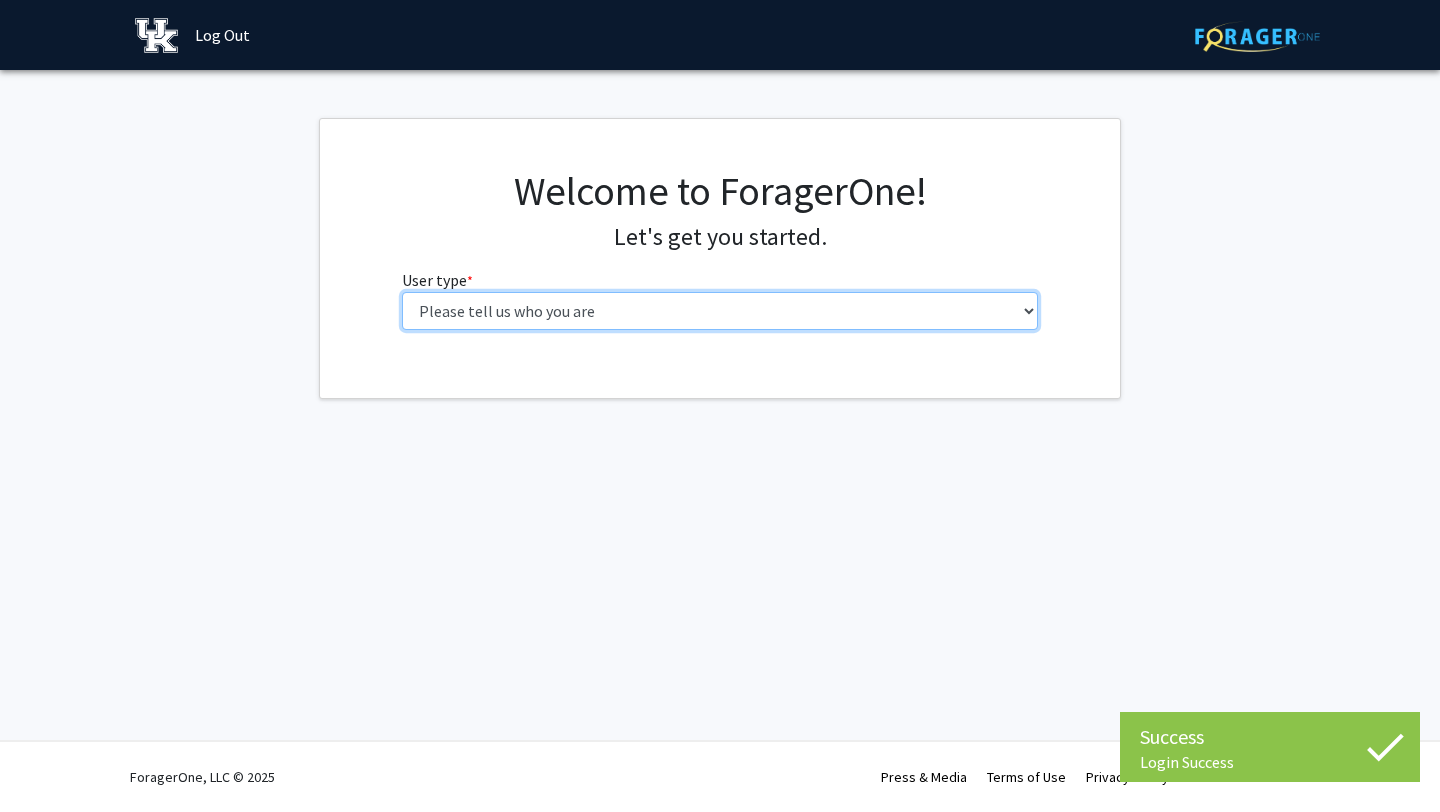 click on "Please tell us who you are  Undergraduate Student   Master's Student   Doctoral Candidate (PhD, MD, DMD, PharmD, etc.)   Postdoctoral Researcher / Research Staff / Medical Resident / Medical Fellow   Faculty   Administrative Staff" at bounding box center (720, 311) 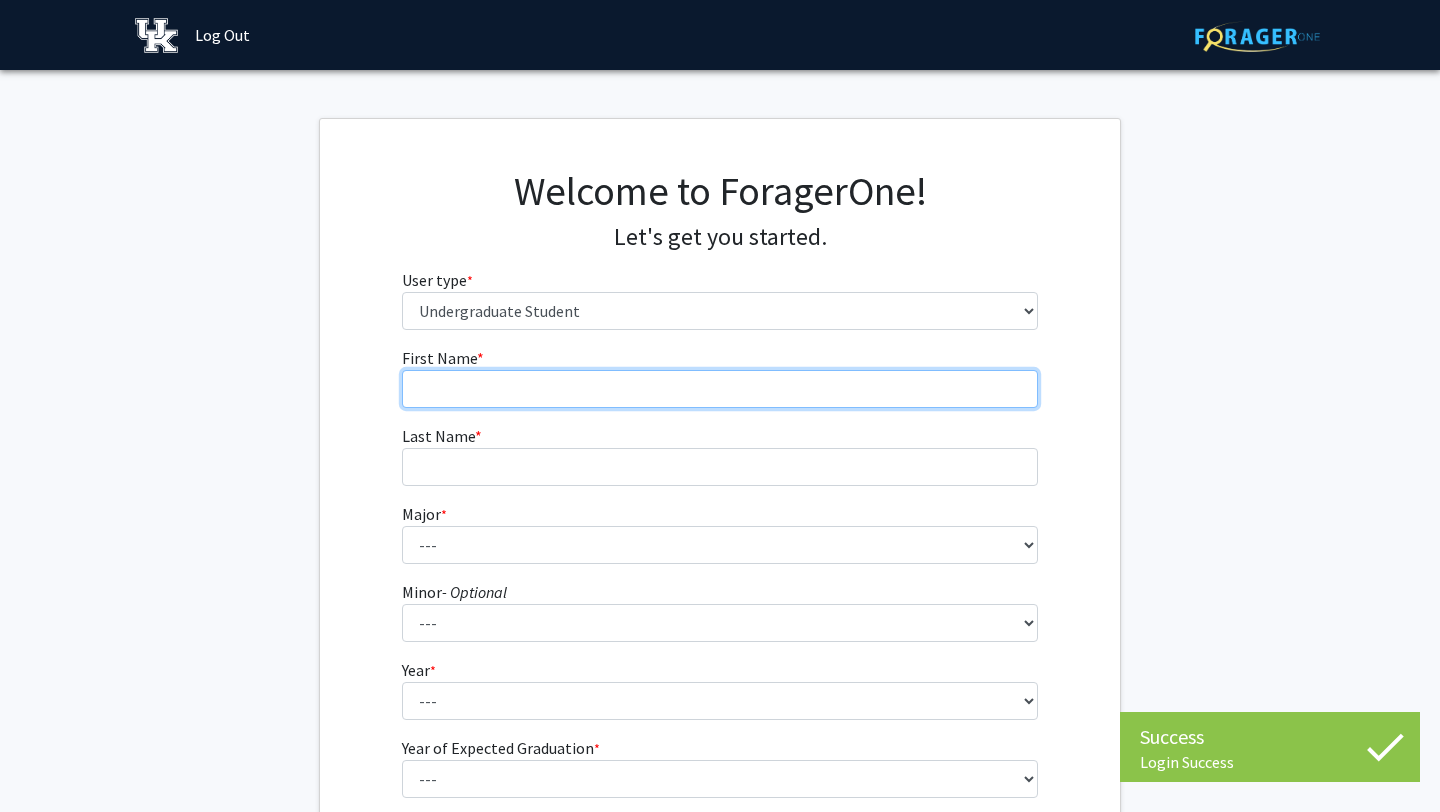 click on "First Name * required" at bounding box center (720, 389) 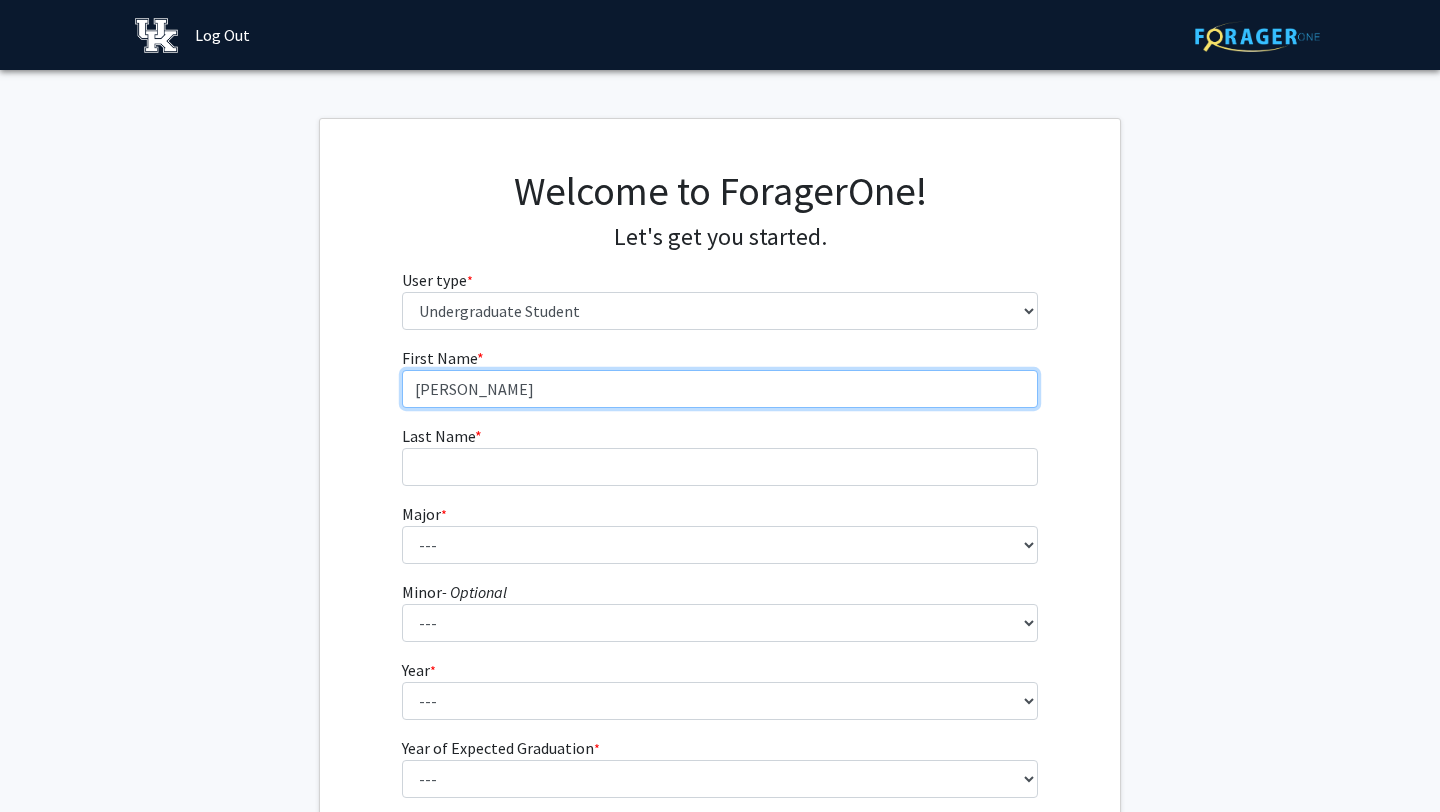 type on "[PERSON_NAME]" 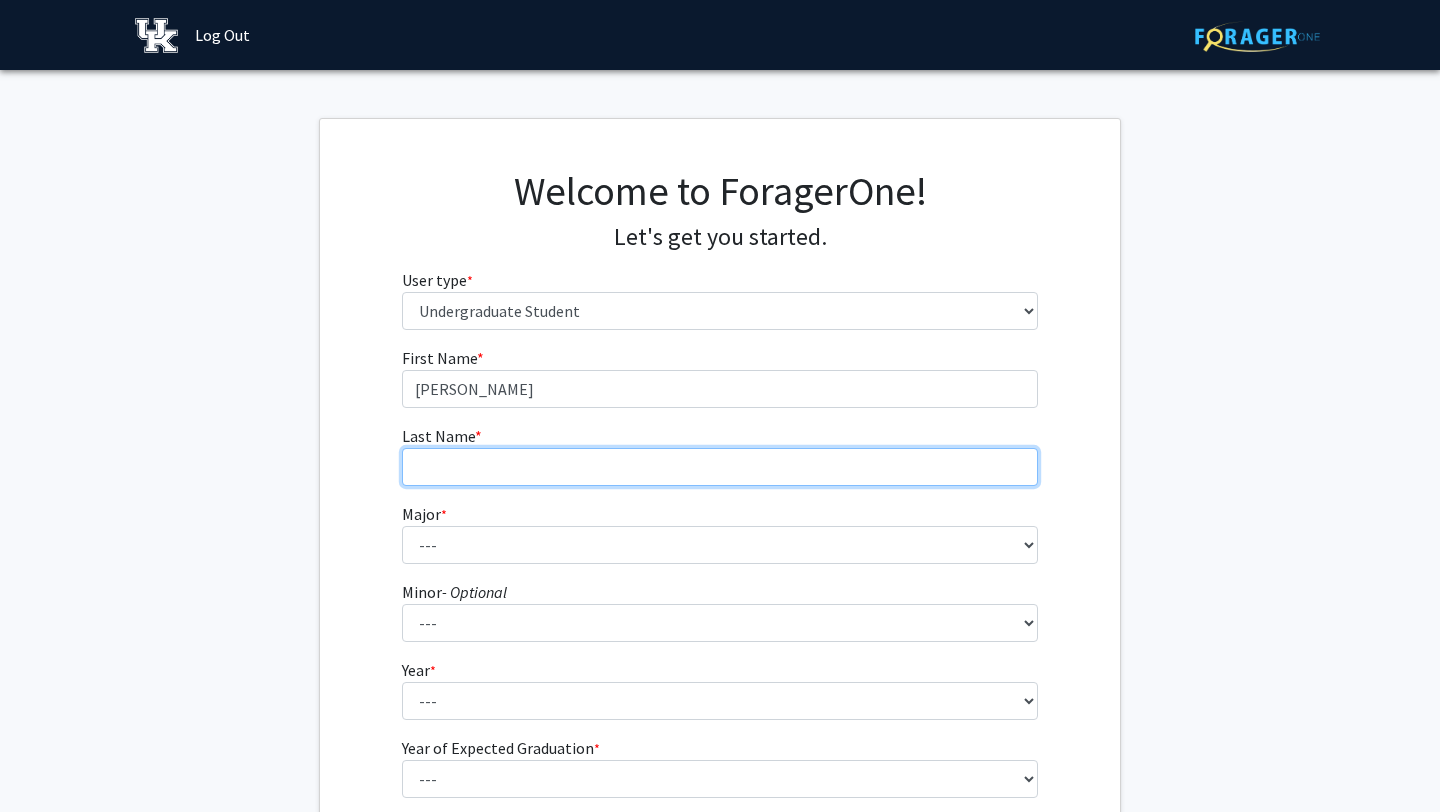 click on "Last Name * required" at bounding box center (720, 467) 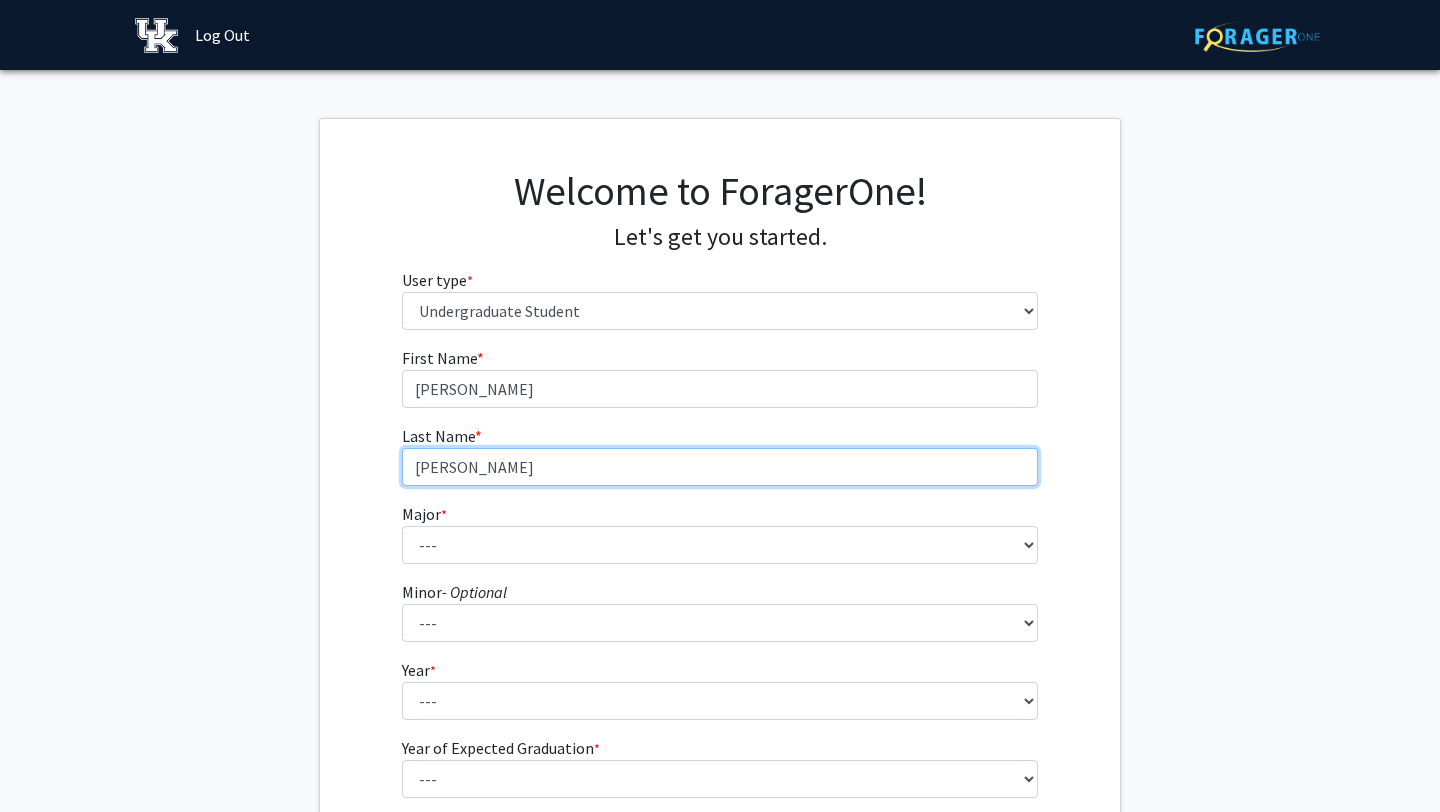 type on "[PERSON_NAME]" 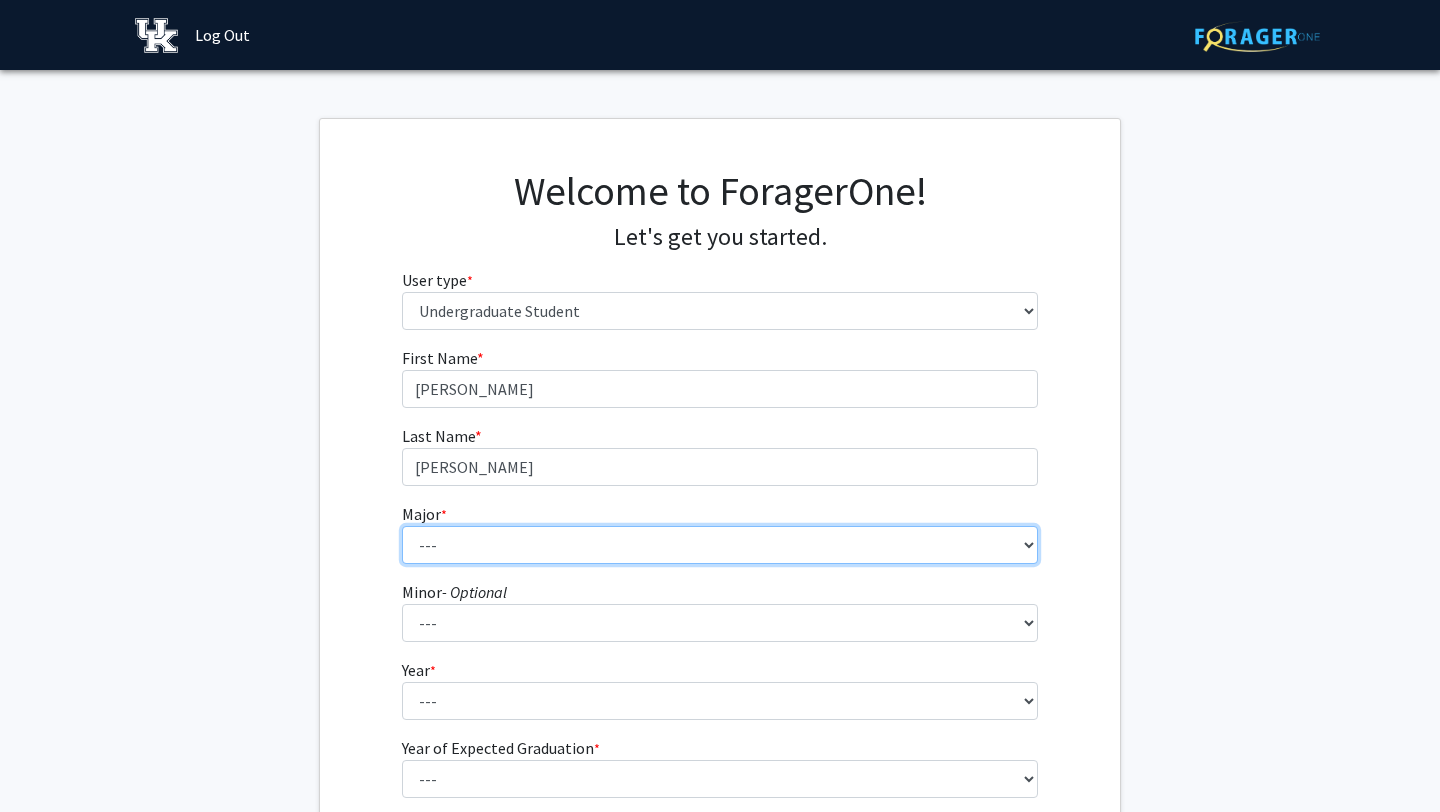 click on "---  Accounting   Aerospace Engineering   African American & Africana Studies   Agricultural and Medical Biotechnology   Agricultural Economics   Agriculture   Animal Sciences   Anthropology   Appalachian Studies Certificate   Architecture   Art Education   Art History & Visual Studies   Art Studio   Arts Administration   Automotive Production Engineering Certificate   Biology   Biomedical Engineering   Biopharmaceutical Engineering Certificate   Biosystems Engineering   Career & Technical Education   Certificate in Filmmaking: Production and Dramatic Writing   Chemical Engineering   Chemistry   Civil Engineering   Clinical Leadership & Management   Communication   Communication Sciences & Disorders   Community & Leadership Development   Computer Engineering   Computer Engineering Technology   Computer Science   Consumer Economics & Family Financial Counseling   Cybersecurity Certificate   Dance   Dietetics and Human Nutrition   Digital Media Design   Distillation, Wine & Brewing Studies   Economics   Honors" at bounding box center [720, 545] 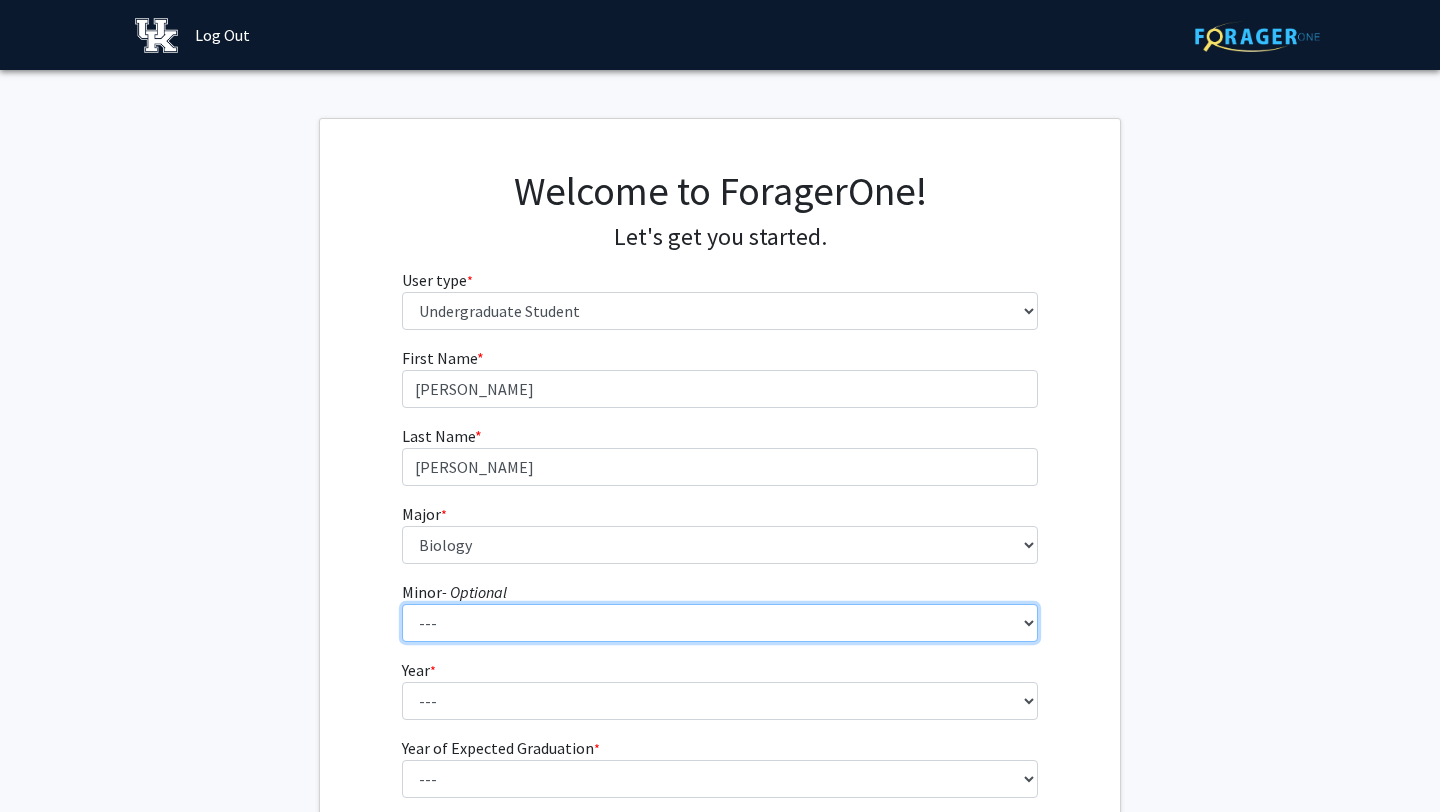 click on "---  African American & Africana Studies   Agricultural Economics   American Studies   Animal Sciences   Anthropology   Appalachian Studies   Art History   Art Studio   Biology   Biomedical Engineering   Business   Business Analytics   Chemistry   Coaching   Cognitive Science   Communication   Community & Leadership Development   Computer Science   Creative Writing   Criminology   Dance   Digital Media and Design   Economics   Economics (A&S)   English   Entomology   Environmental & Sustainability Studies   Family Sciences   Food Science   Gender and [DEMOGRAPHIC_DATA]'s Studies   Geography   Geological Sciences   Health Advocacy   Health Promotion   History   Indian Culture   Information Studies   Interdisciplinary Arts Minor   International Business   International Studies   Jewish Studies   Journalism Studies   Latin American, Caribbean and Latino Studies   Linguistics   Mapping and GIS   Mathematics   Media Arts and Studies   Microbiology   Military Leadership   Modern & Classical Languages, Literatures & Cultures" at bounding box center (720, 623) 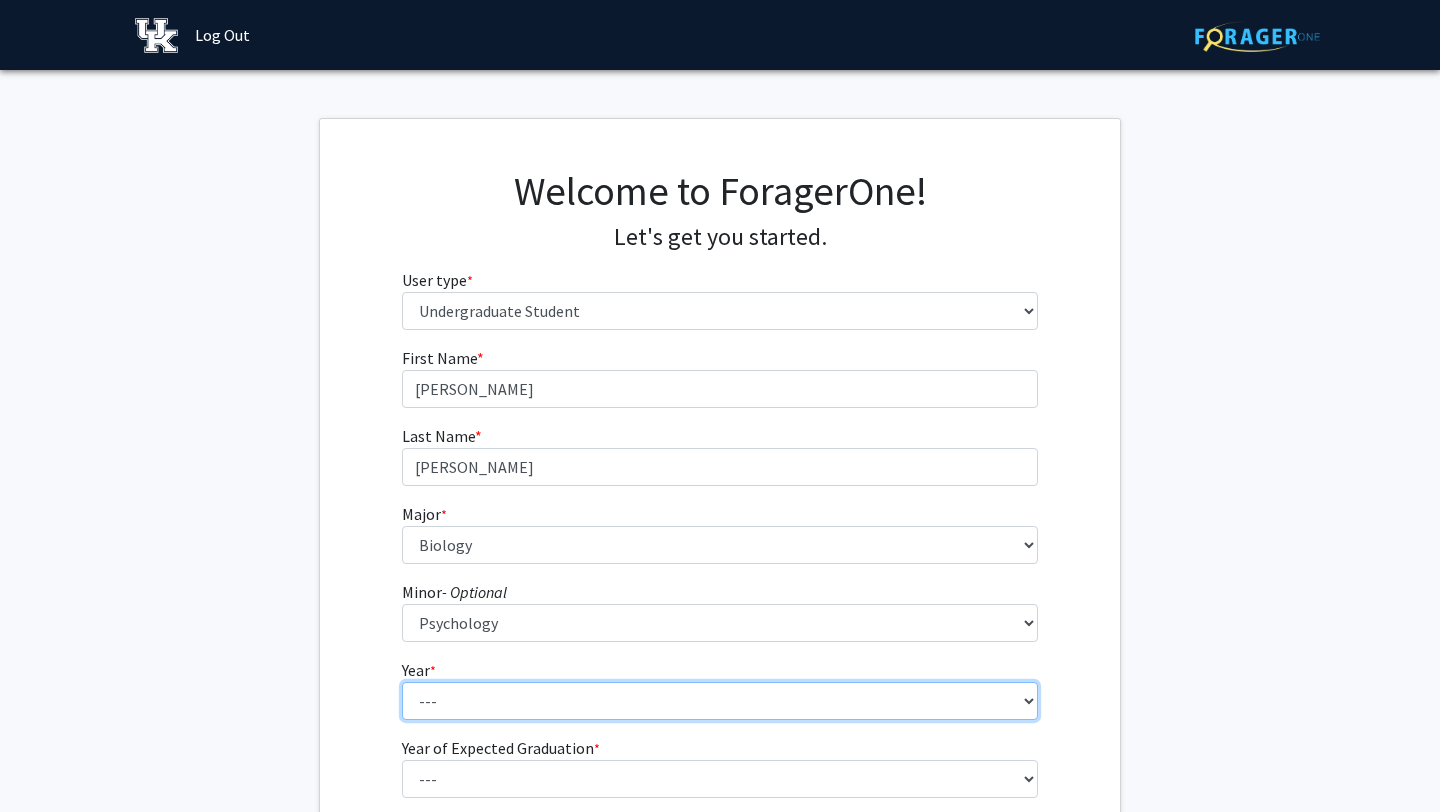 click on "---  First-year   Sophomore   Junior   Senior   Postbaccalaureate Certificate" at bounding box center (720, 701) 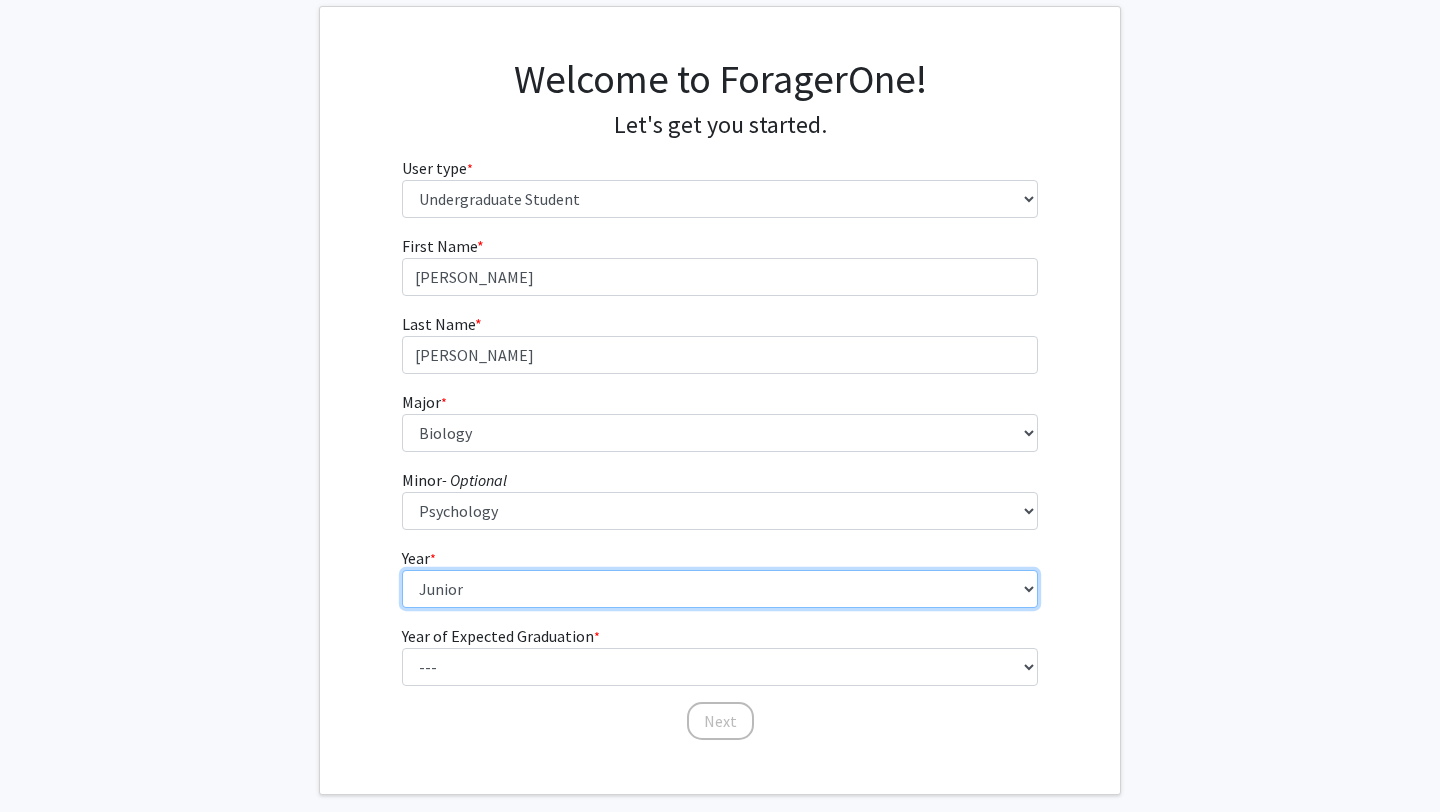 scroll, scrollTop: 187, scrollLeft: 0, axis: vertical 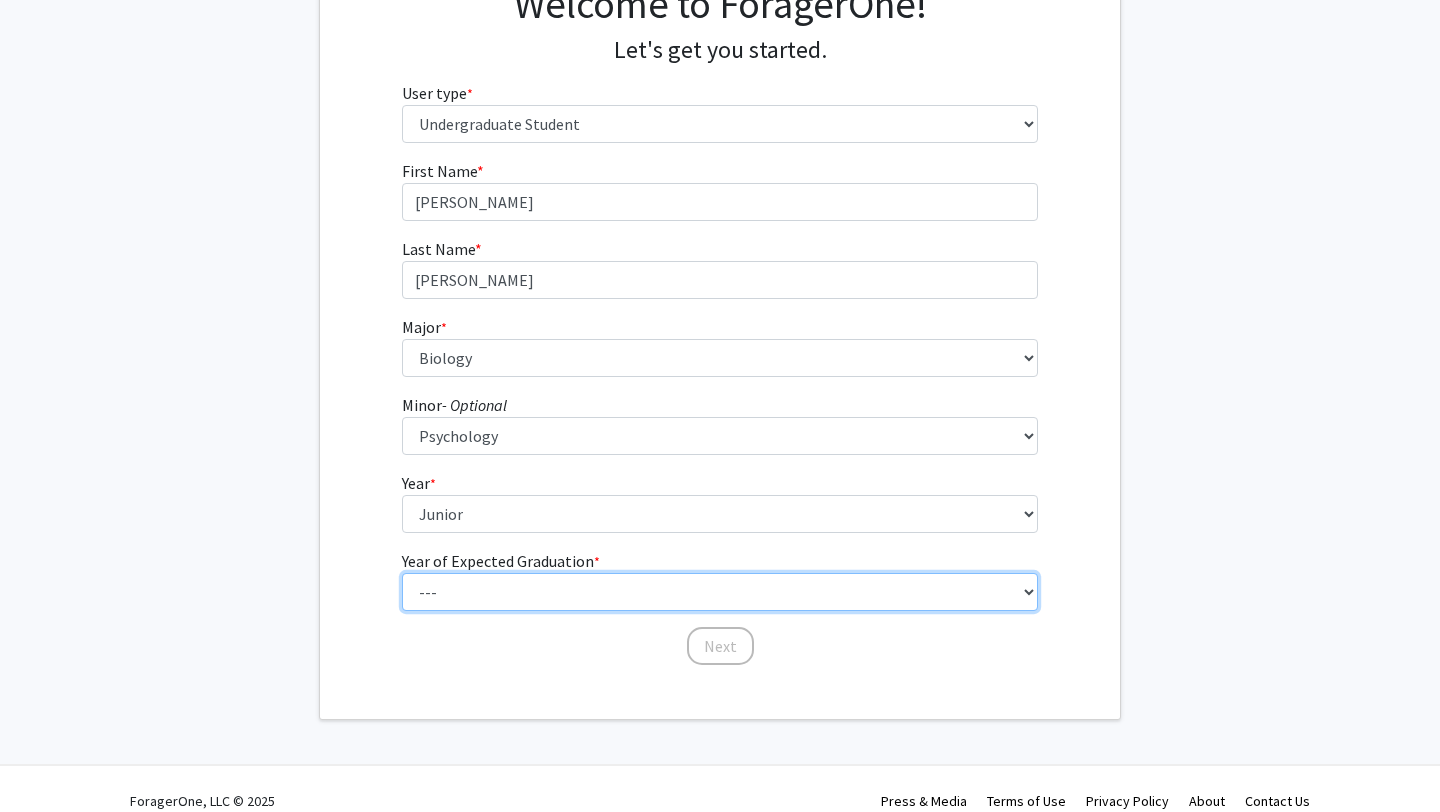 click on "---  2025   2026   2027   2028   2029   2030   2031   2032   2033   2034" at bounding box center (720, 592) 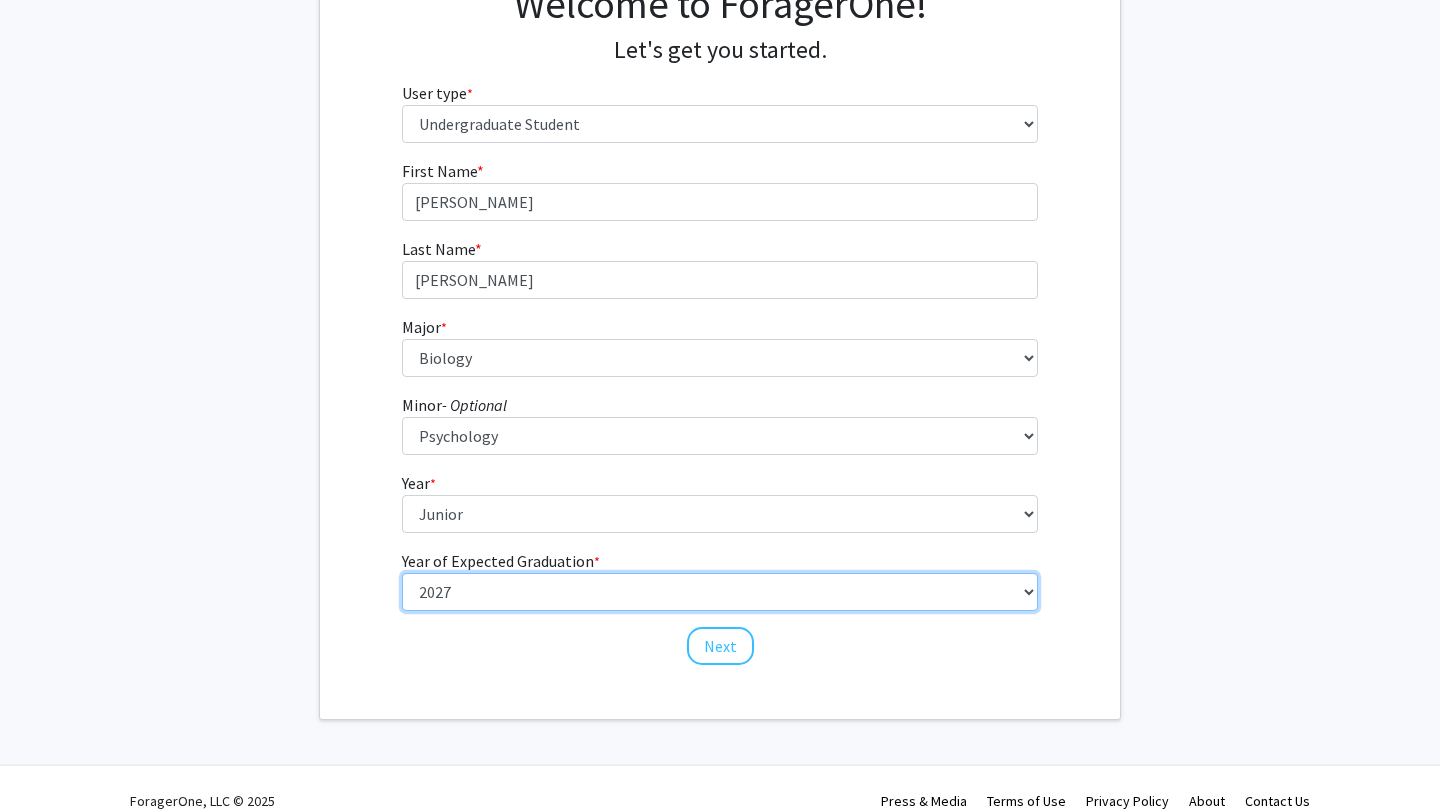 scroll, scrollTop: 211, scrollLeft: 0, axis: vertical 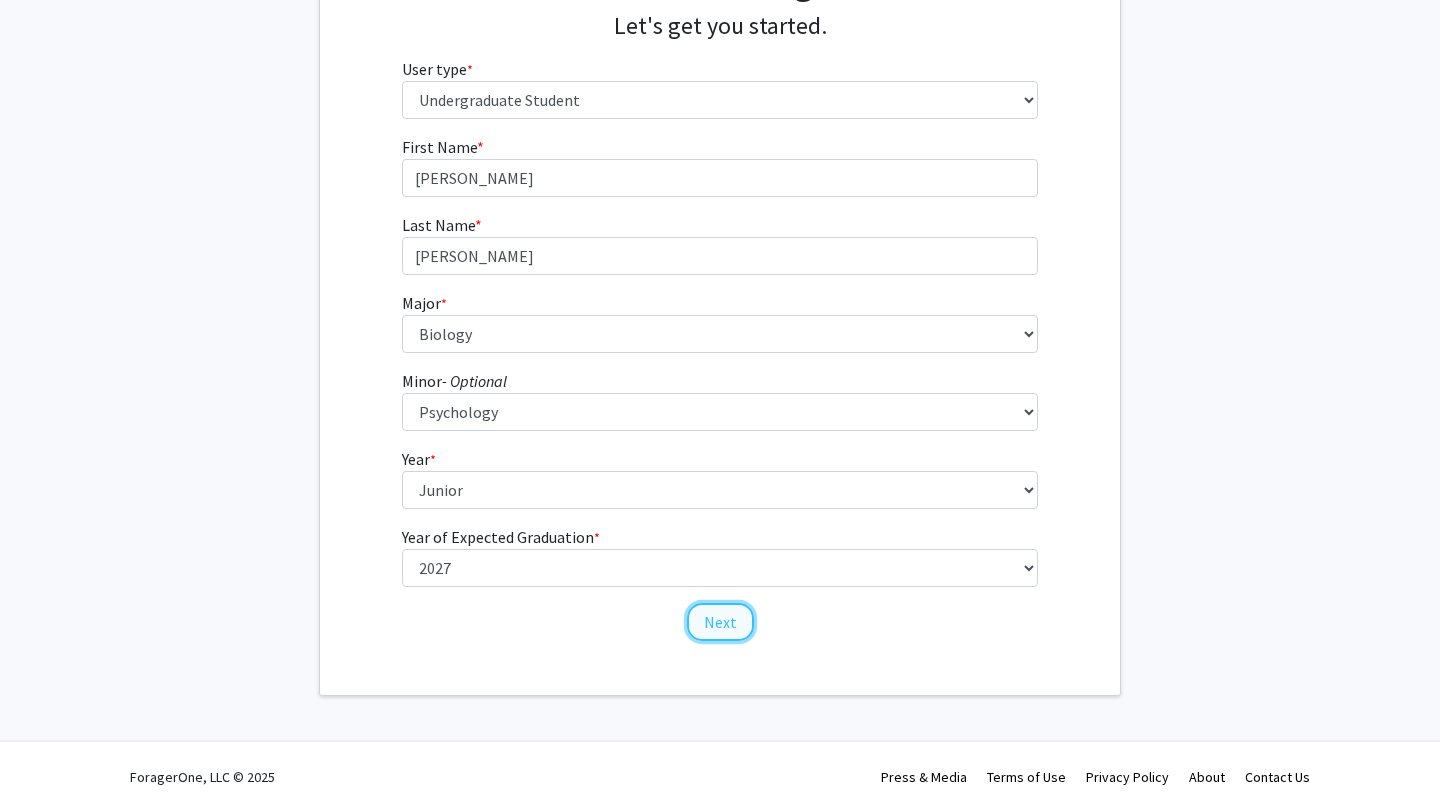 click on "Next" 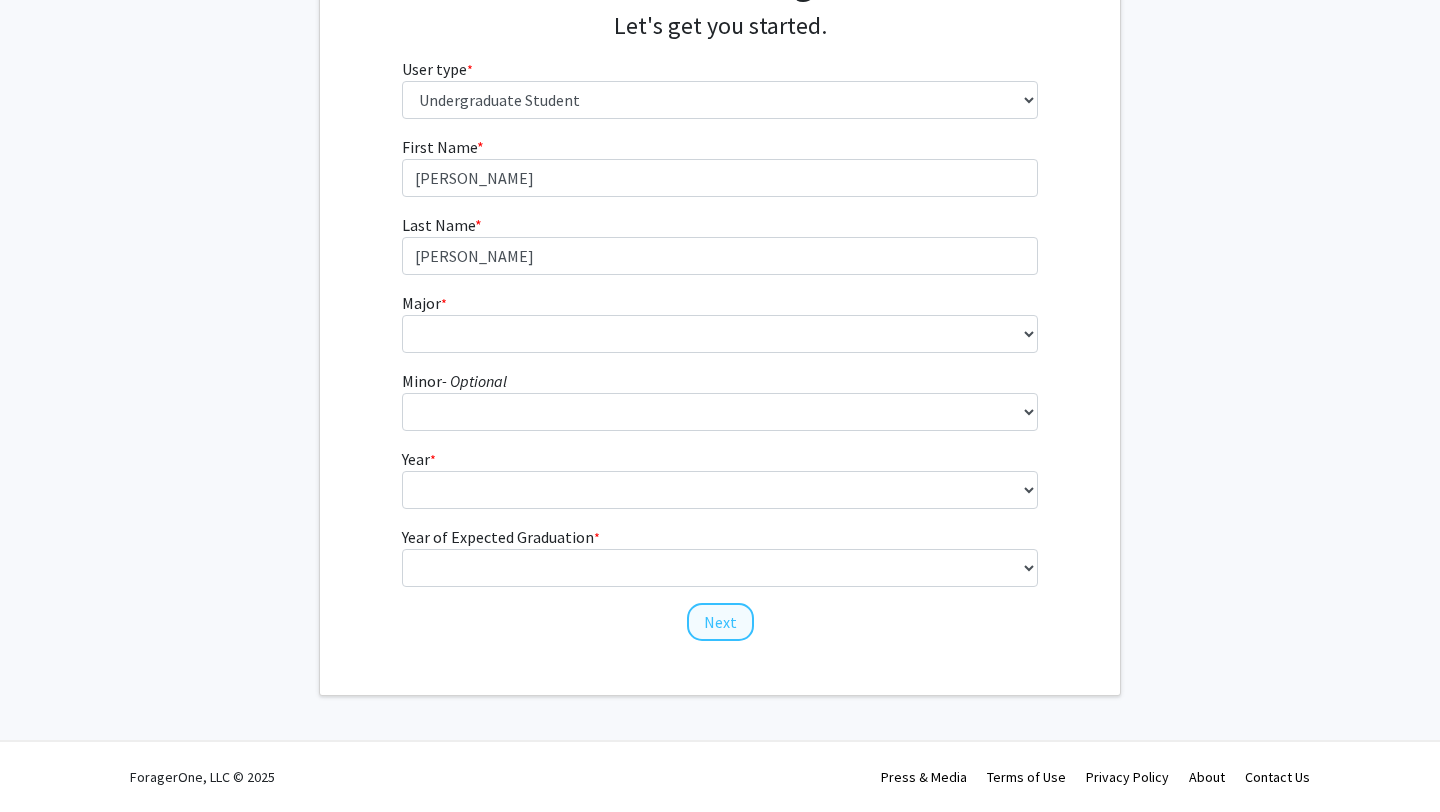 scroll, scrollTop: 0, scrollLeft: 0, axis: both 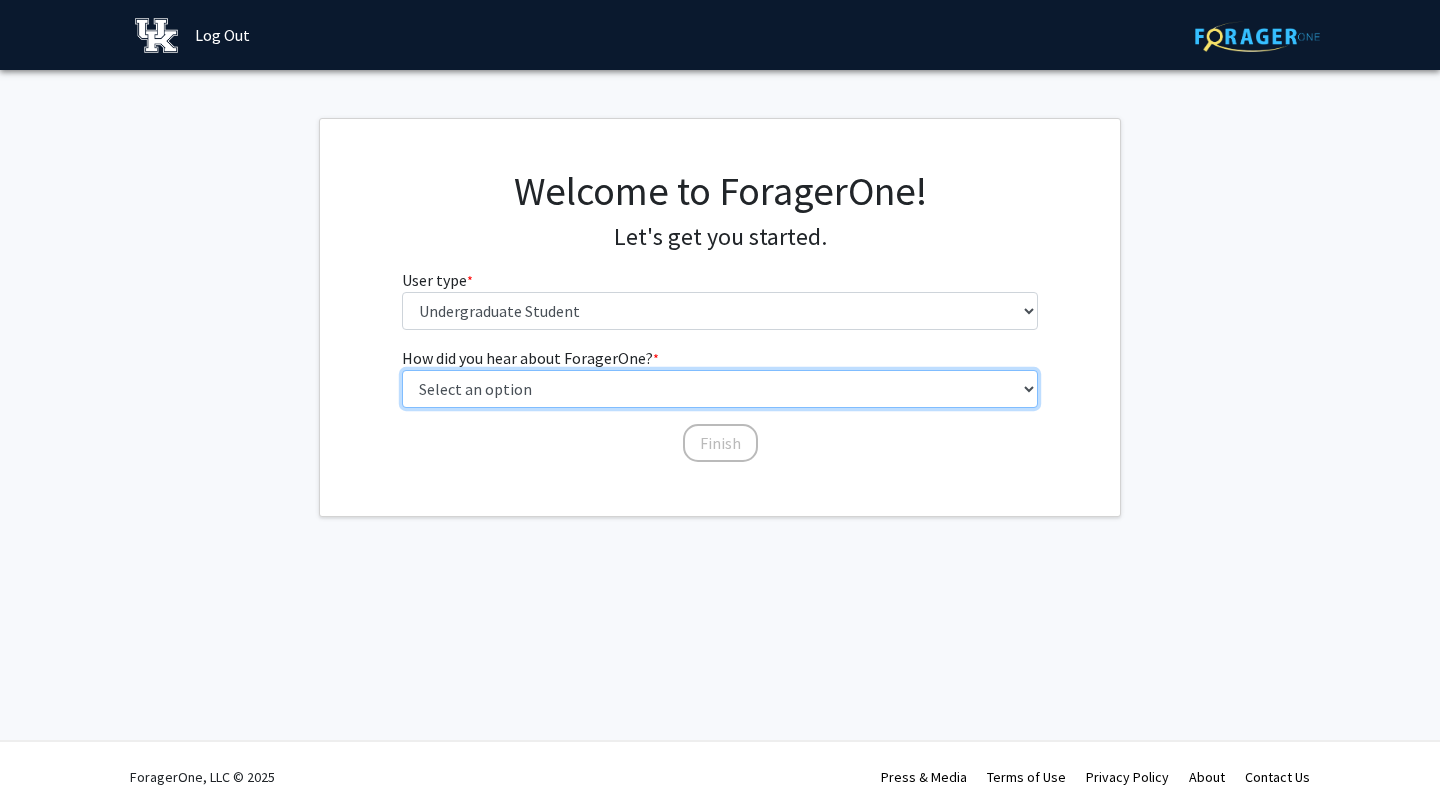 click on "Select an option  Peer/student recommendation   Faculty/staff recommendation   University website   University email or newsletter   Other" at bounding box center [720, 389] 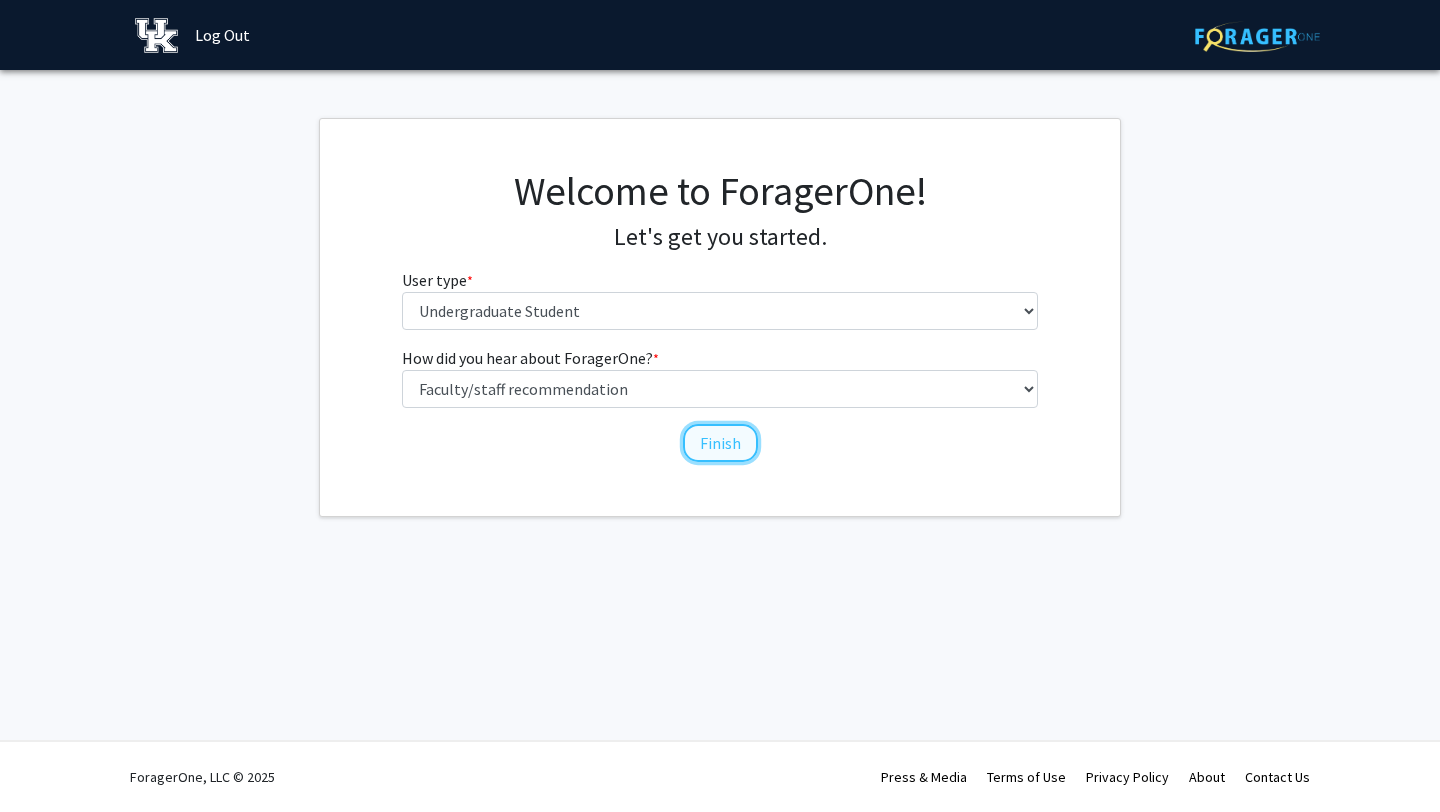 click on "Finish" 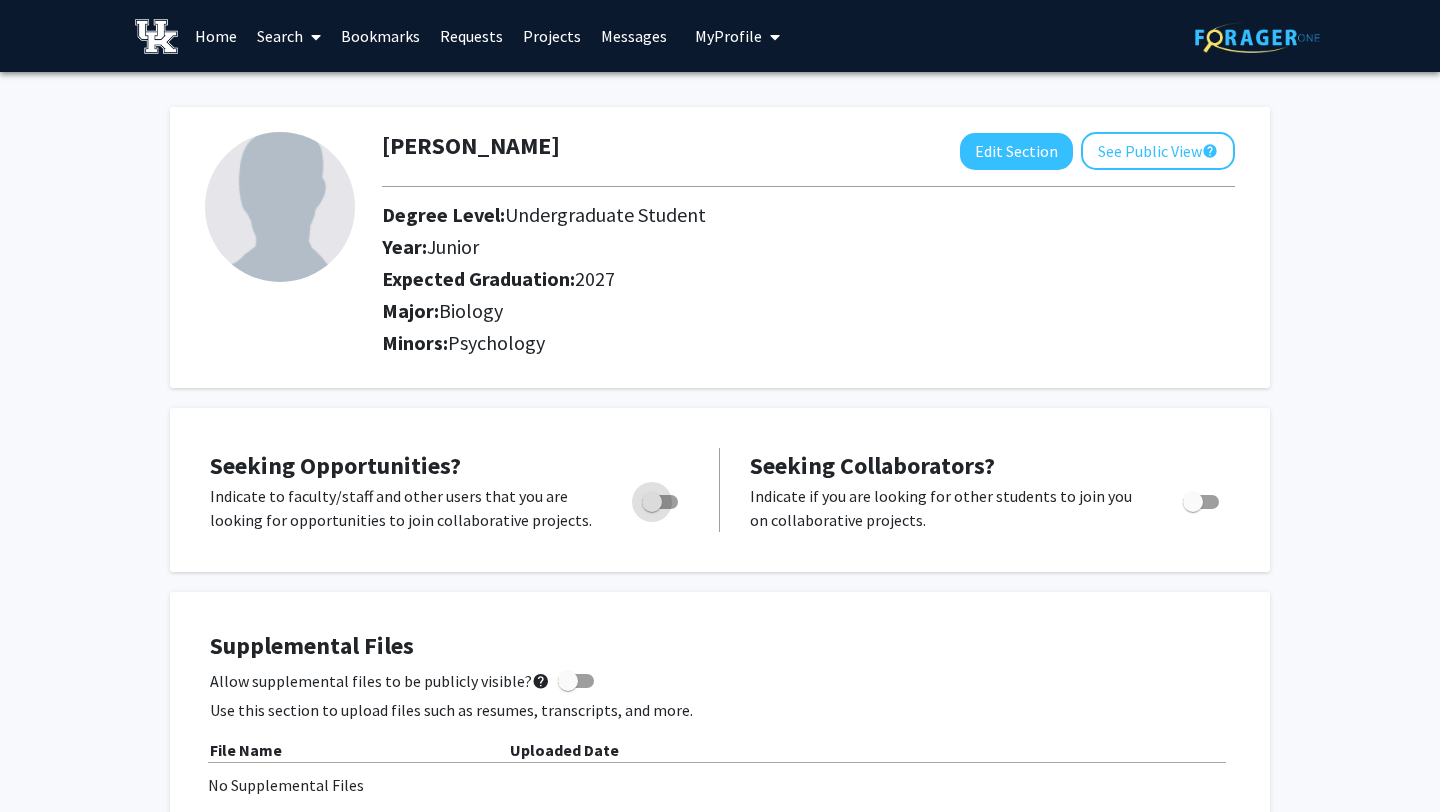 click at bounding box center [652, 502] 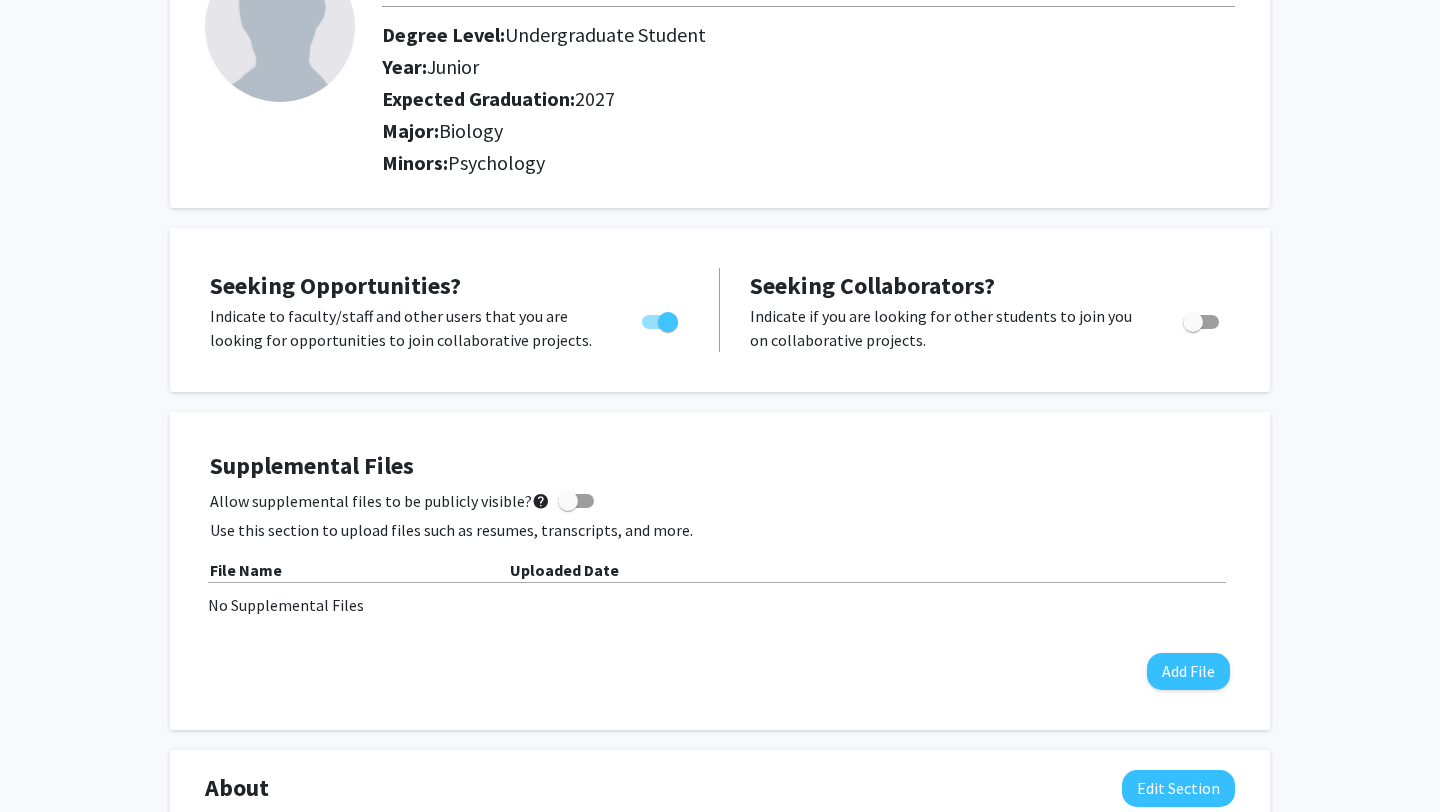 scroll, scrollTop: 0, scrollLeft: 0, axis: both 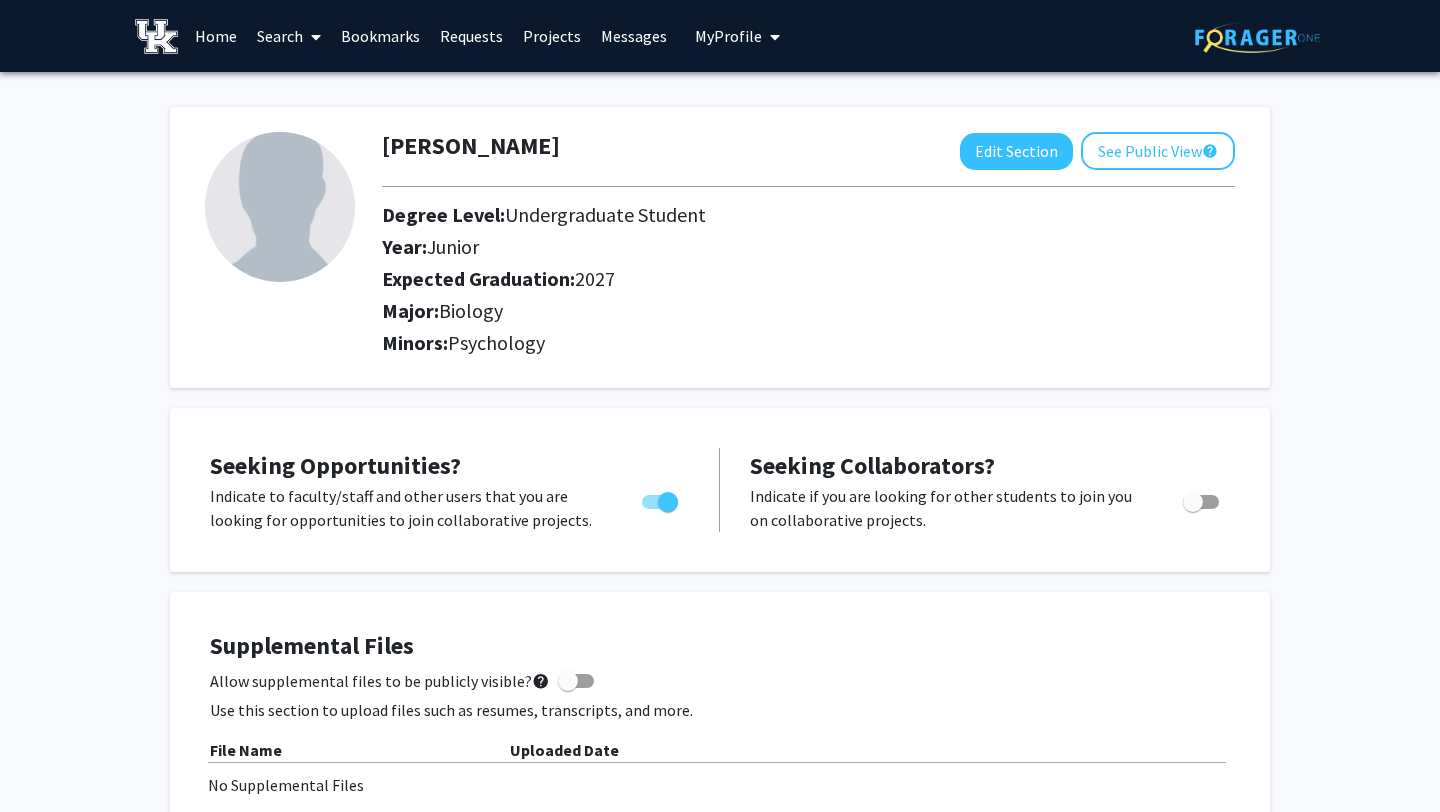 click on "Projects" at bounding box center [552, 36] 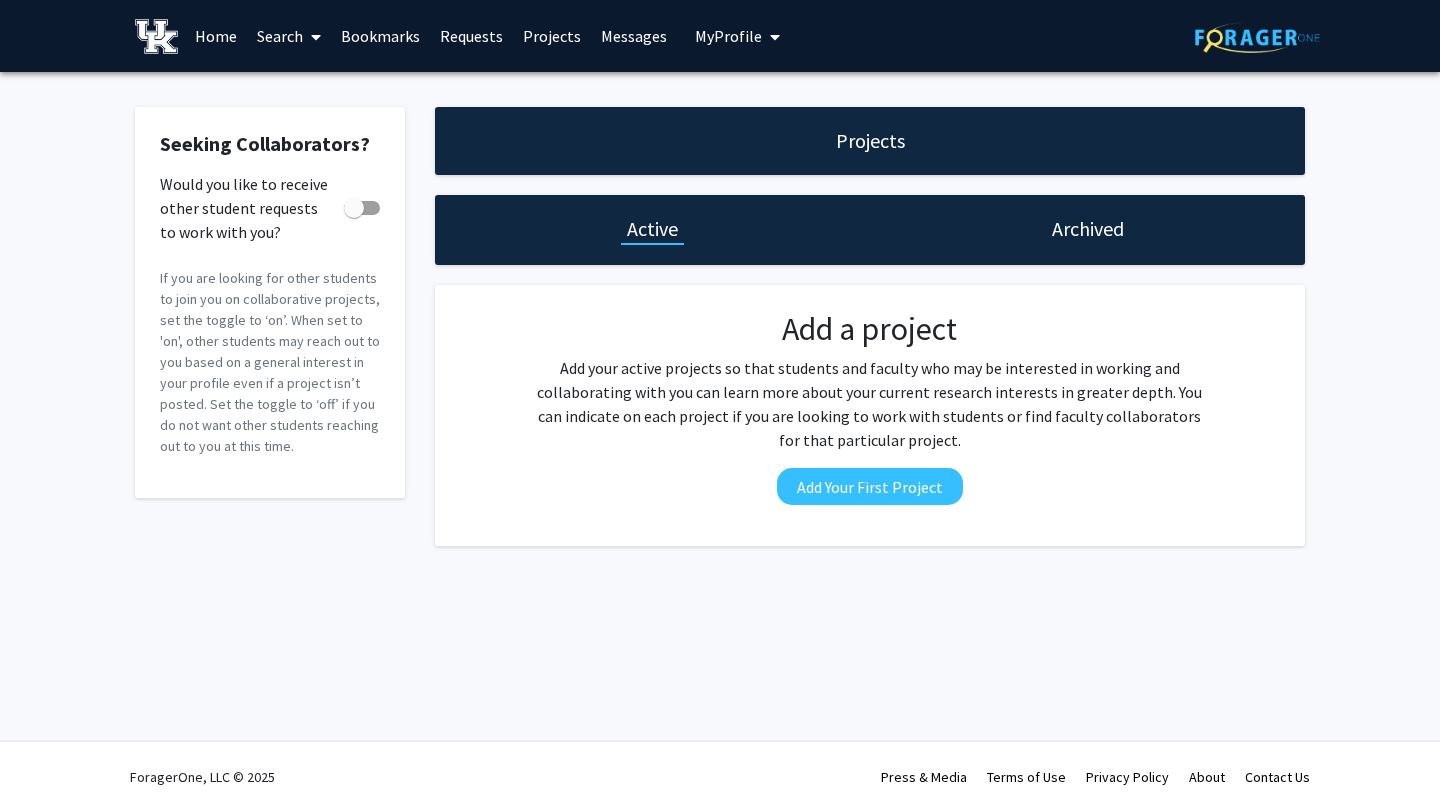 click on "Search" at bounding box center (289, 36) 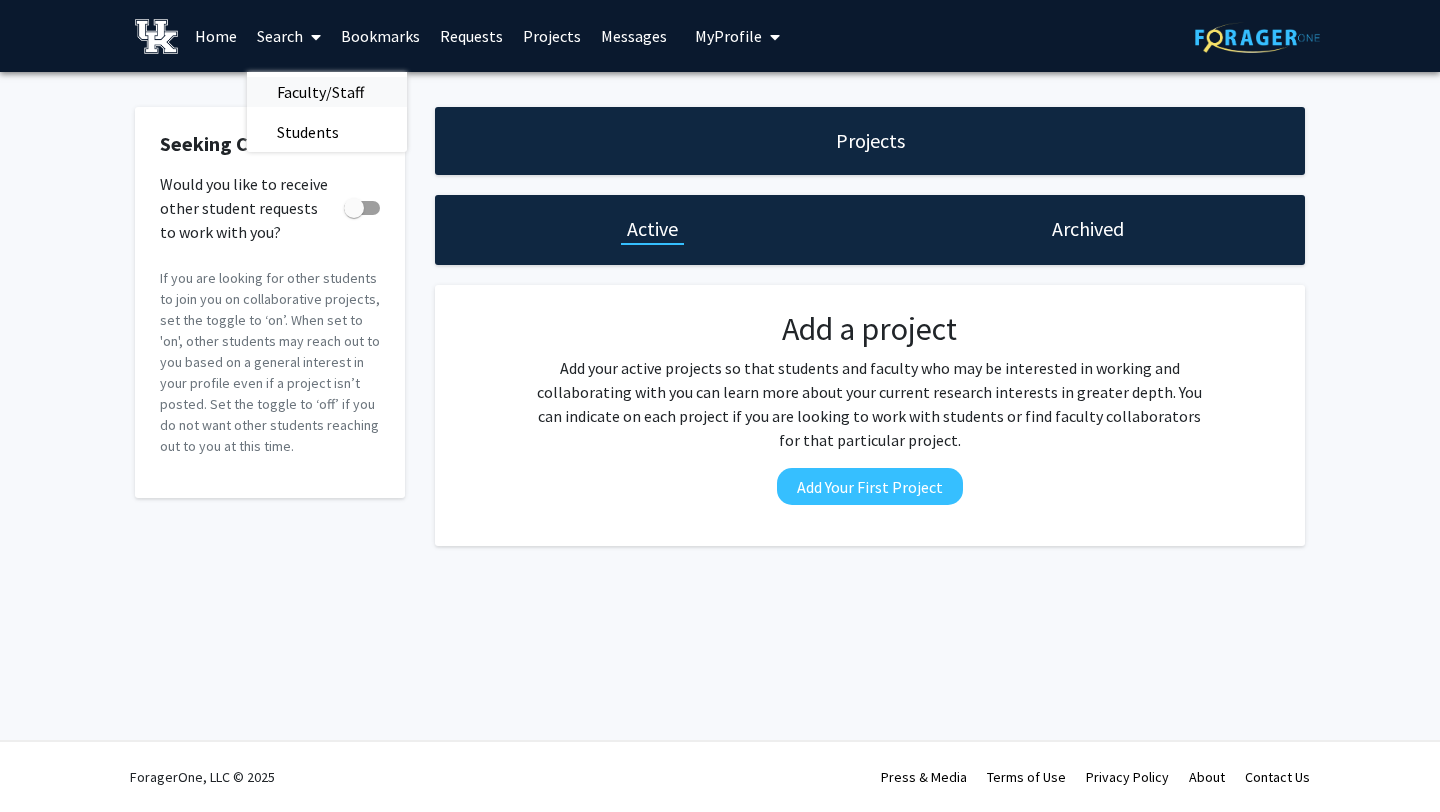 click on "Faculty/Staff" at bounding box center [320, 92] 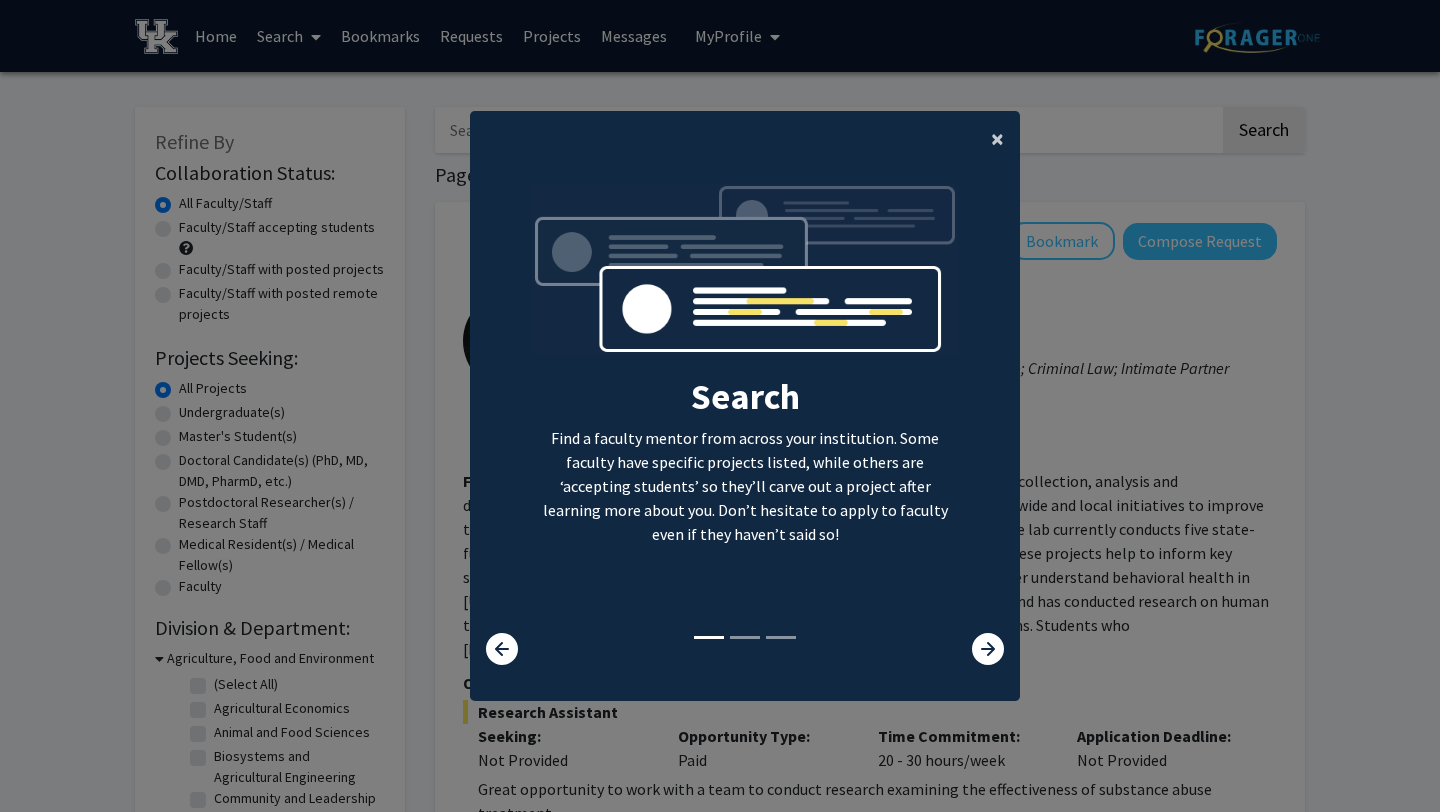 click on "×" 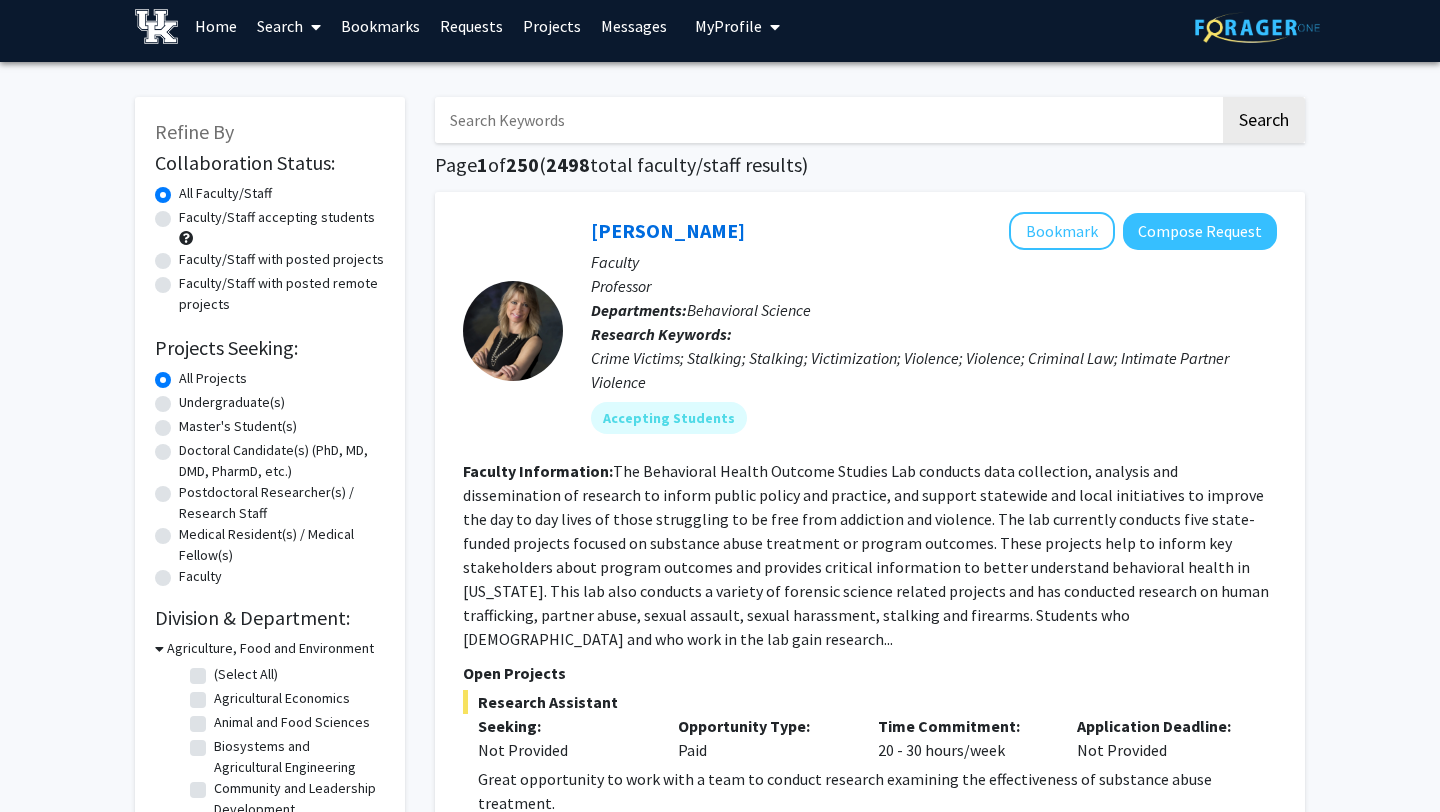 scroll, scrollTop: 13, scrollLeft: 0, axis: vertical 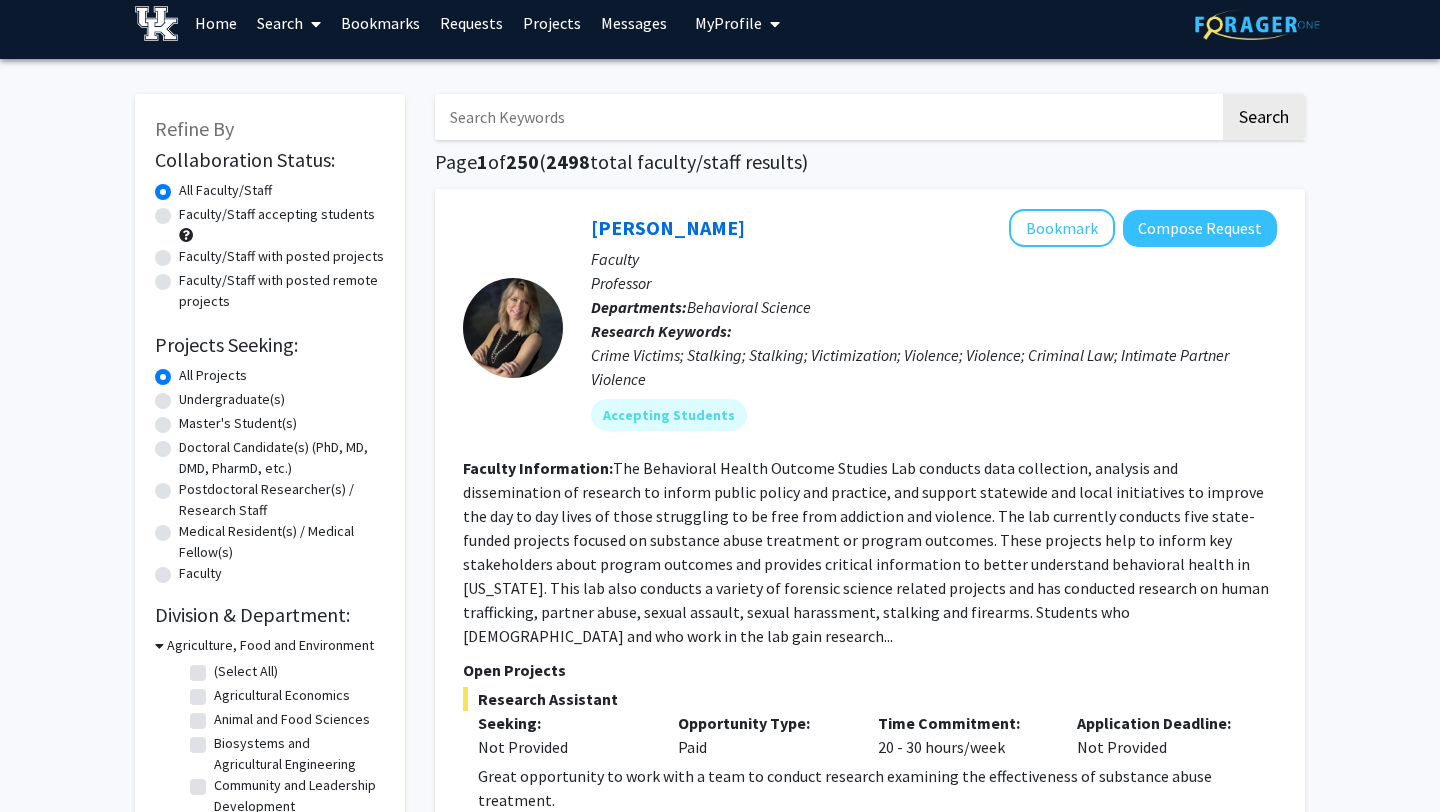 click on "Undergraduate(s)" 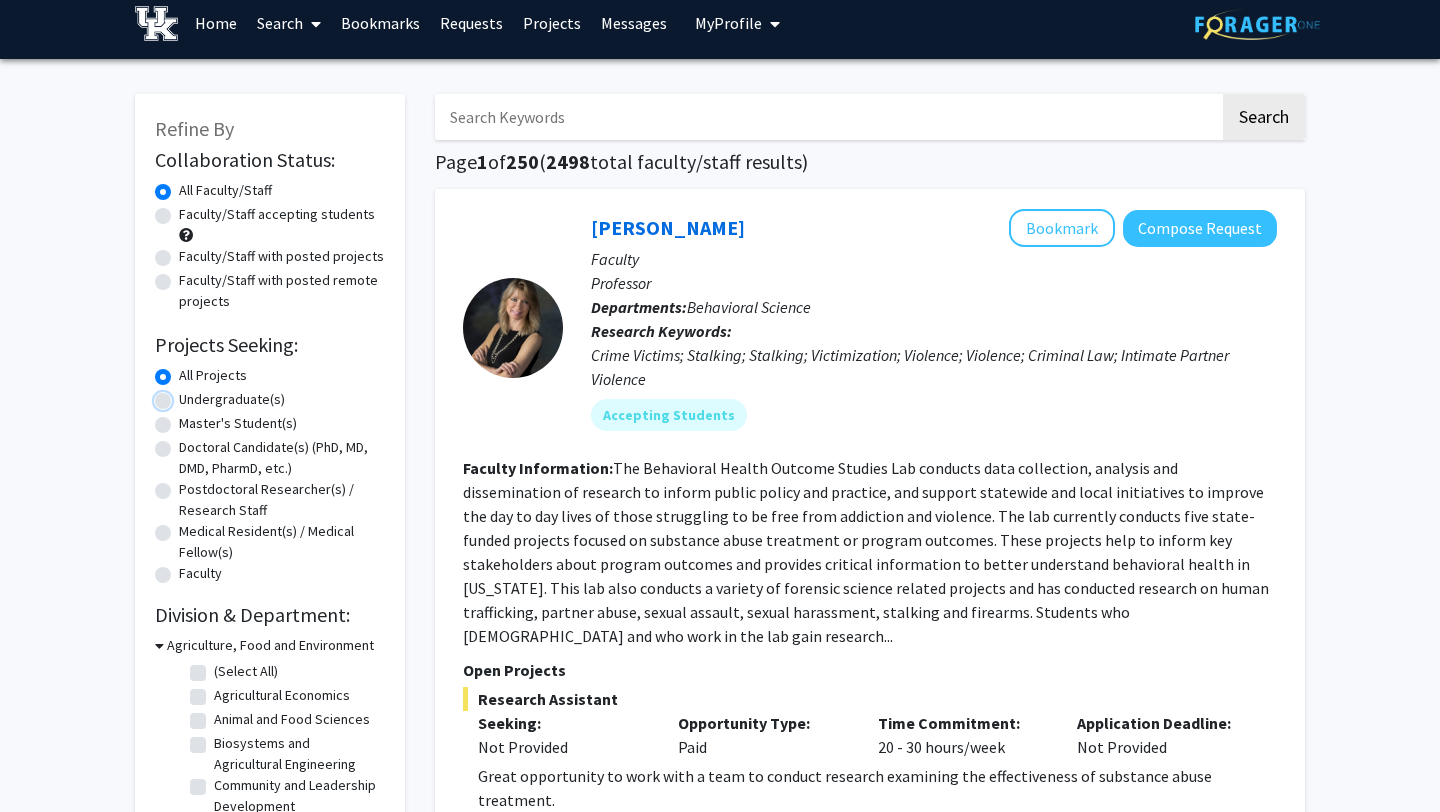 click on "Undergraduate(s)" at bounding box center [185, 395] 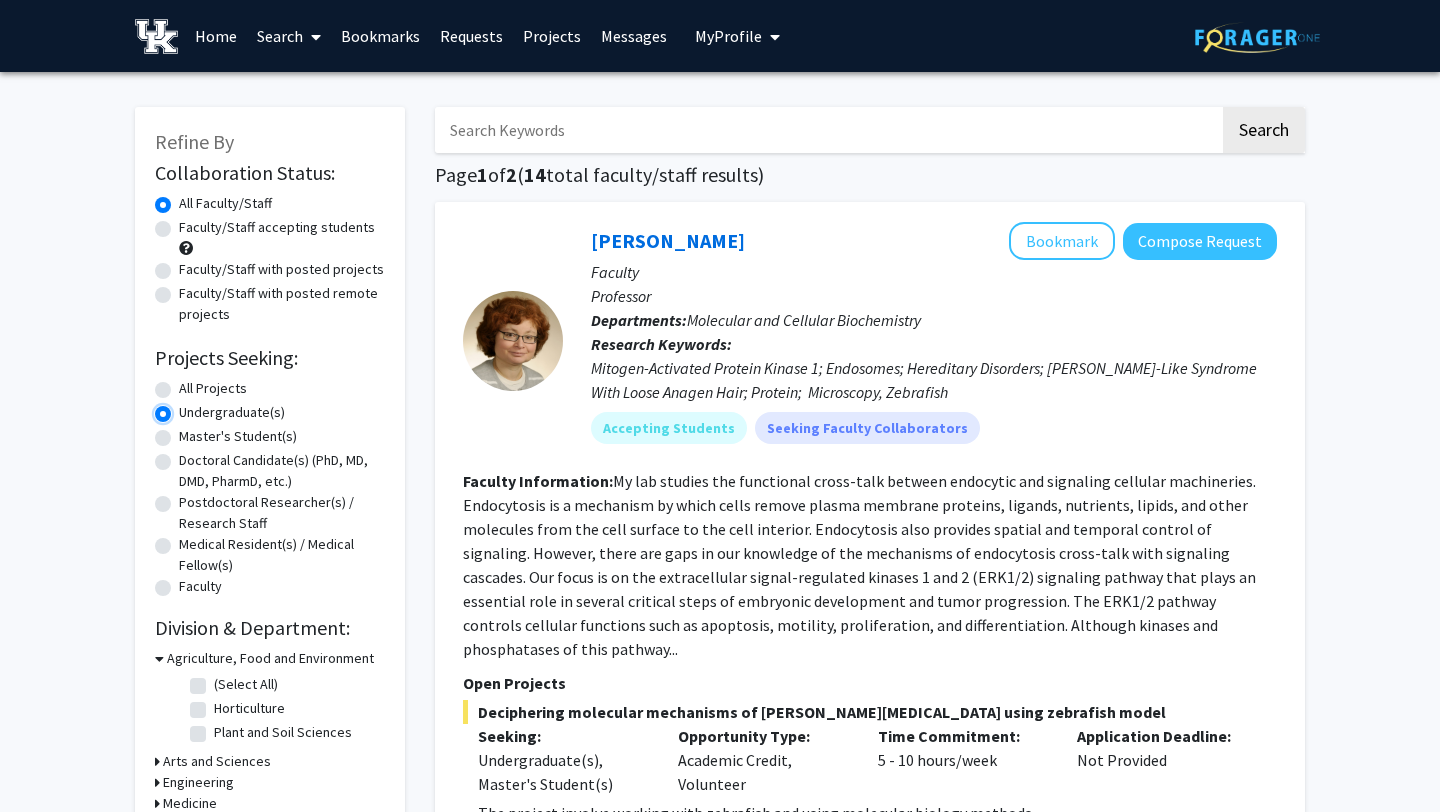 scroll, scrollTop: 3, scrollLeft: 0, axis: vertical 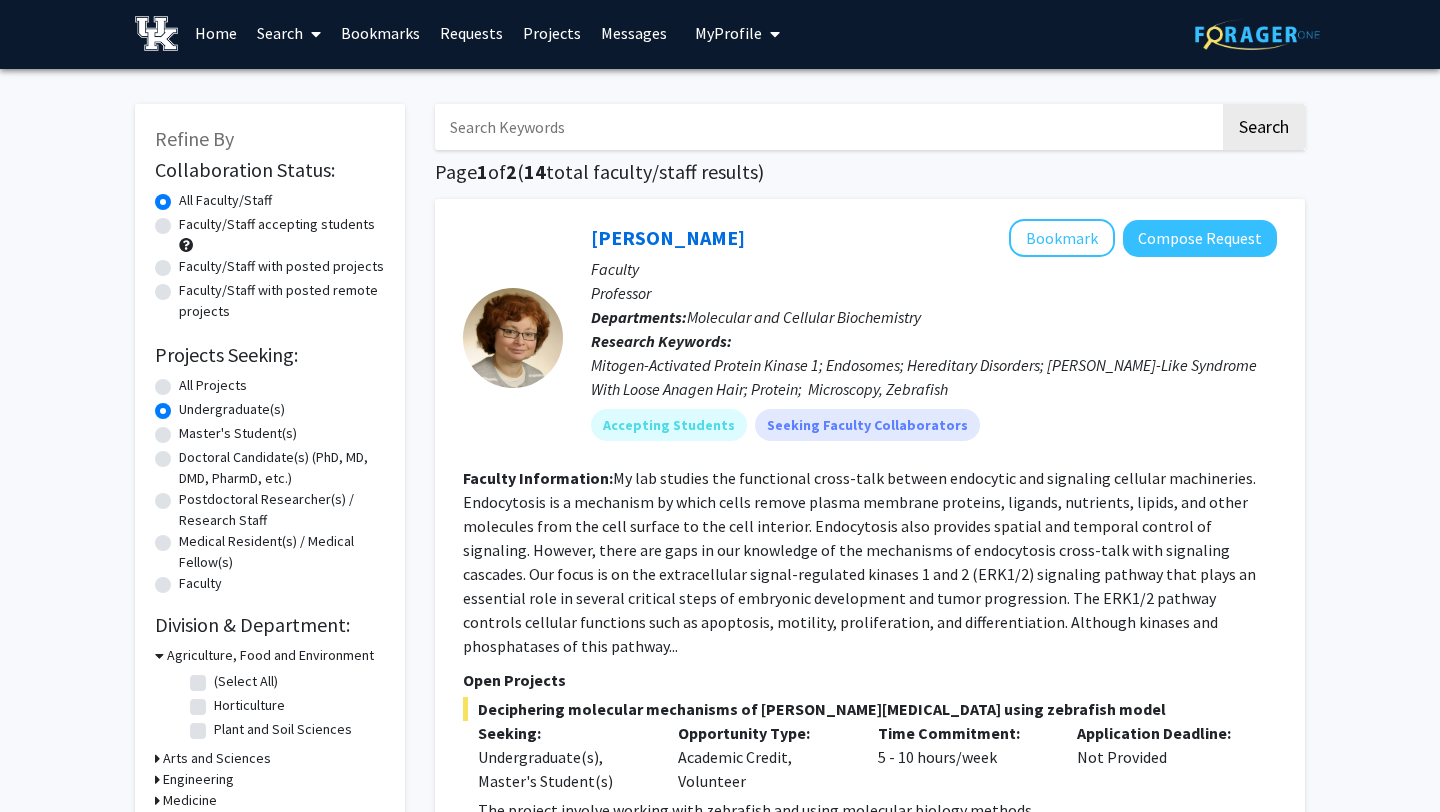 click on "Faculty/Staff accepting students" 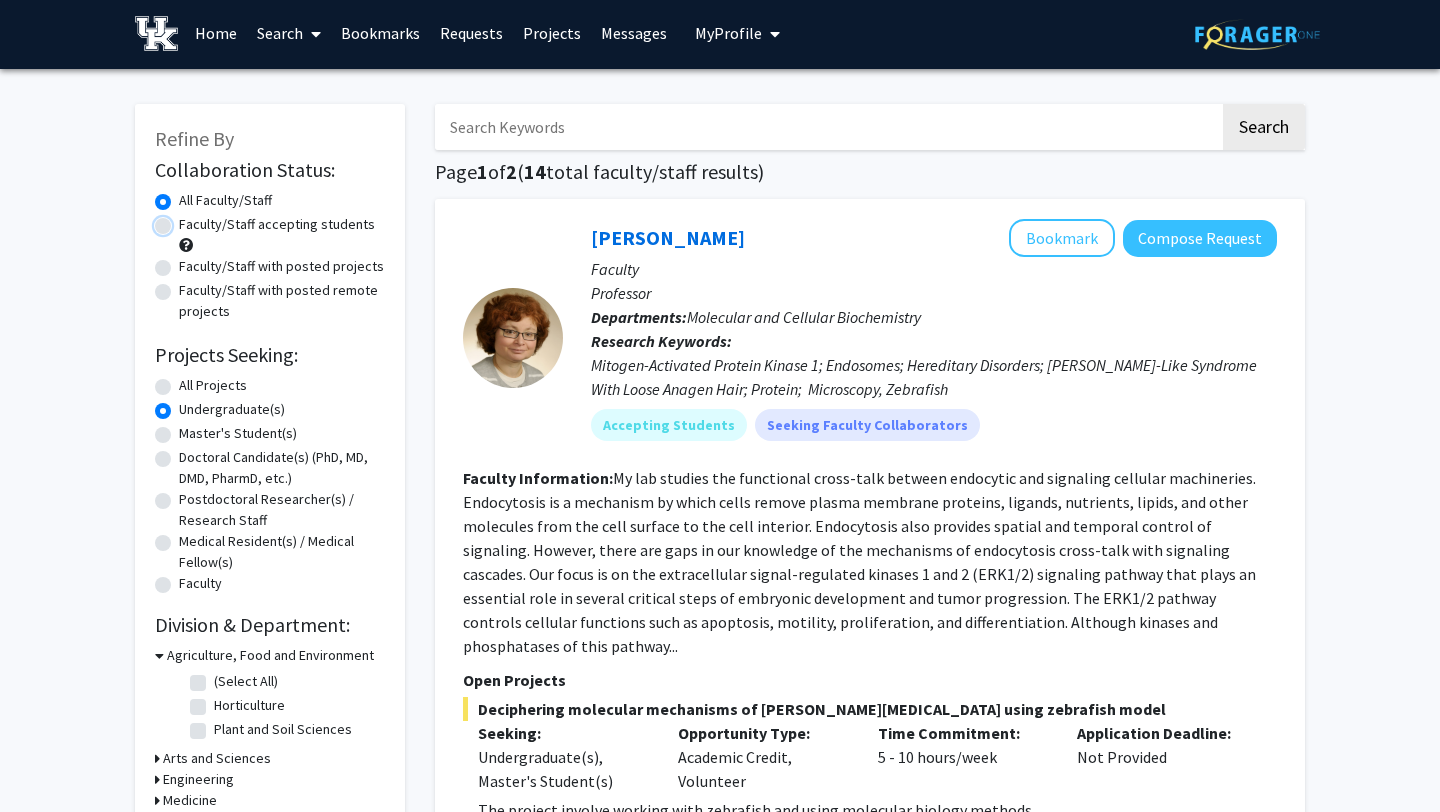 click on "Faculty/Staff accepting students" at bounding box center [185, 220] 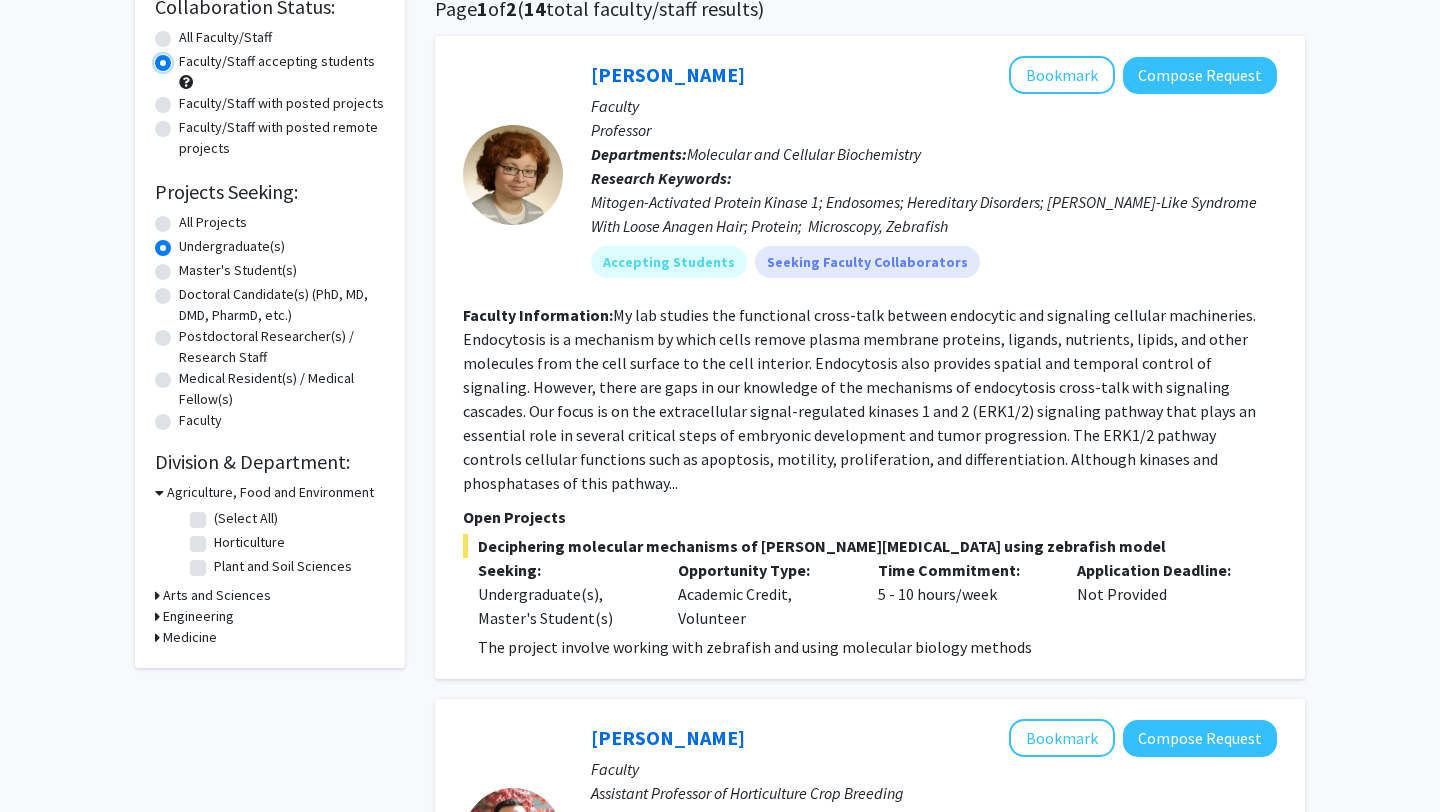 scroll, scrollTop: 172, scrollLeft: 0, axis: vertical 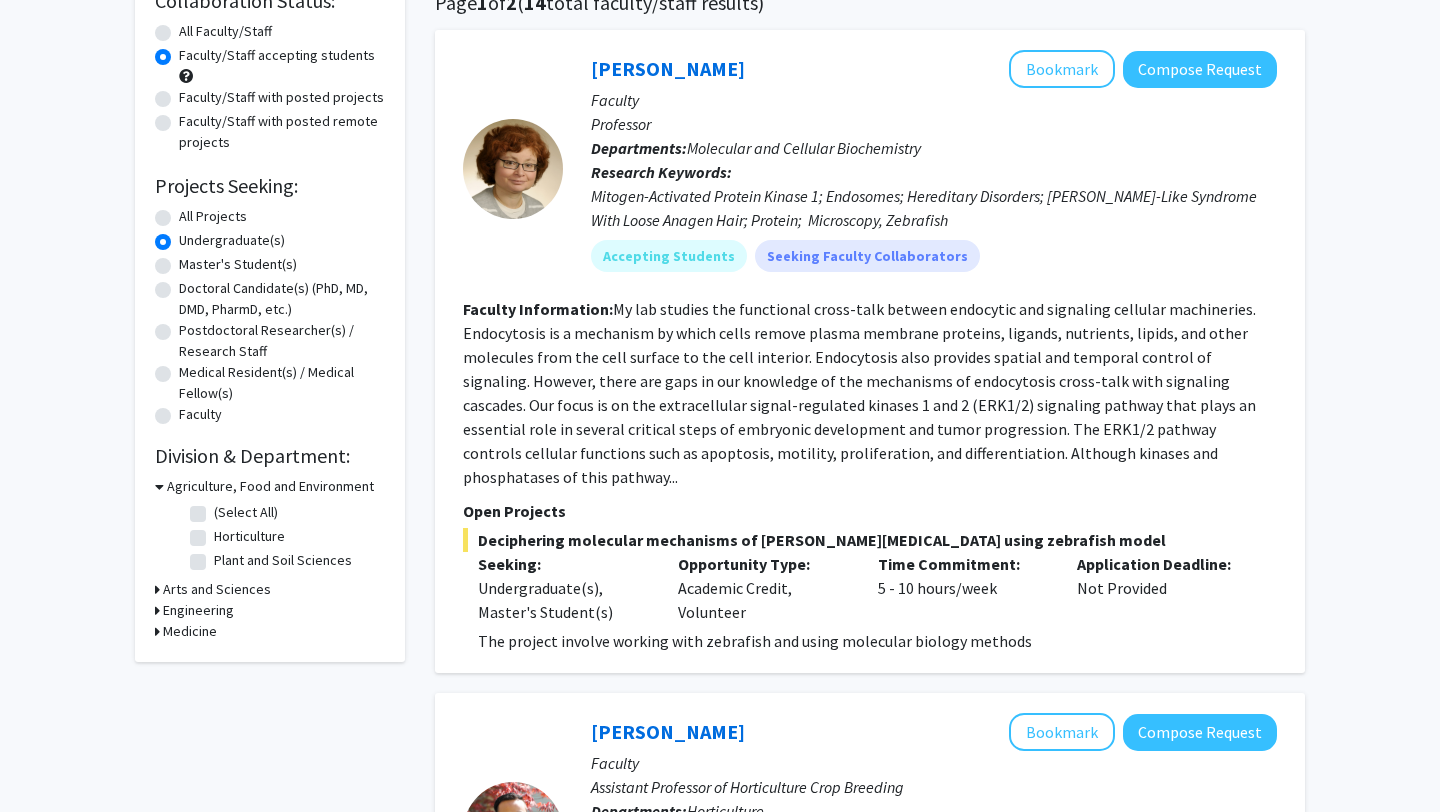 click on "Arts and Sciences" at bounding box center [217, 589] 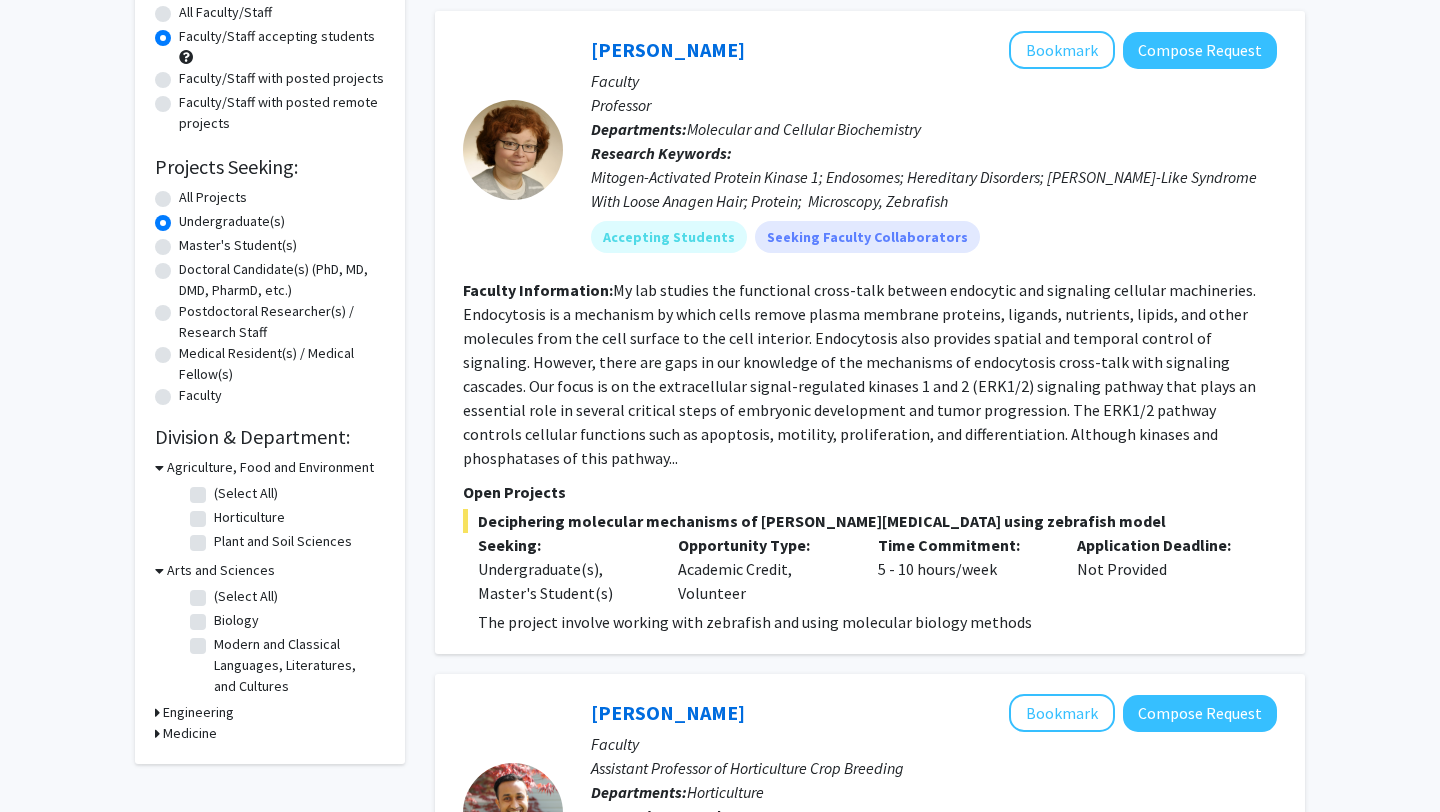 scroll, scrollTop: 195, scrollLeft: 0, axis: vertical 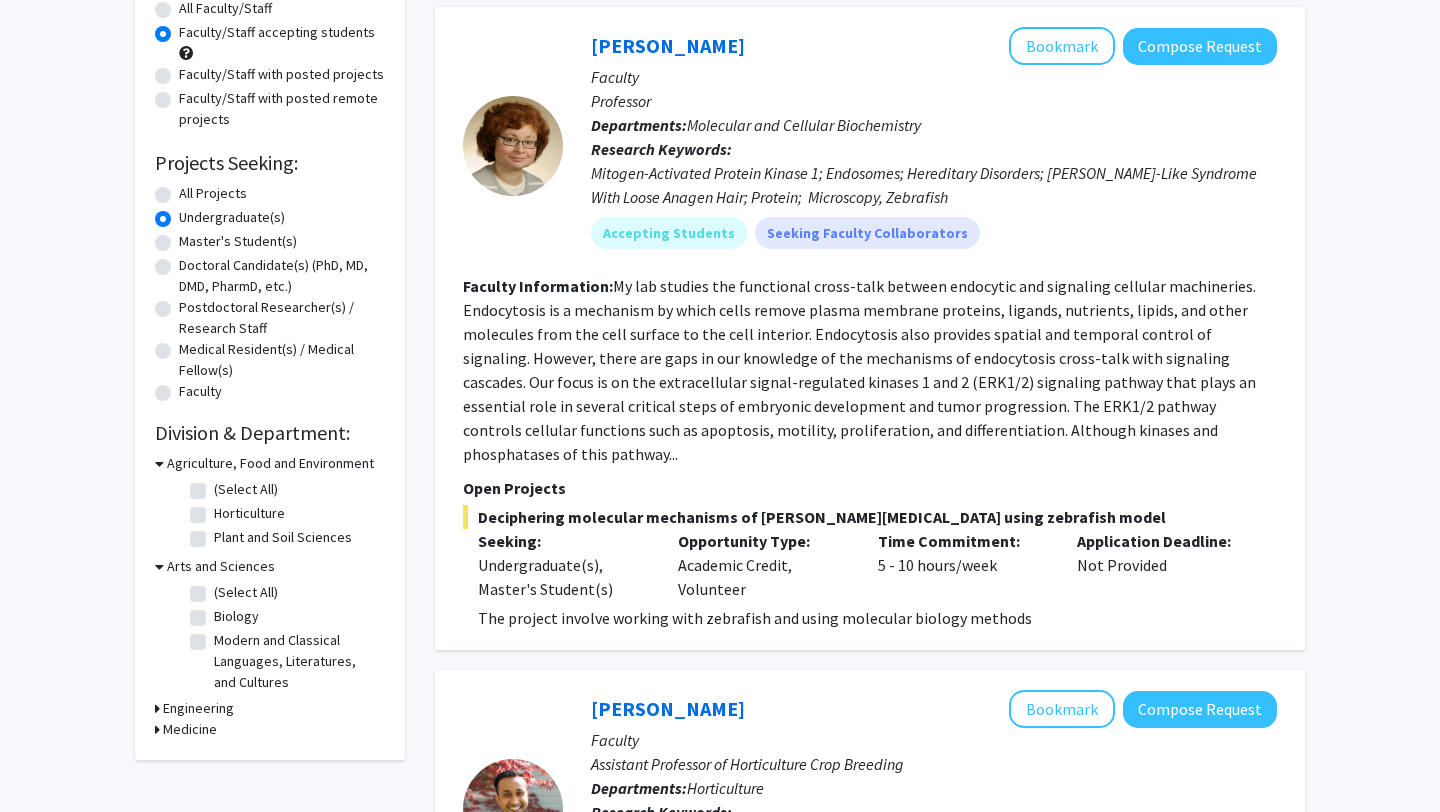 click on "Biology" 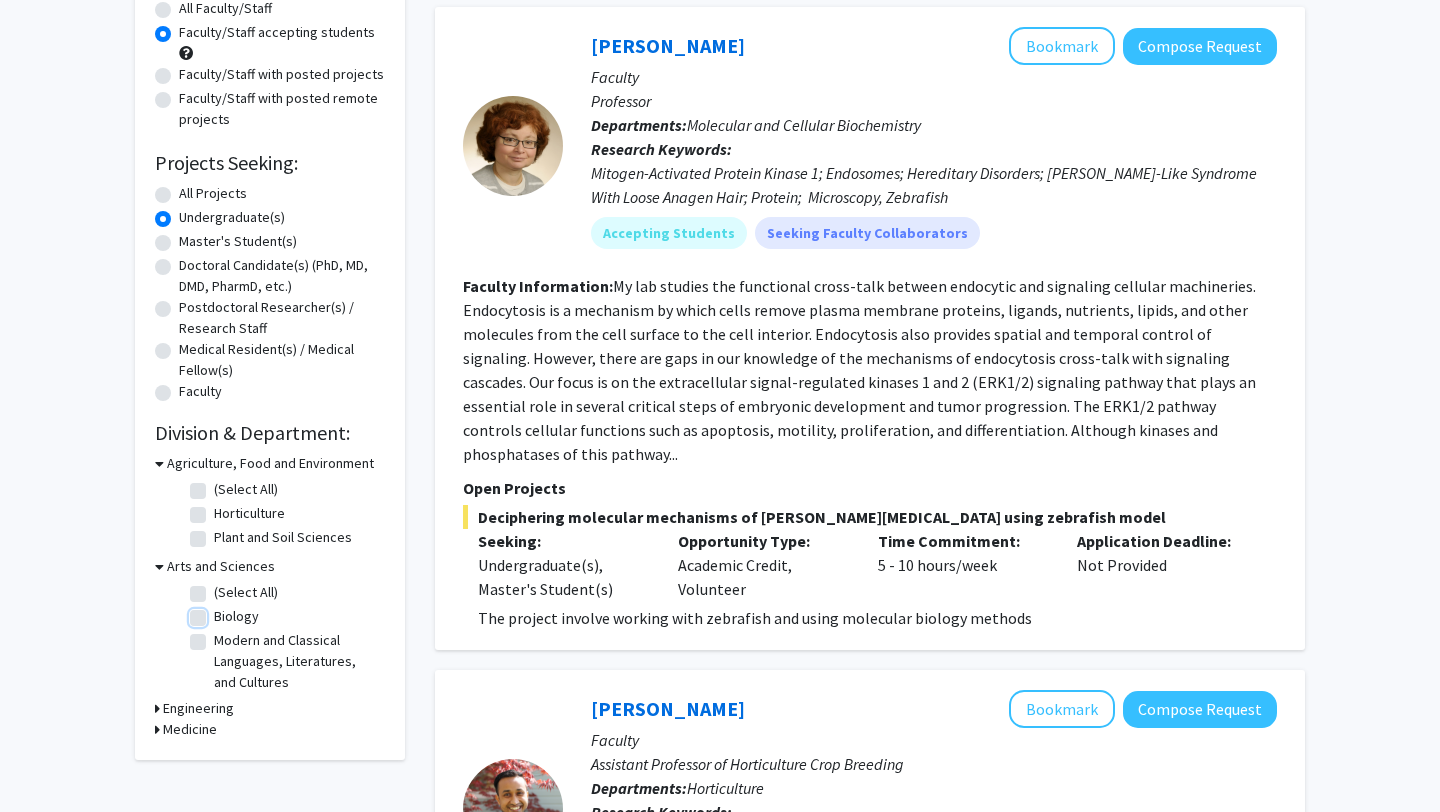 click on "Biology" at bounding box center [220, 612] 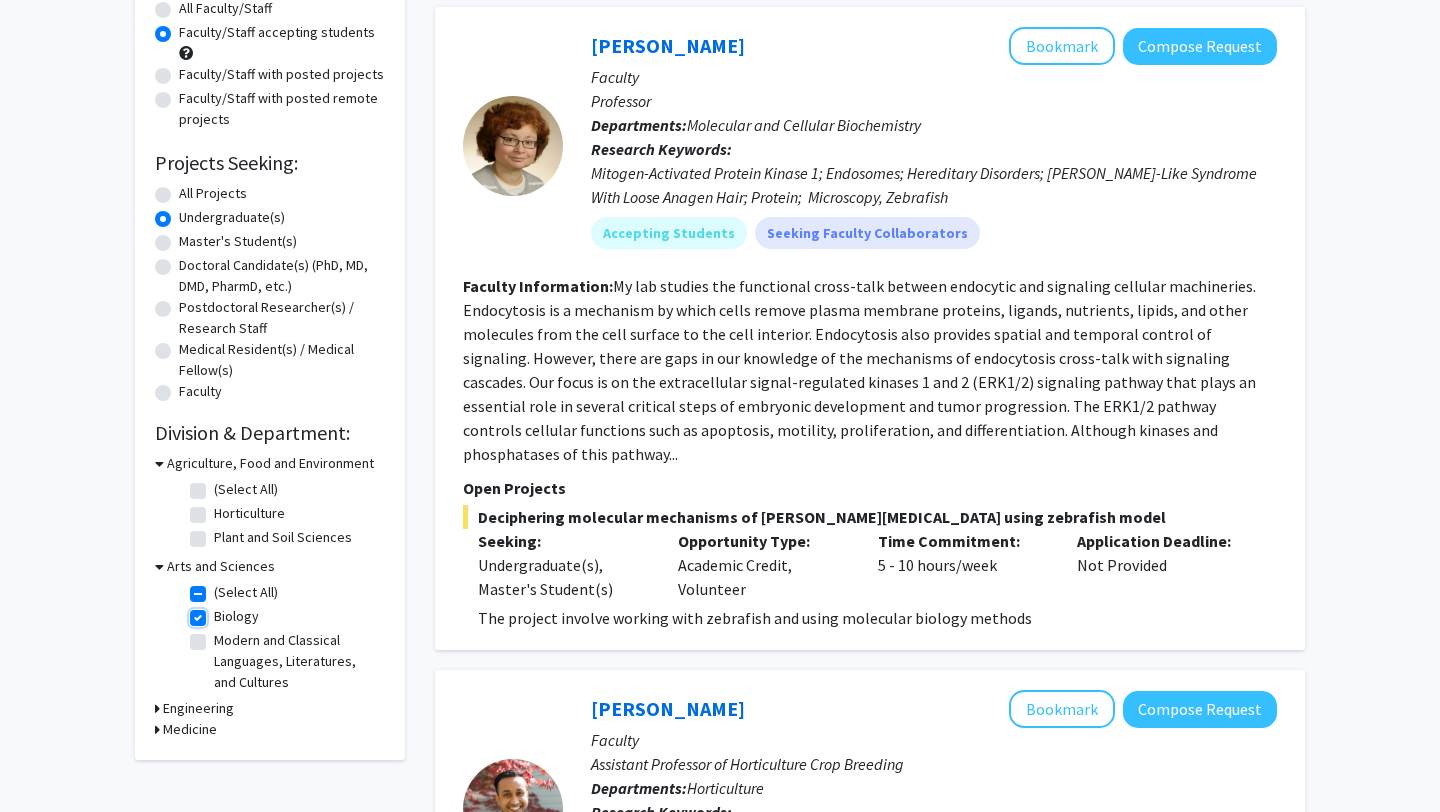 checkbox on "true" 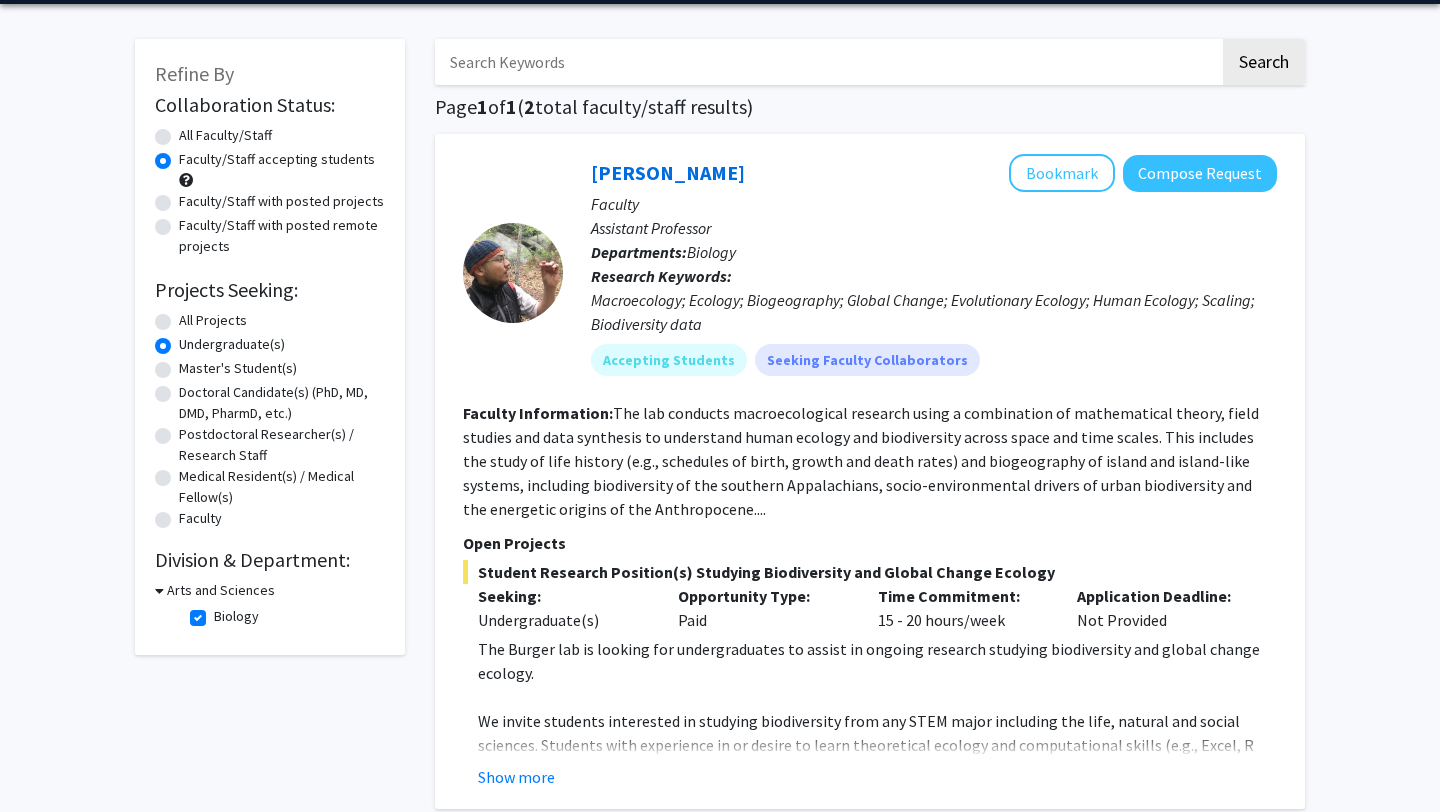 scroll, scrollTop: 98, scrollLeft: 0, axis: vertical 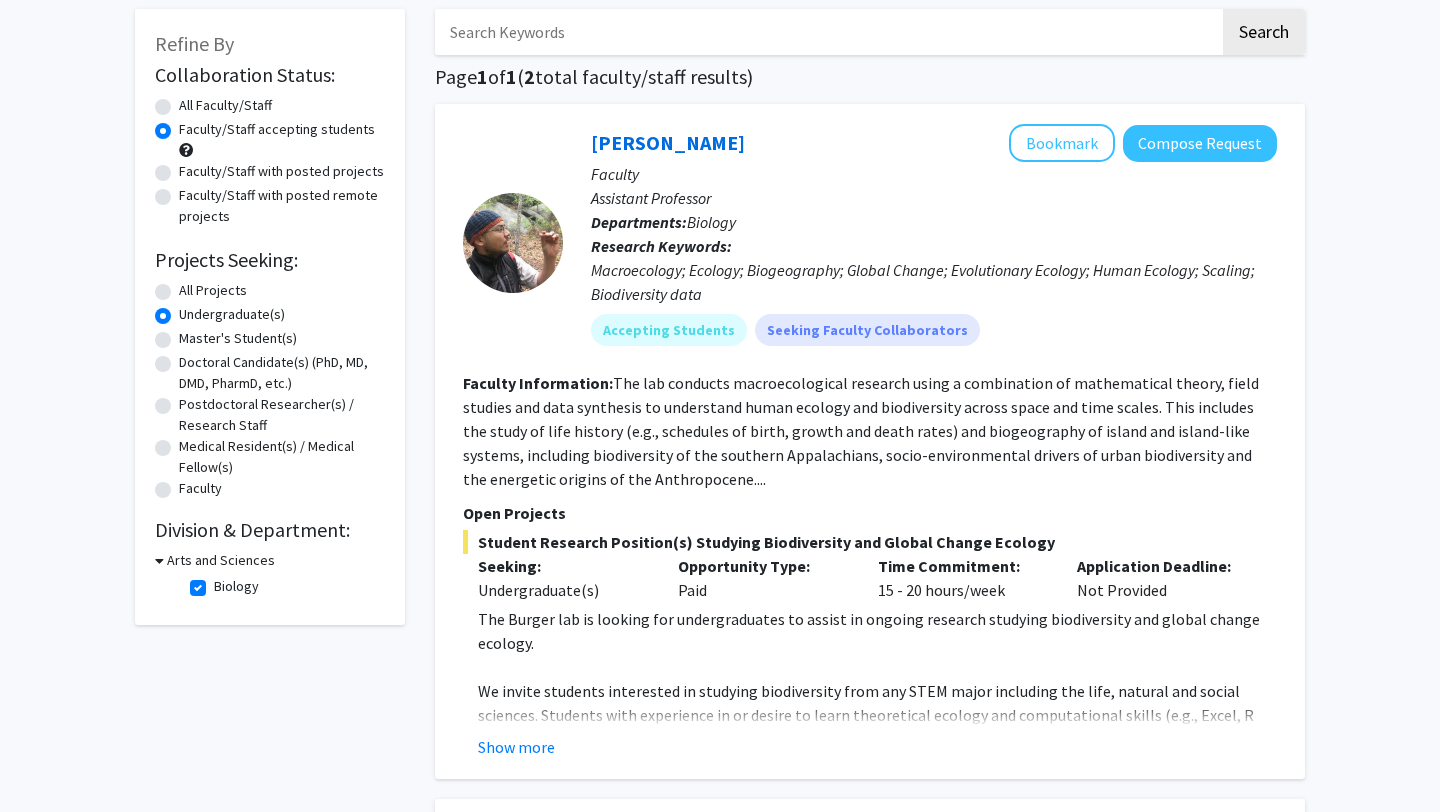 click on "Arts and Sciences" at bounding box center (221, 560) 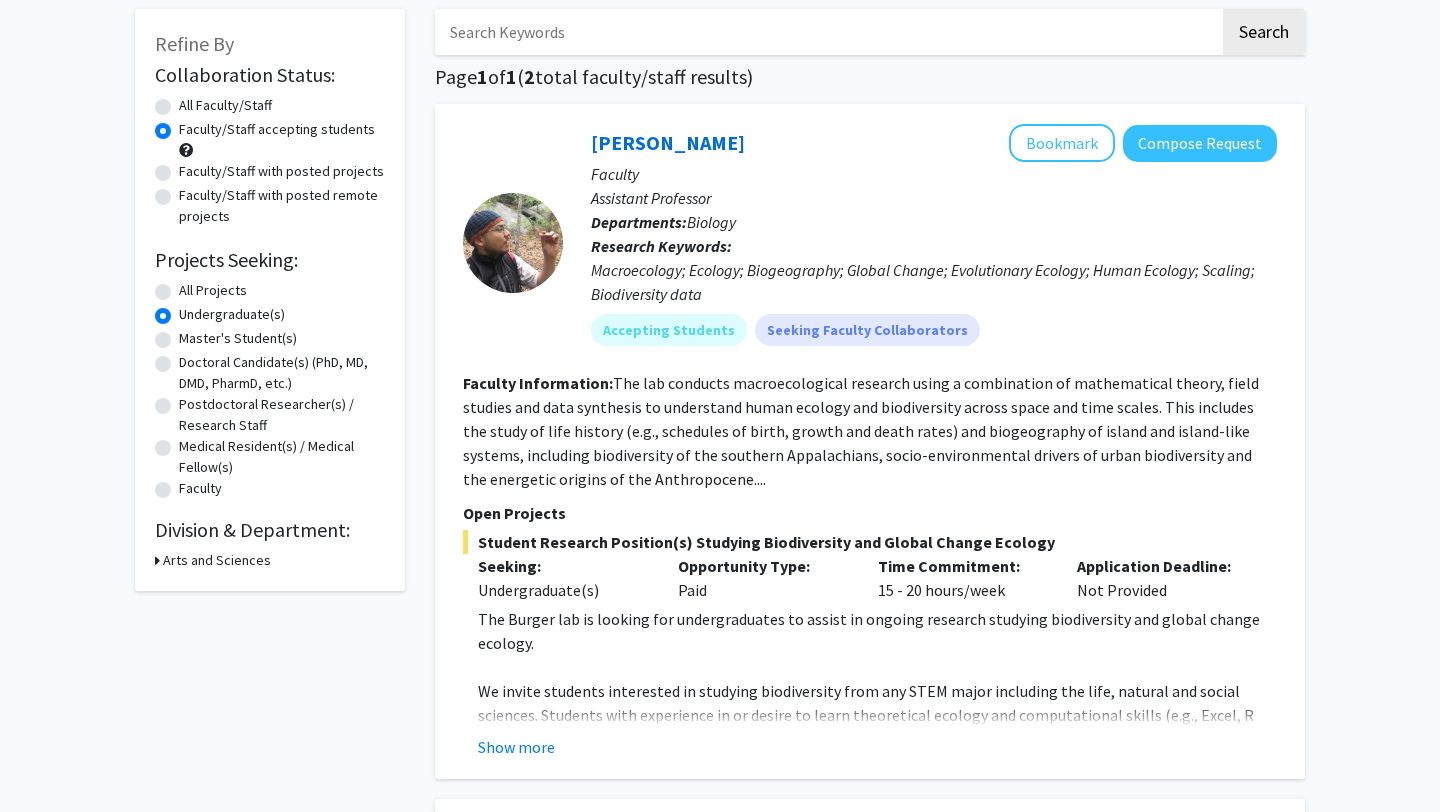 click on "Arts and Sciences" at bounding box center [217, 560] 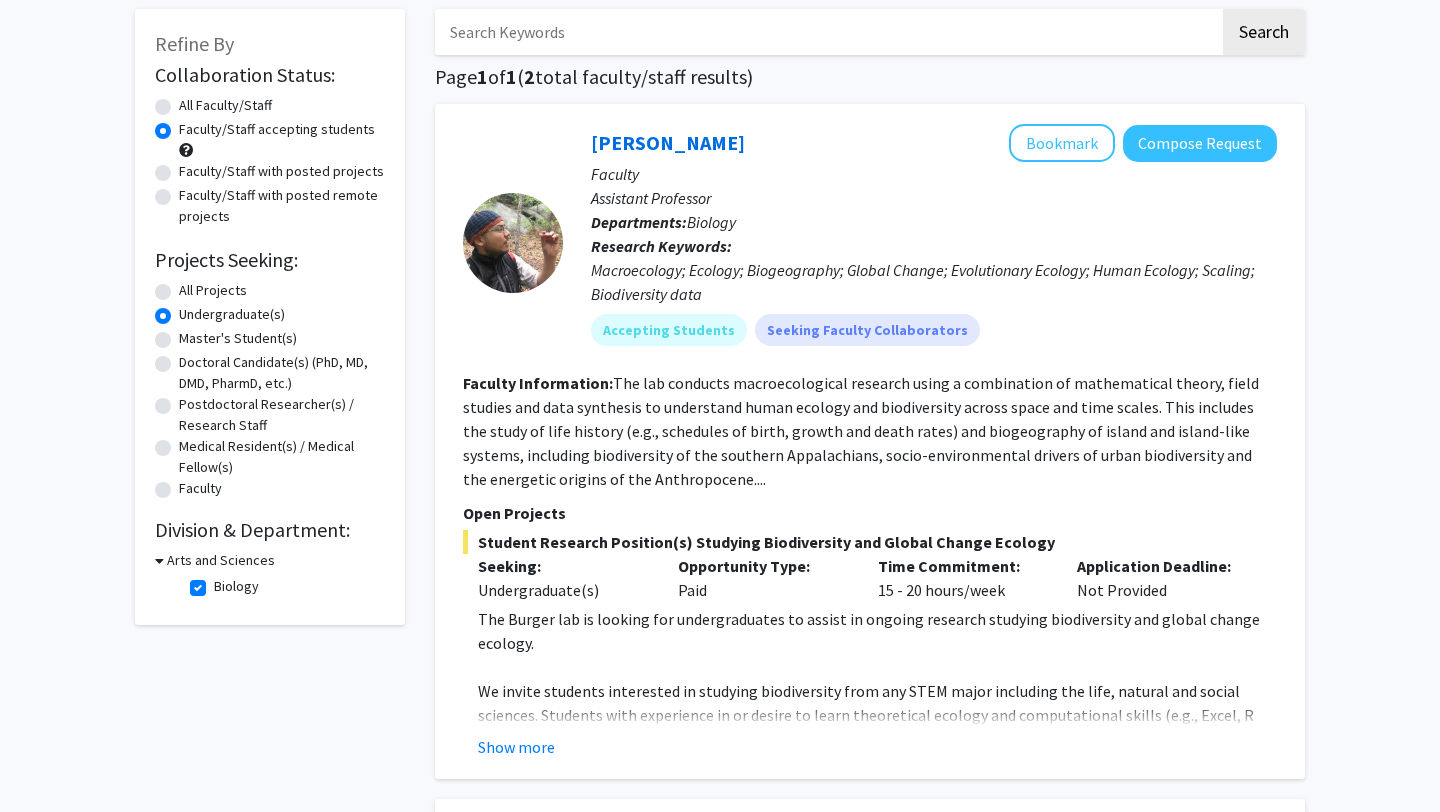 click on "Biology" 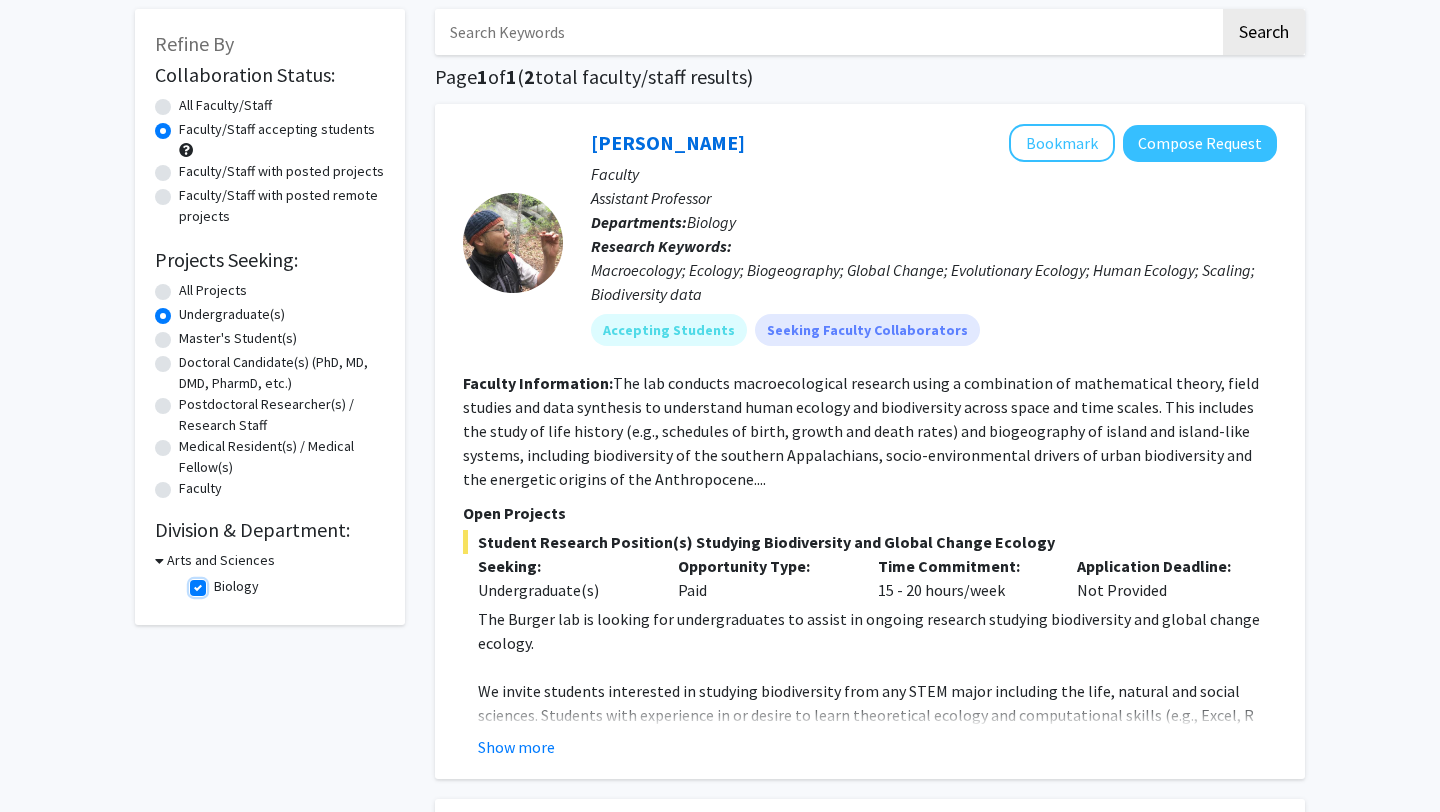 click on "Biology" at bounding box center (220, 582) 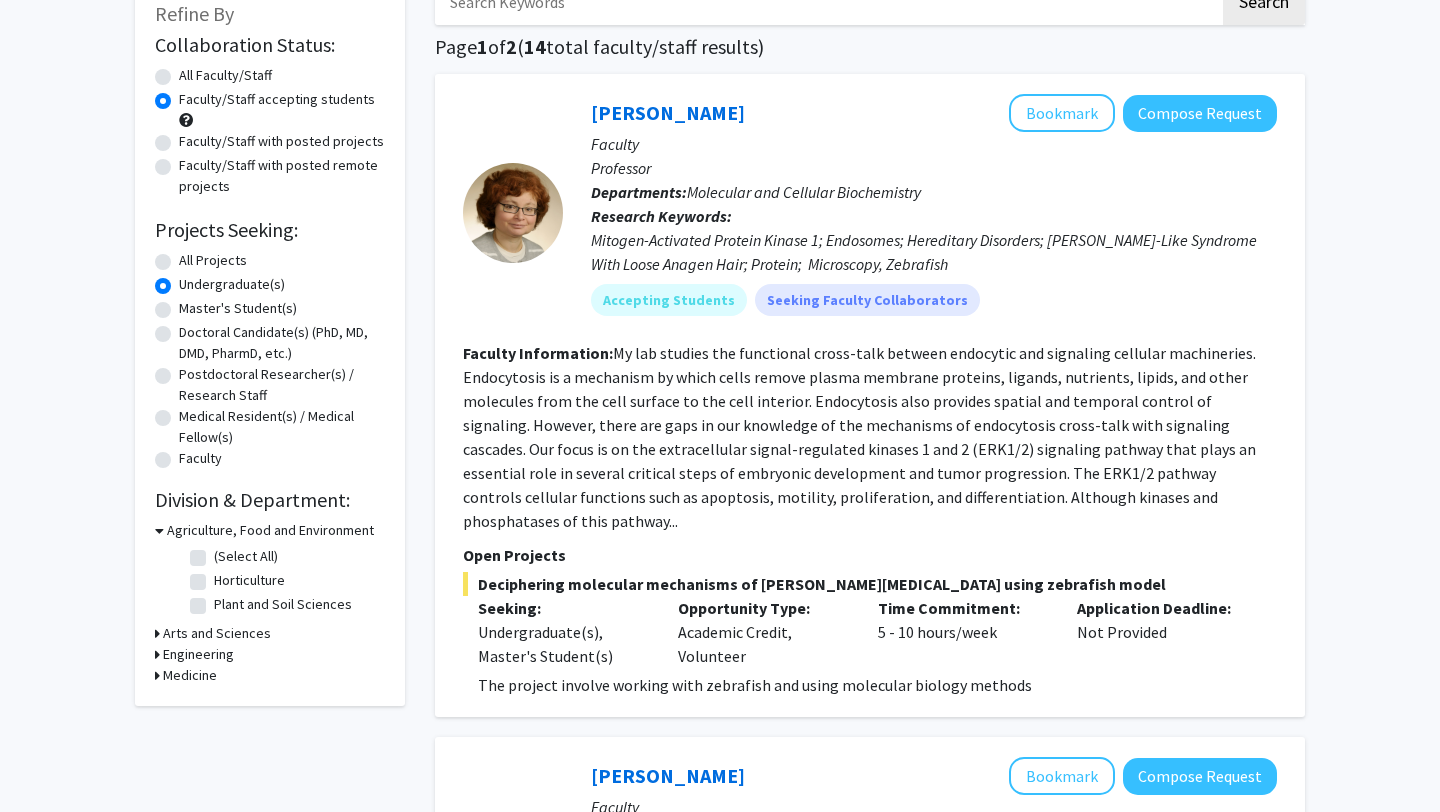scroll, scrollTop: 133, scrollLeft: 0, axis: vertical 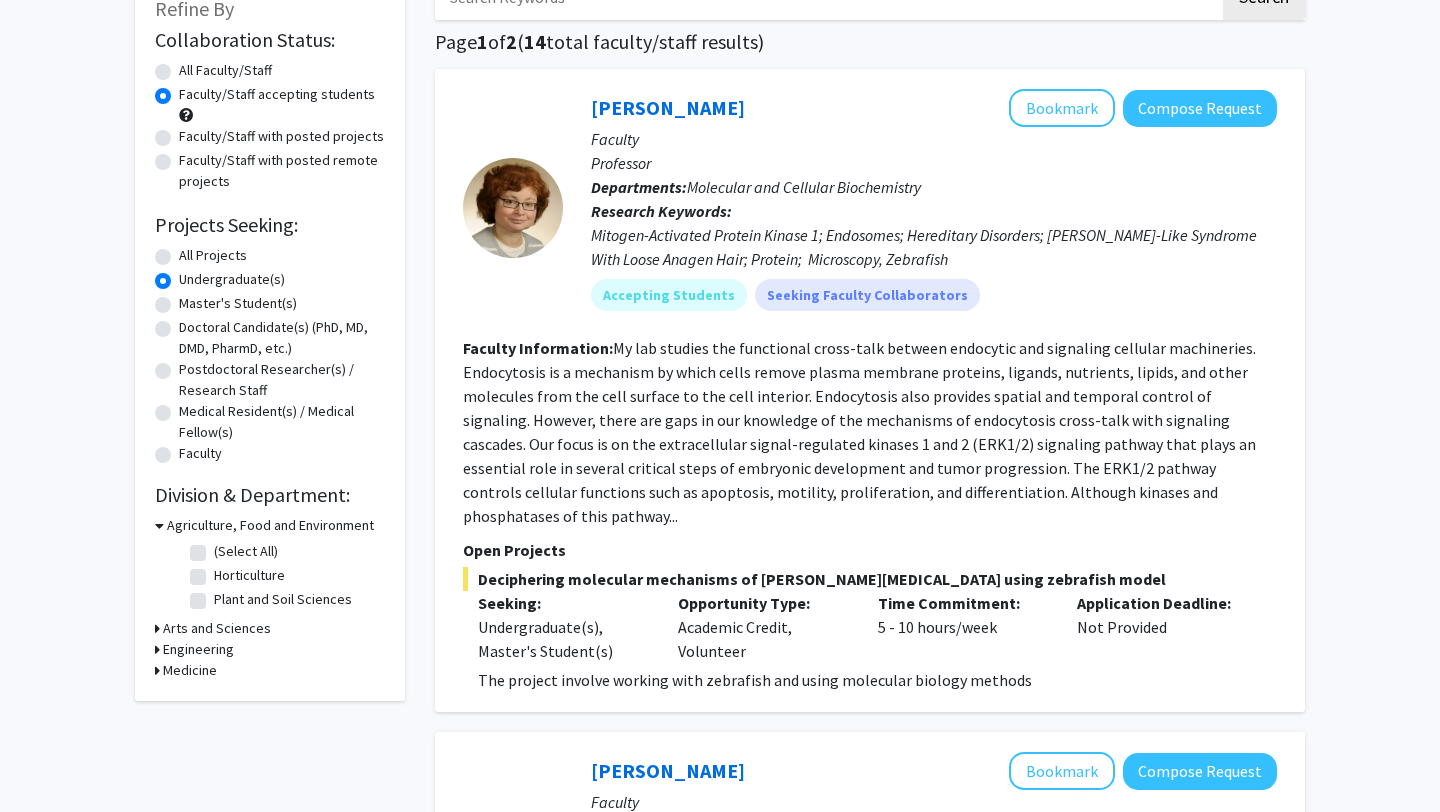 click on "Arts and Sciences" at bounding box center [217, 628] 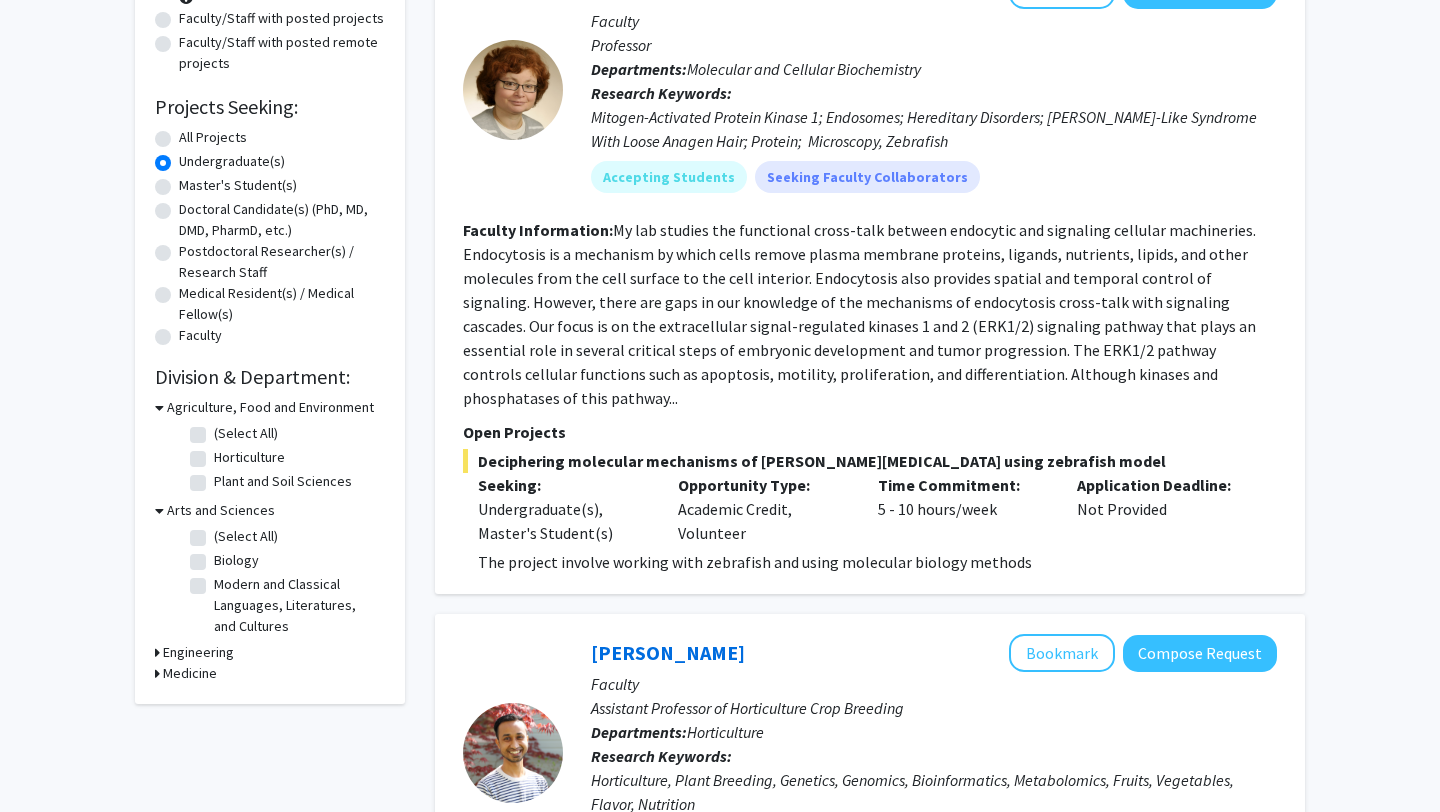 scroll, scrollTop: 278, scrollLeft: 0, axis: vertical 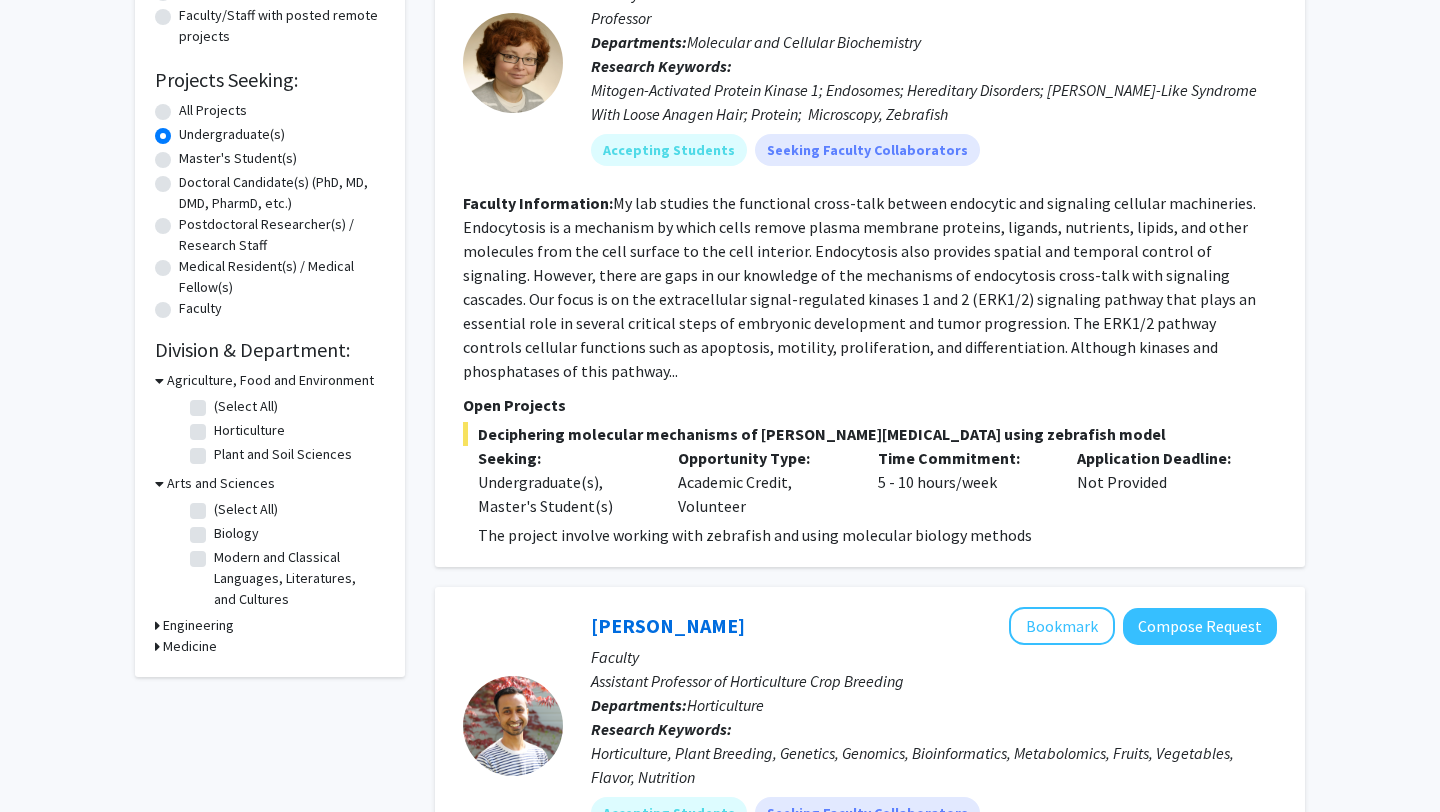 click on "Engineering" at bounding box center [198, 625] 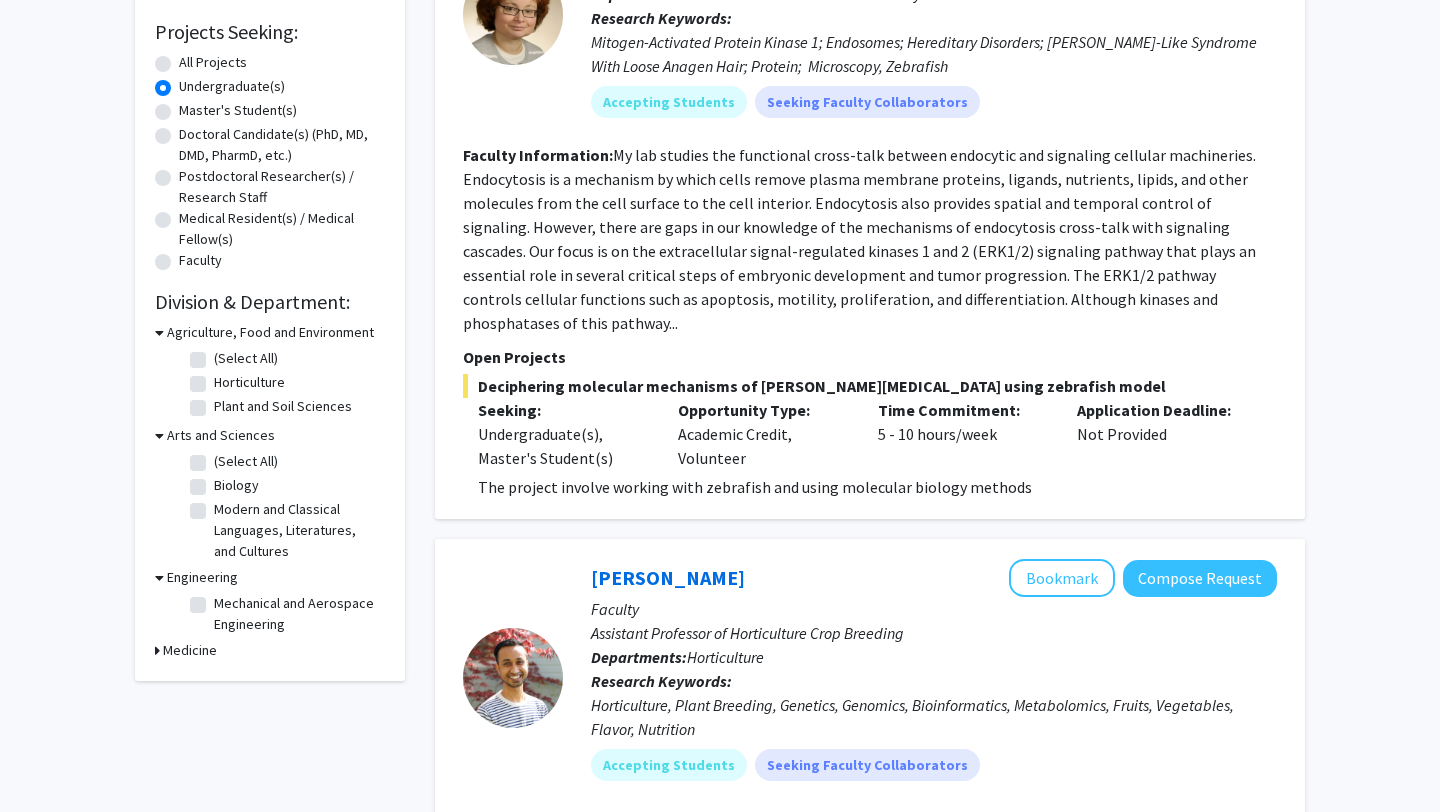 scroll, scrollTop: 349, scrollLeft: 0, axis: vertical 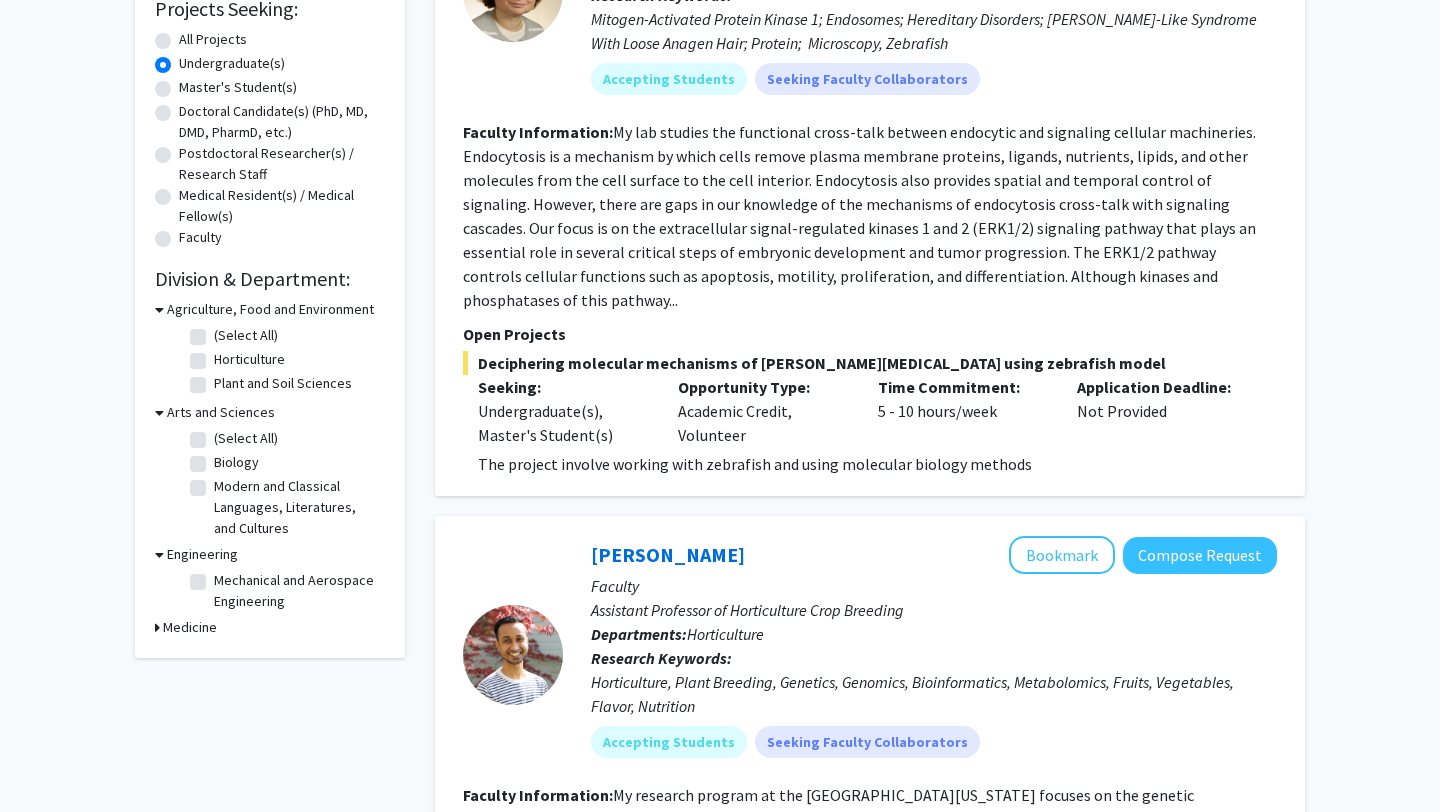 click on "Medicine" at bounding box center (190, 627) 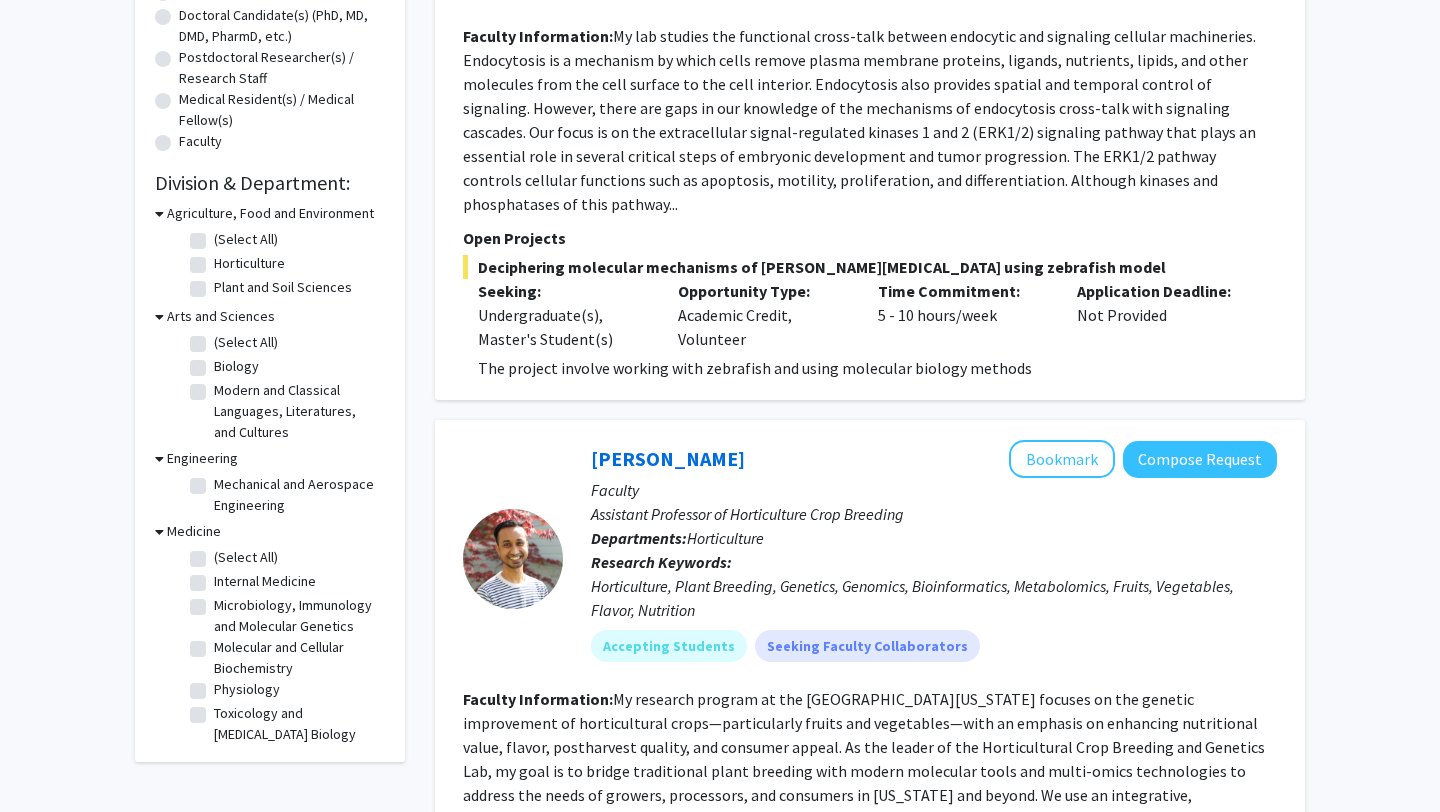 scroll, scrollTop: 440, scrollLeft: 0, axis: vertical 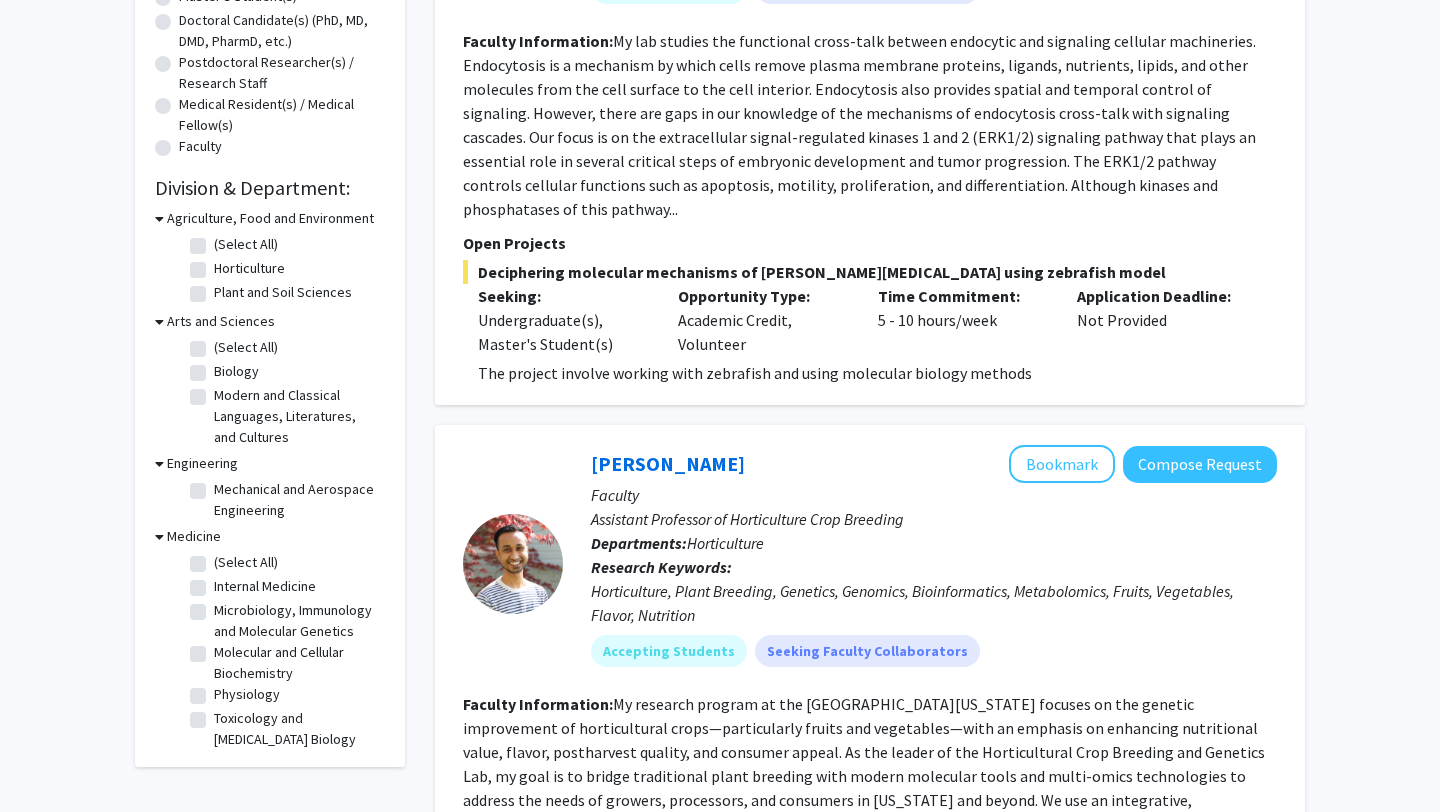 click on "Biology" 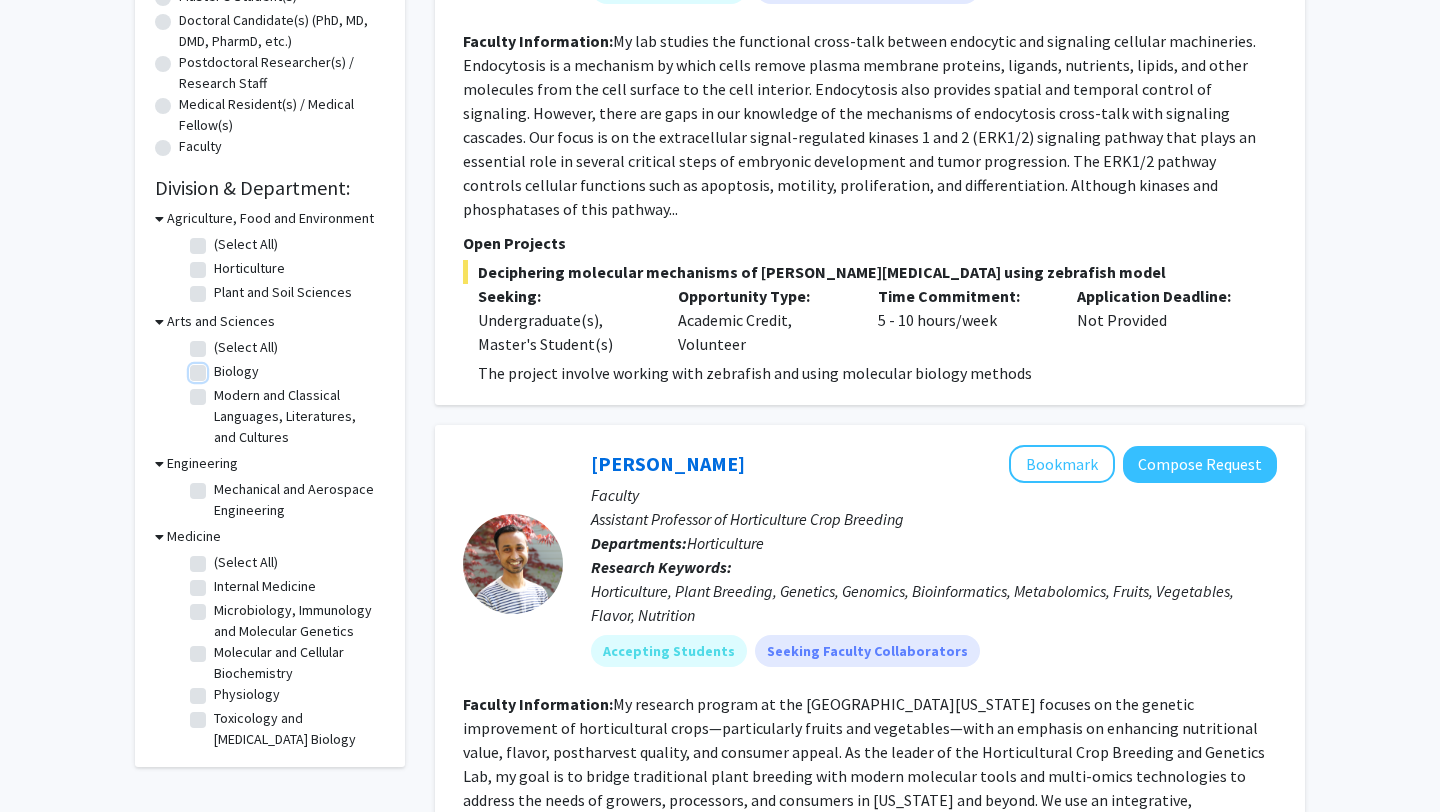 click on "Biology" at bounding box center (220, 367) 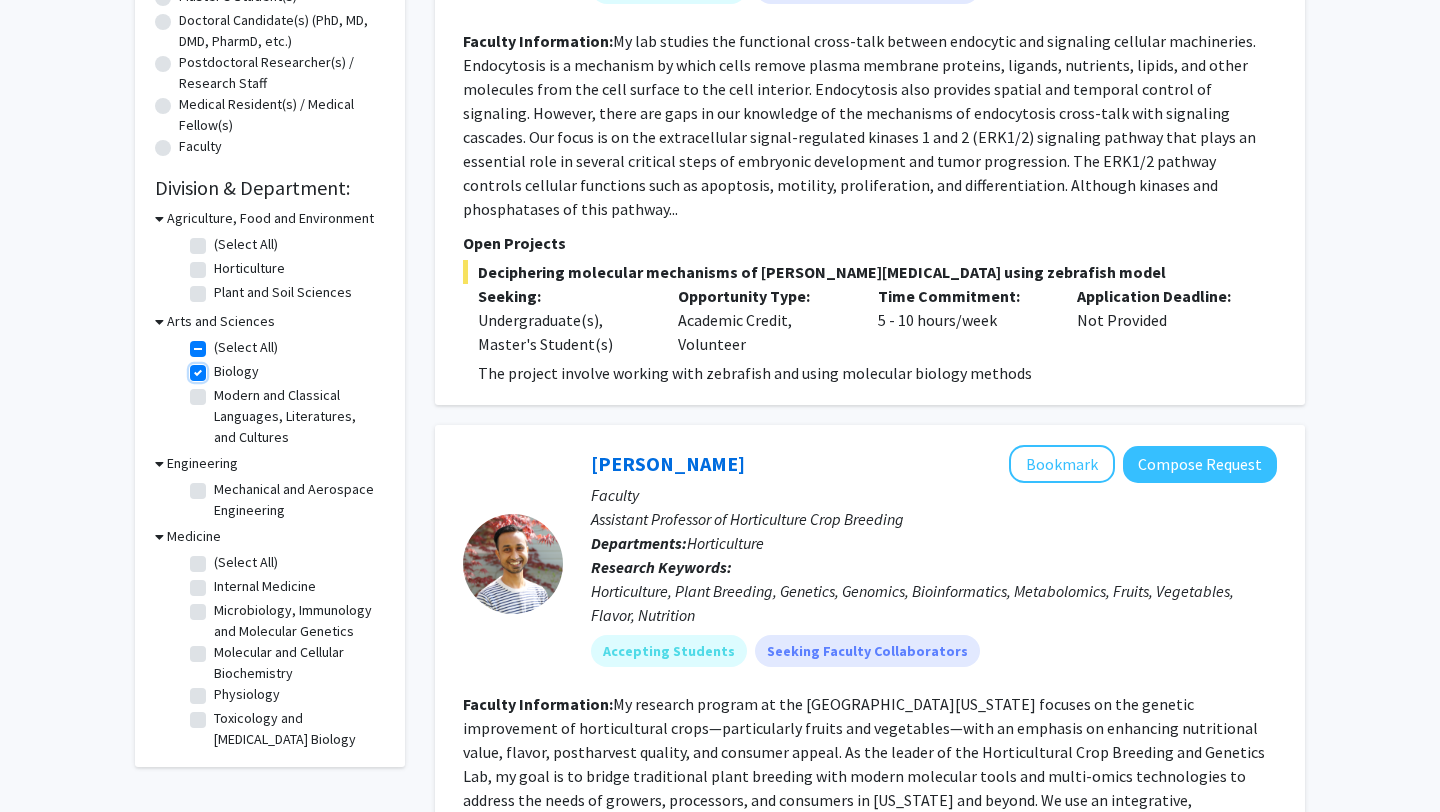 checkbox on "true" 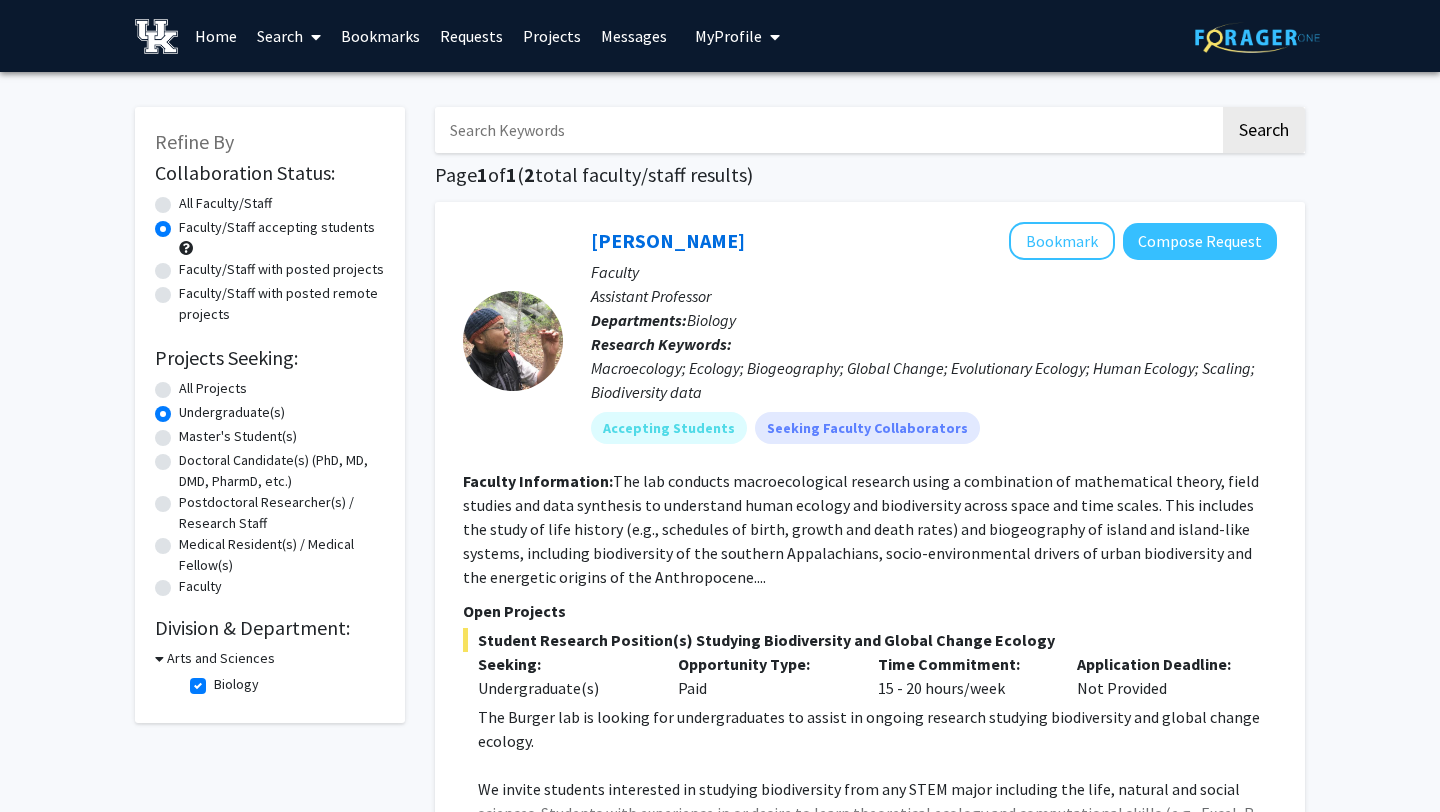 click at bounding box center [827, 130] 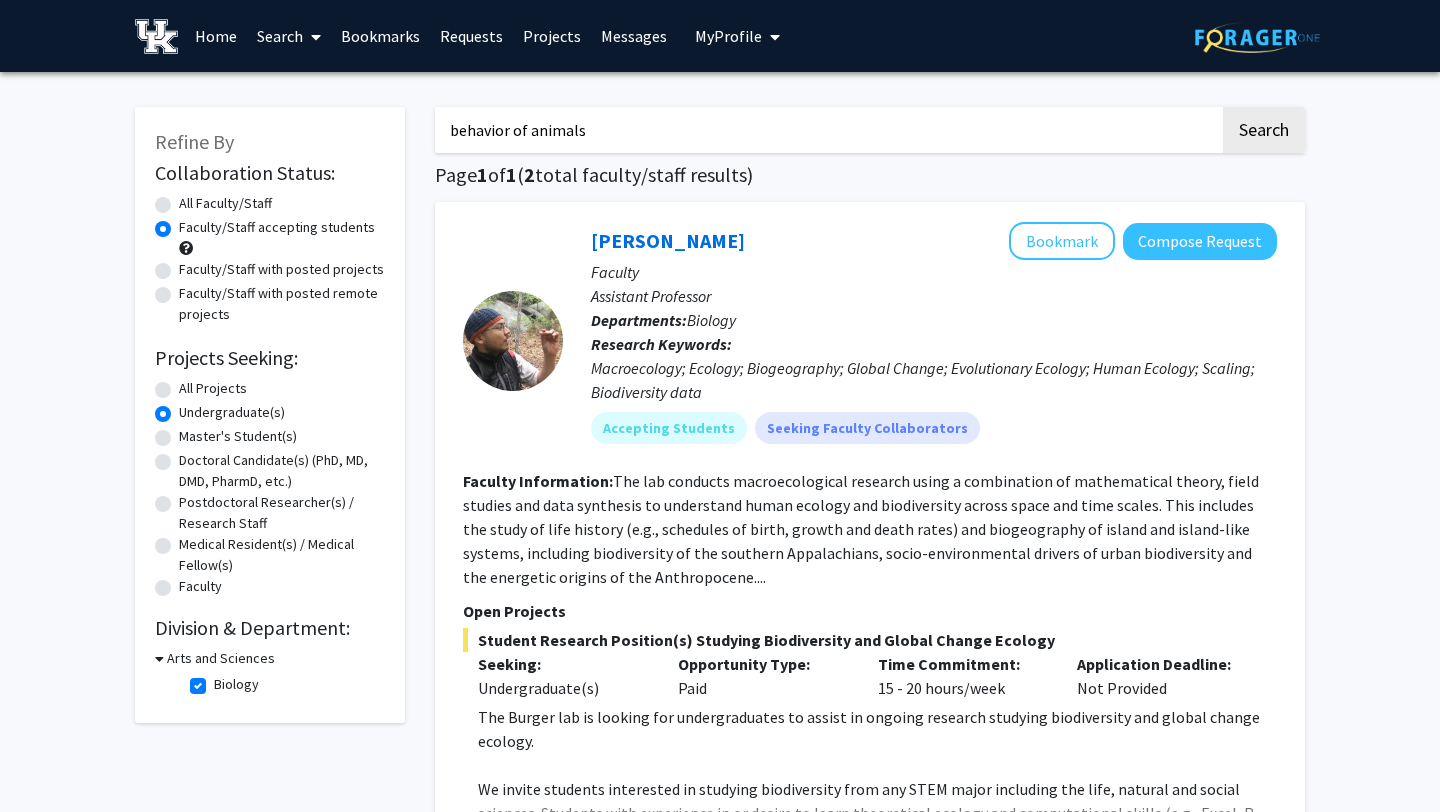 type on "behavior of animals" 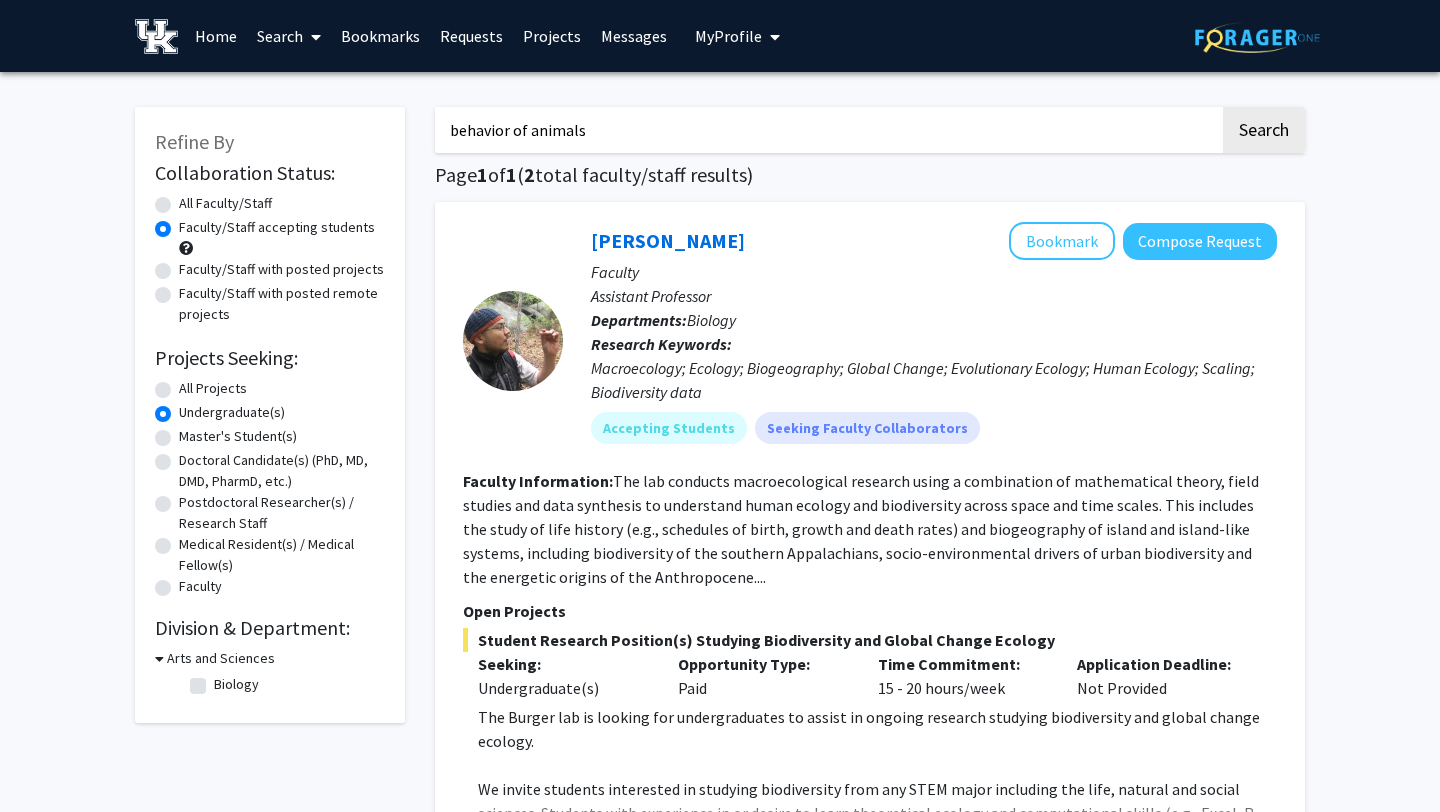 radio on "true" 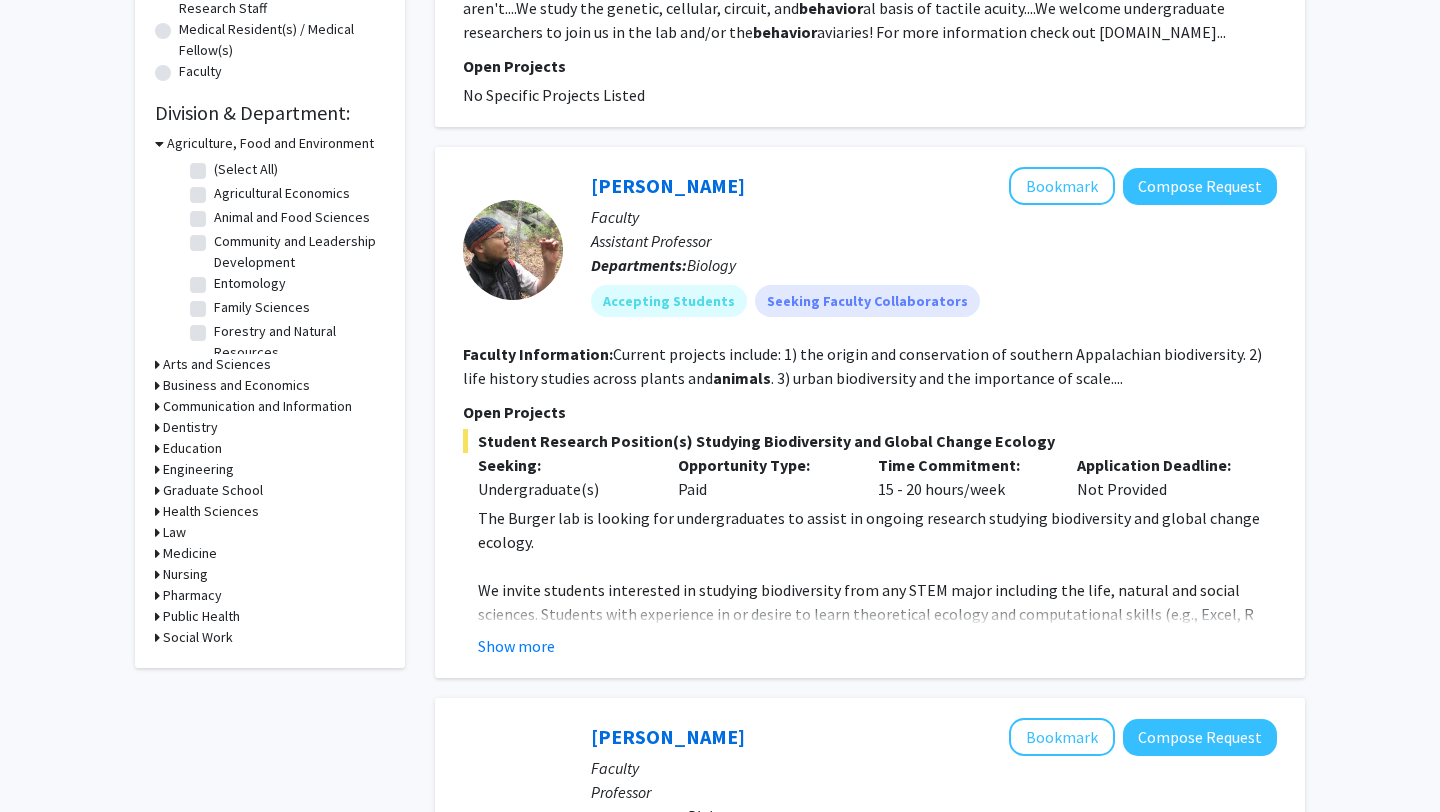 scroll, scrollTop: 518, scrollLeft: 0, axis: vertical 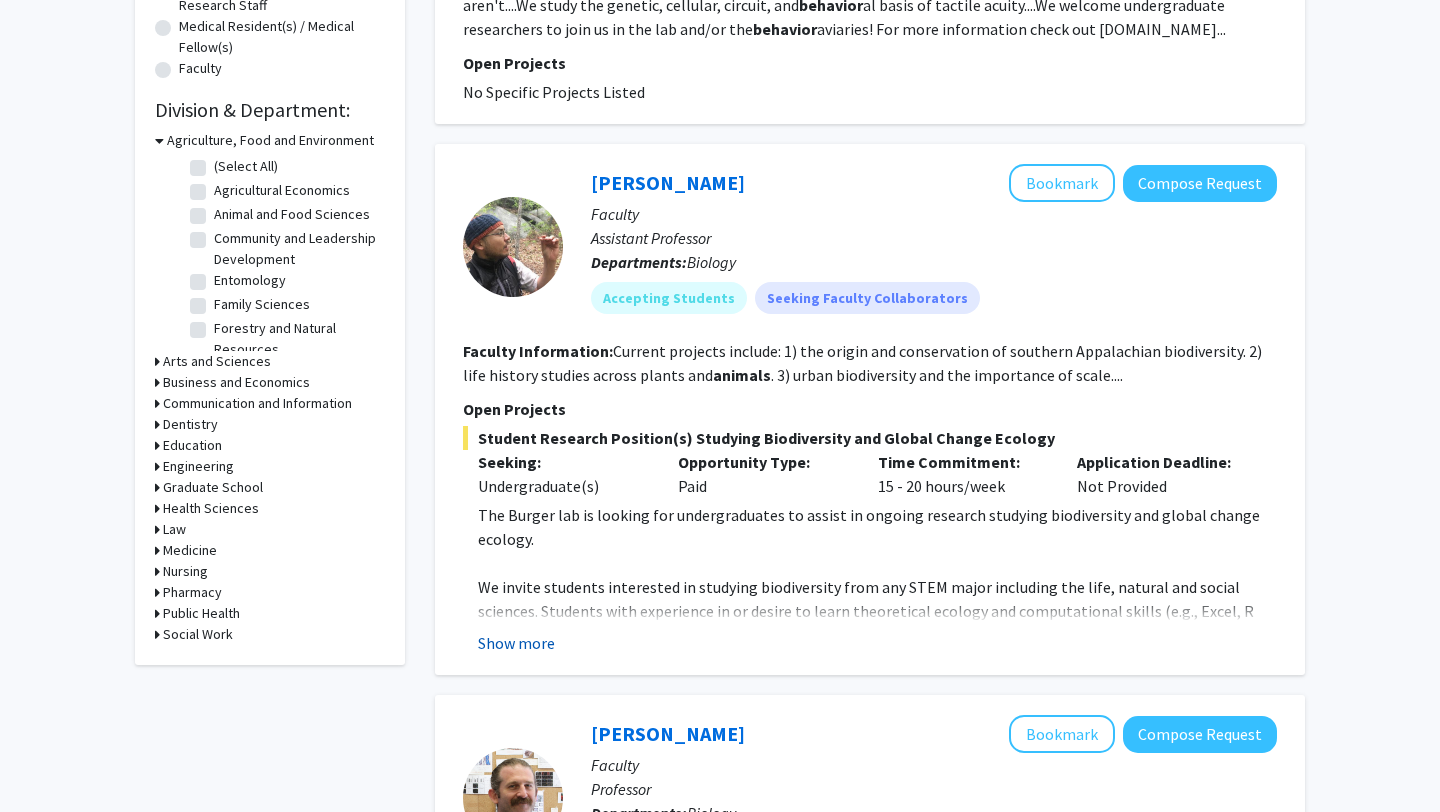 click on "Show more" 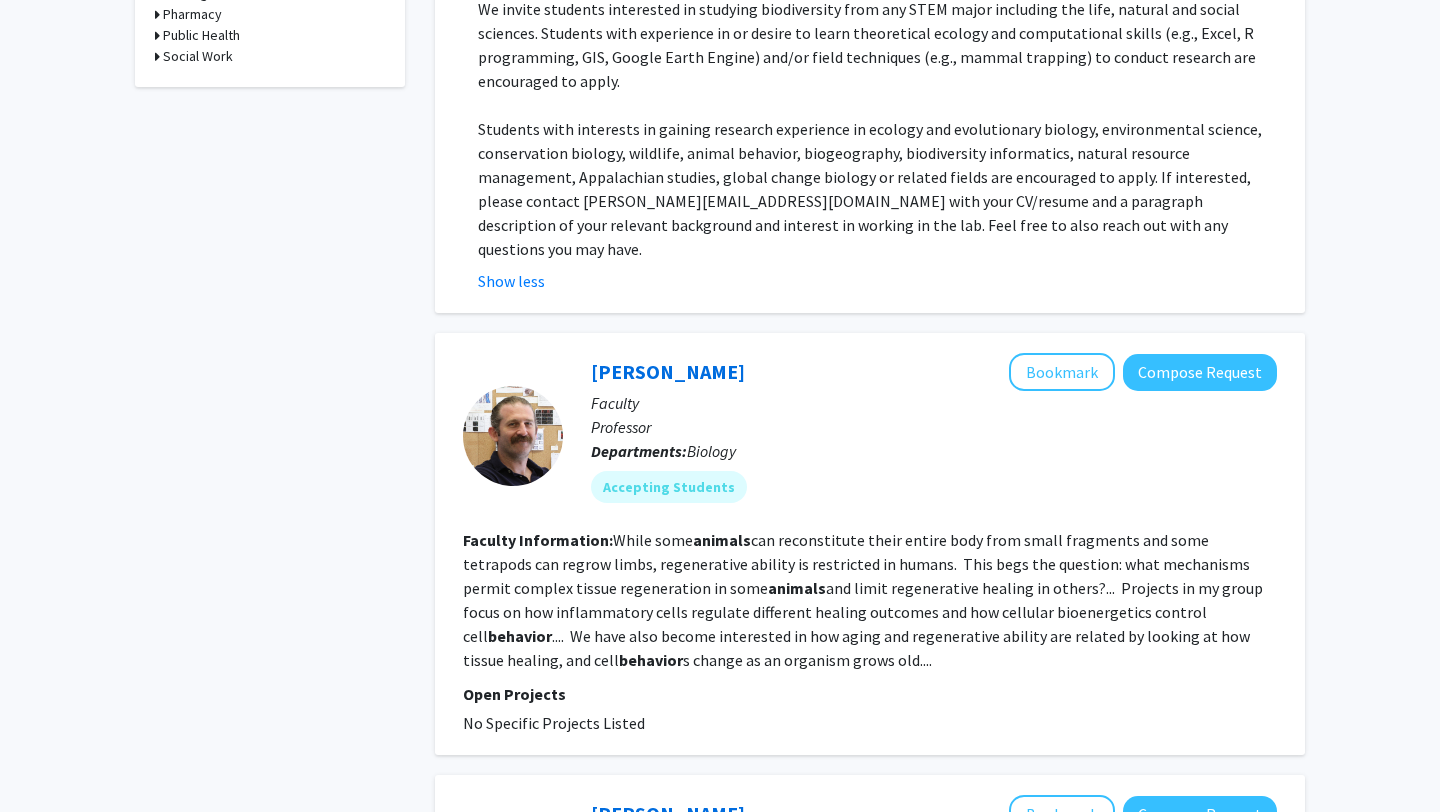 scroll, scrollTop: 0, scrollLeft: 0, axis: both 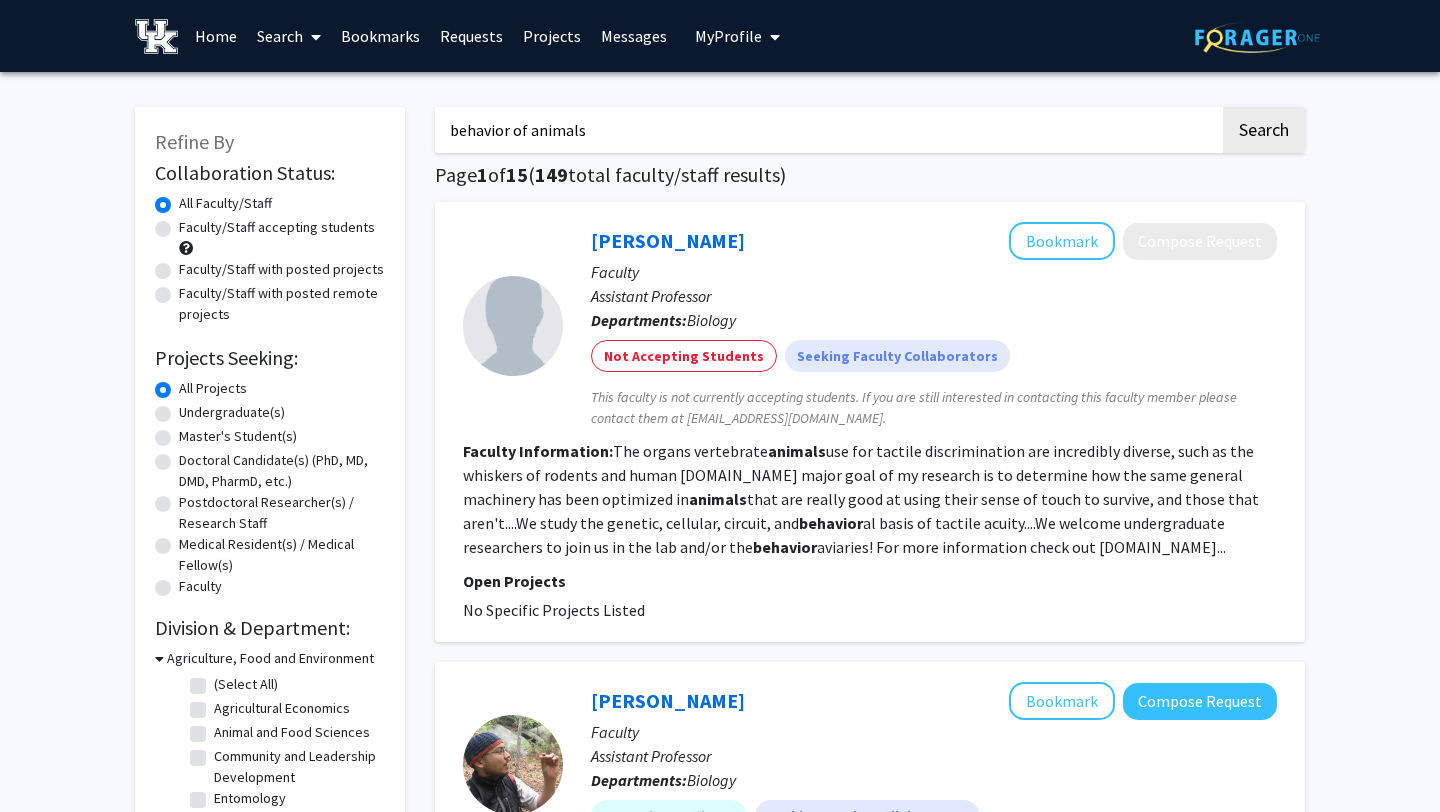 click on "Faculty/Staff accepting students" 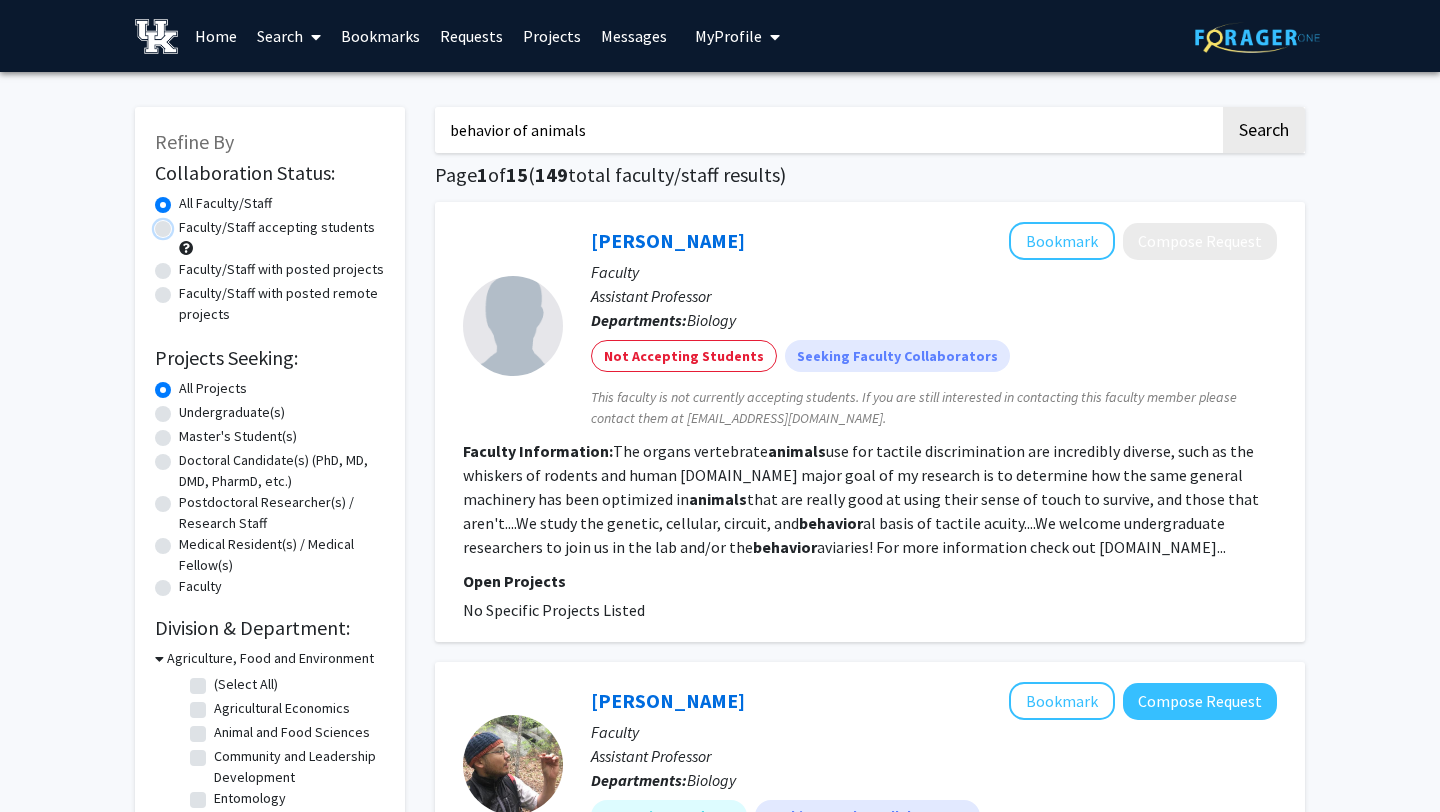 click on "Faculty/Staff accepting students" at bounding box center [185, 223] 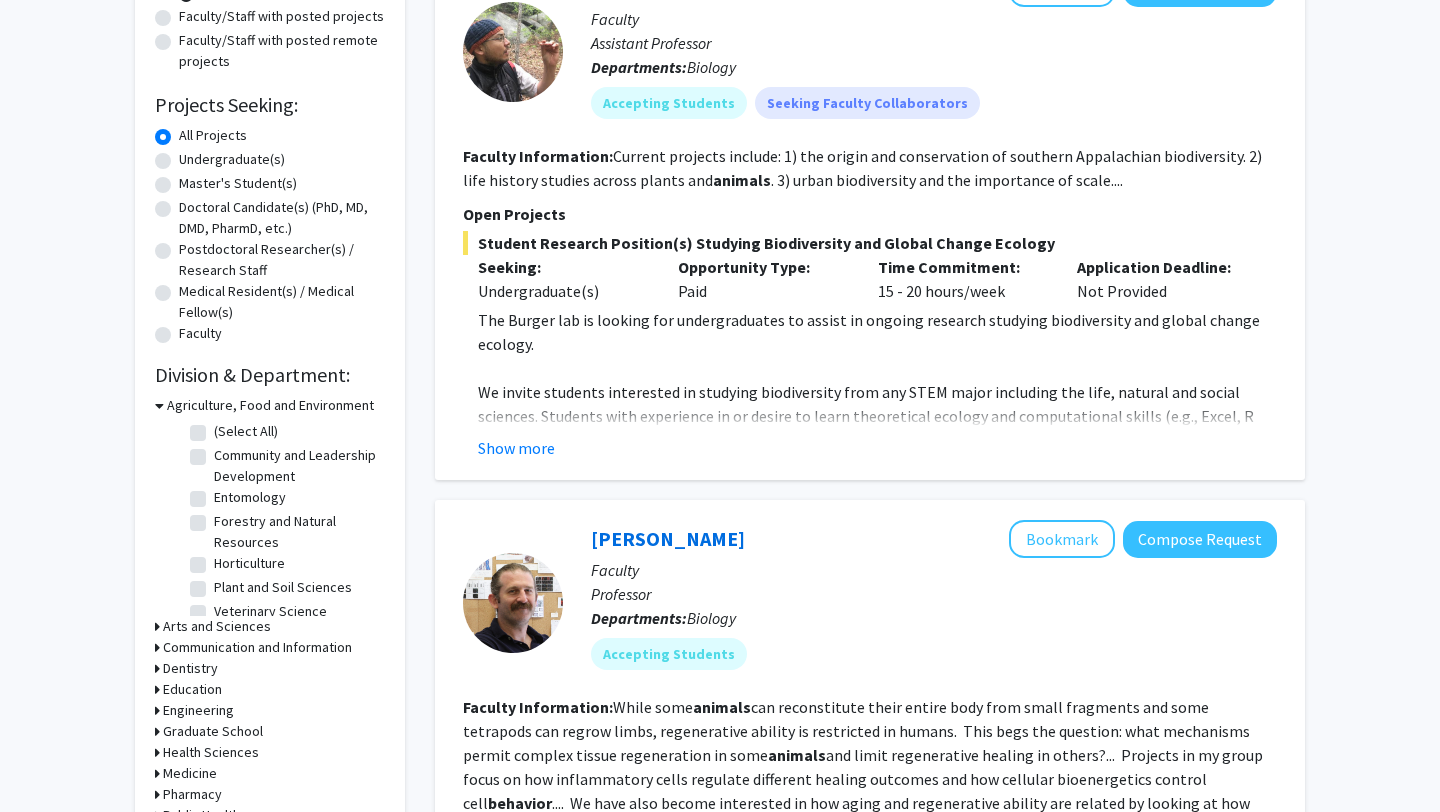 scroll, scrollTop: 0, scrollLeft: 0, axis: both 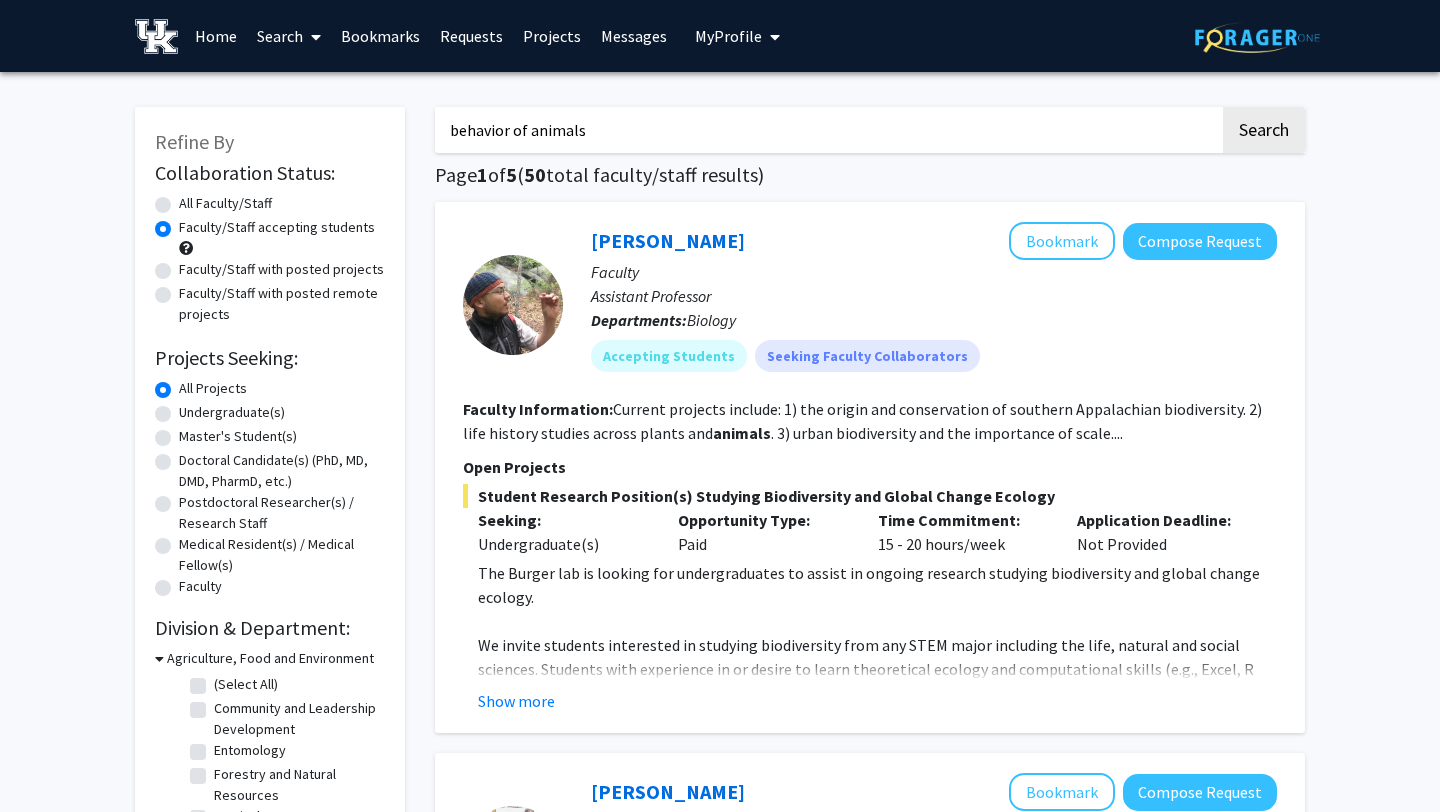 click on "behavior of animals" at bounding box center (827, 130) 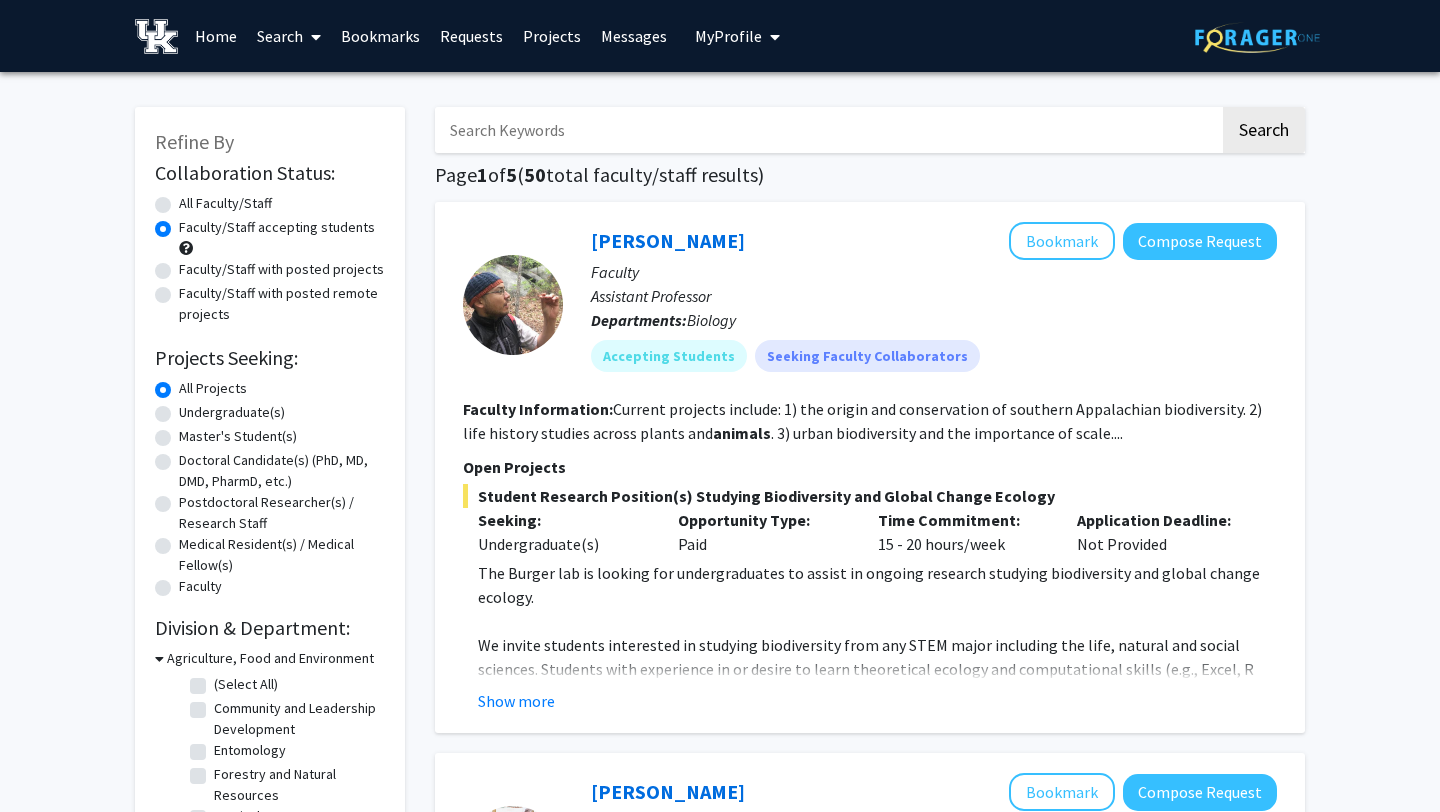 type 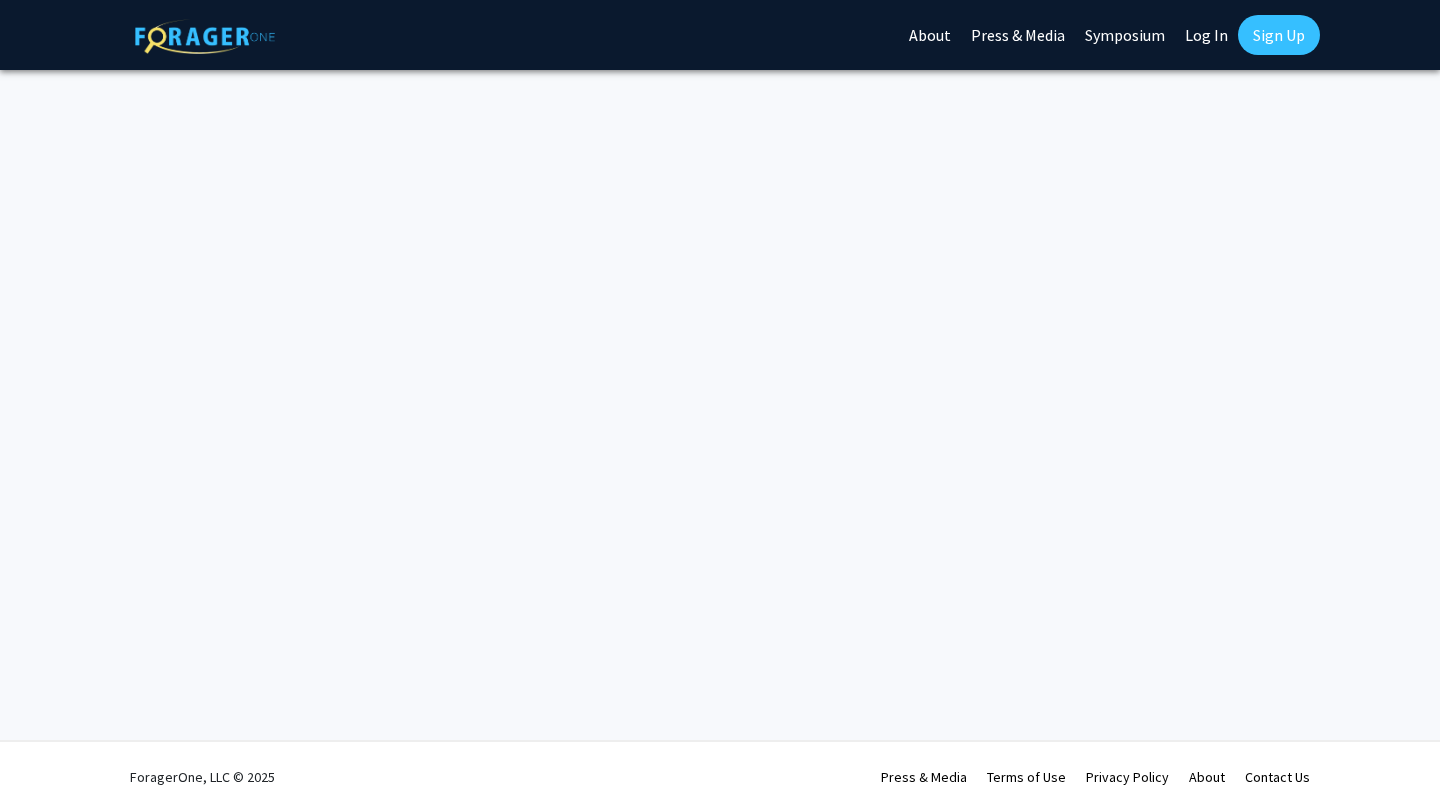 scroll, scrollTop: 0, scrollLeft: 0, axis: both 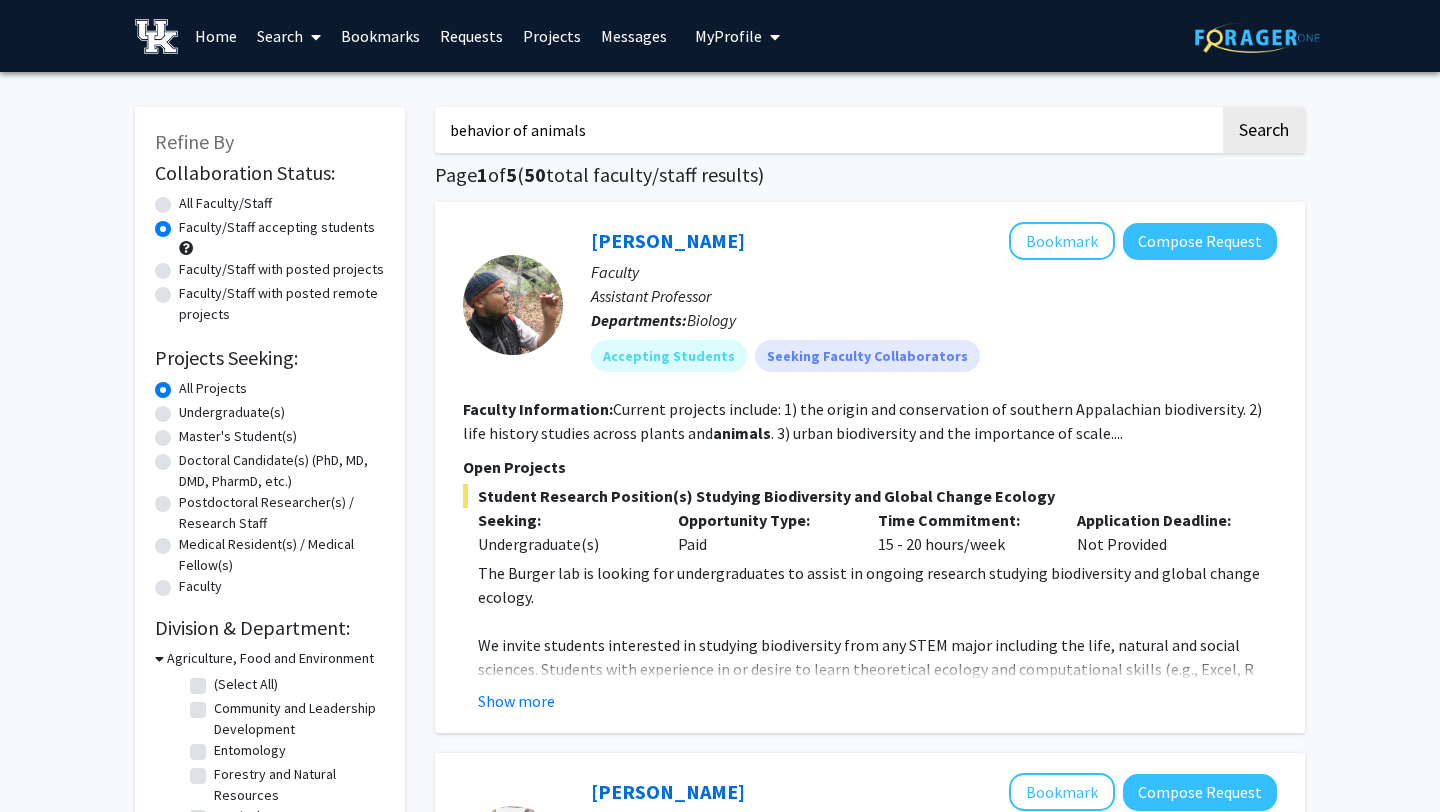 click on "Undergraduate(s)" 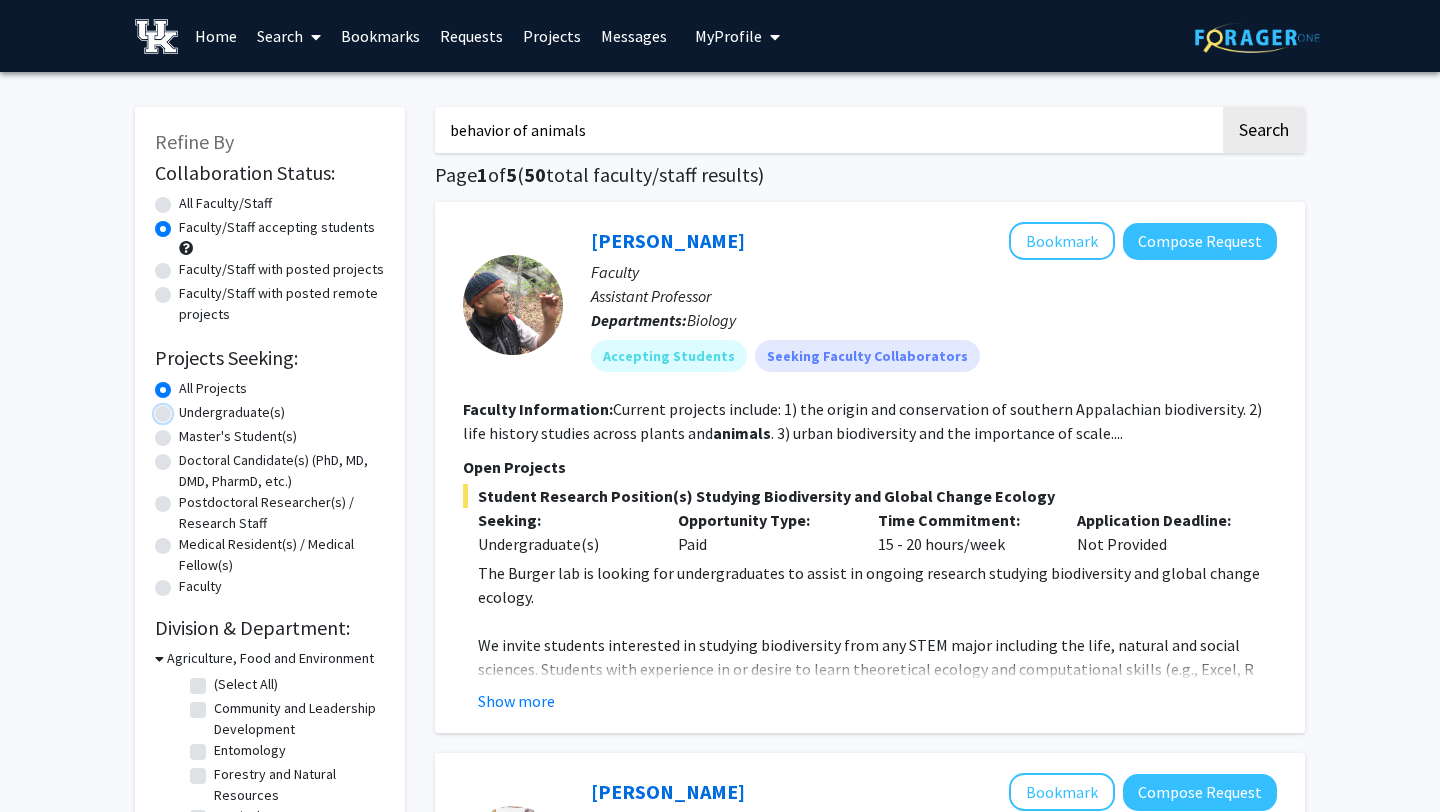 click on "Undergraduate(s)" at bounding box center (185, 408) 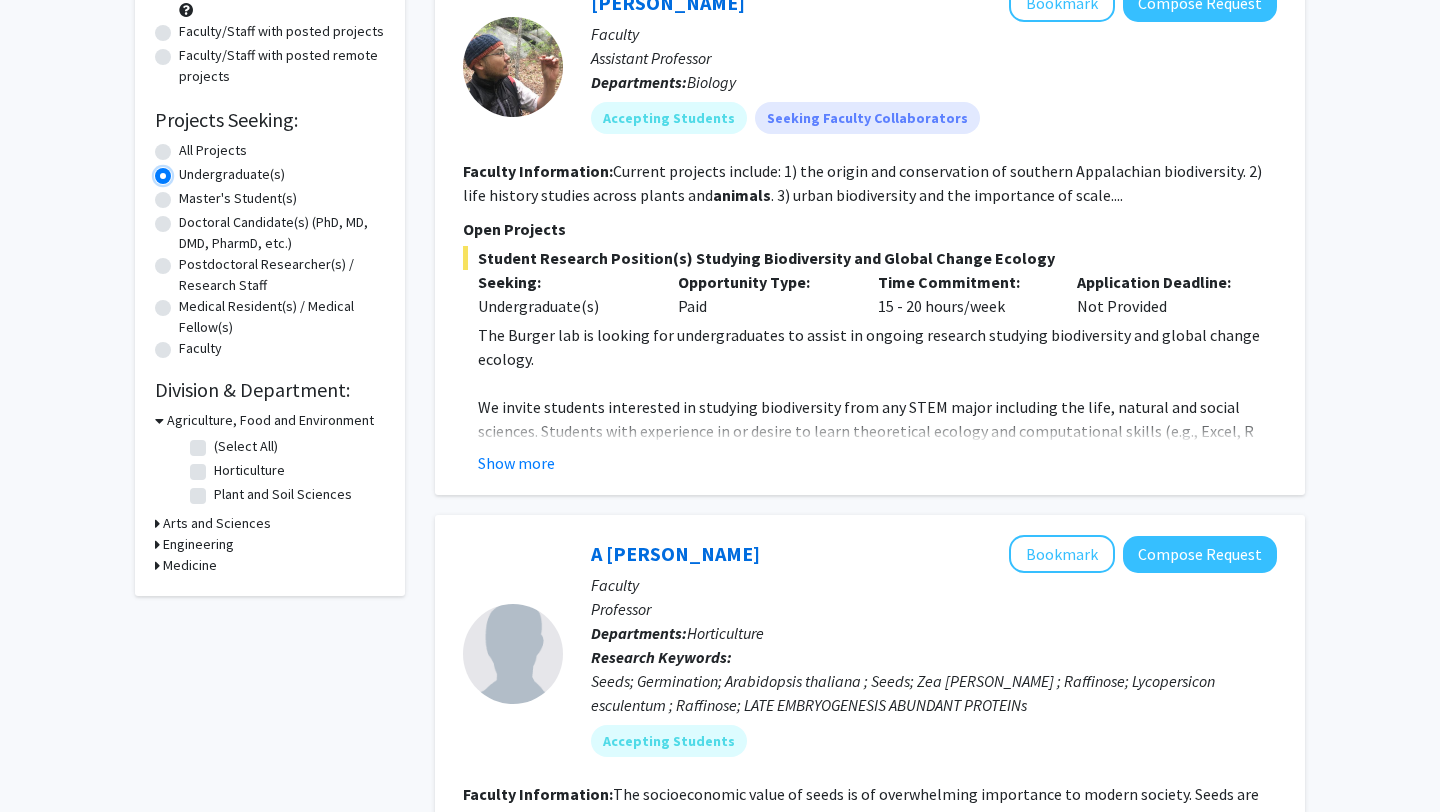 scroll, scrollTop: 240, scrollLeft: 0, axis: vertical 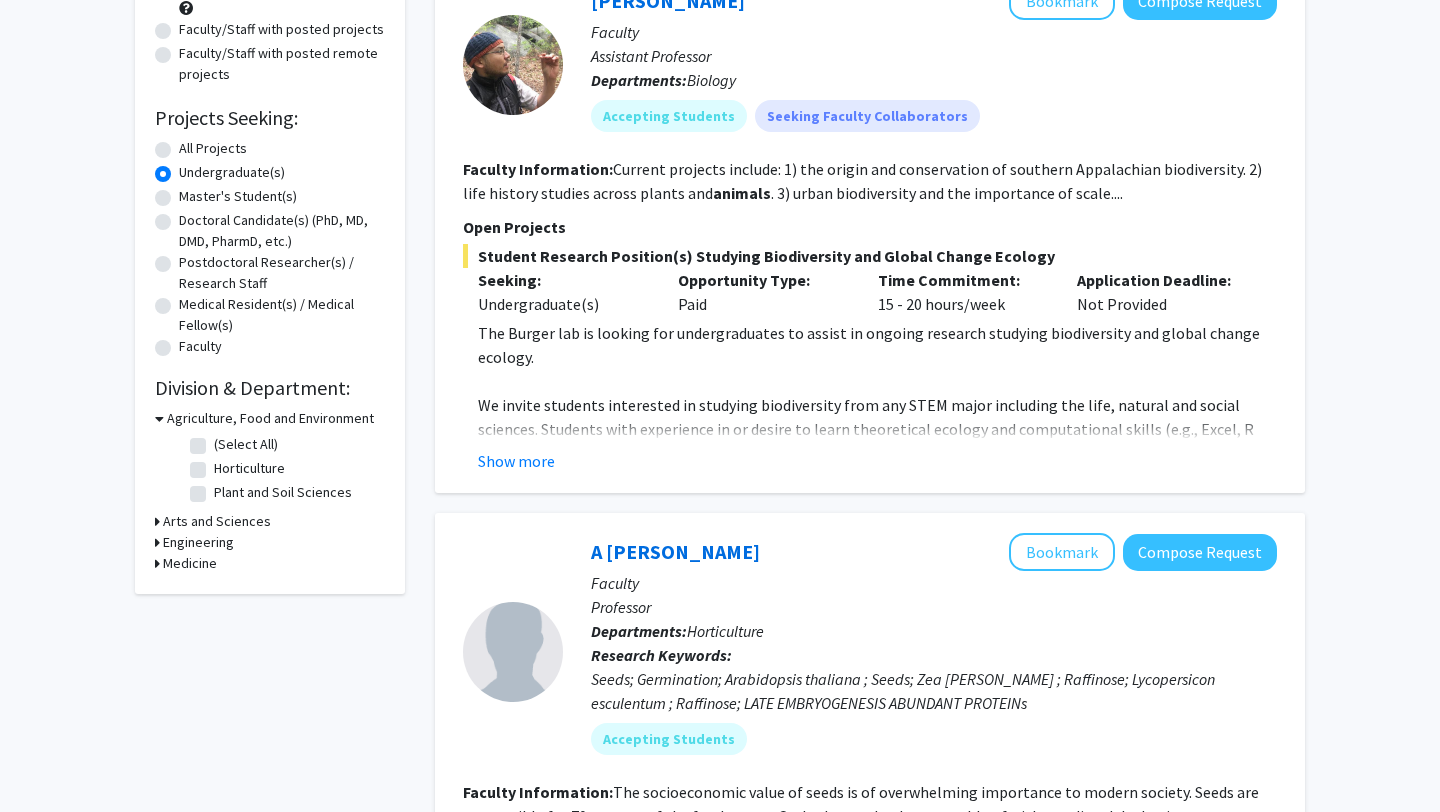 click on "Arts and Sciences" at bounding box center [217, 521] 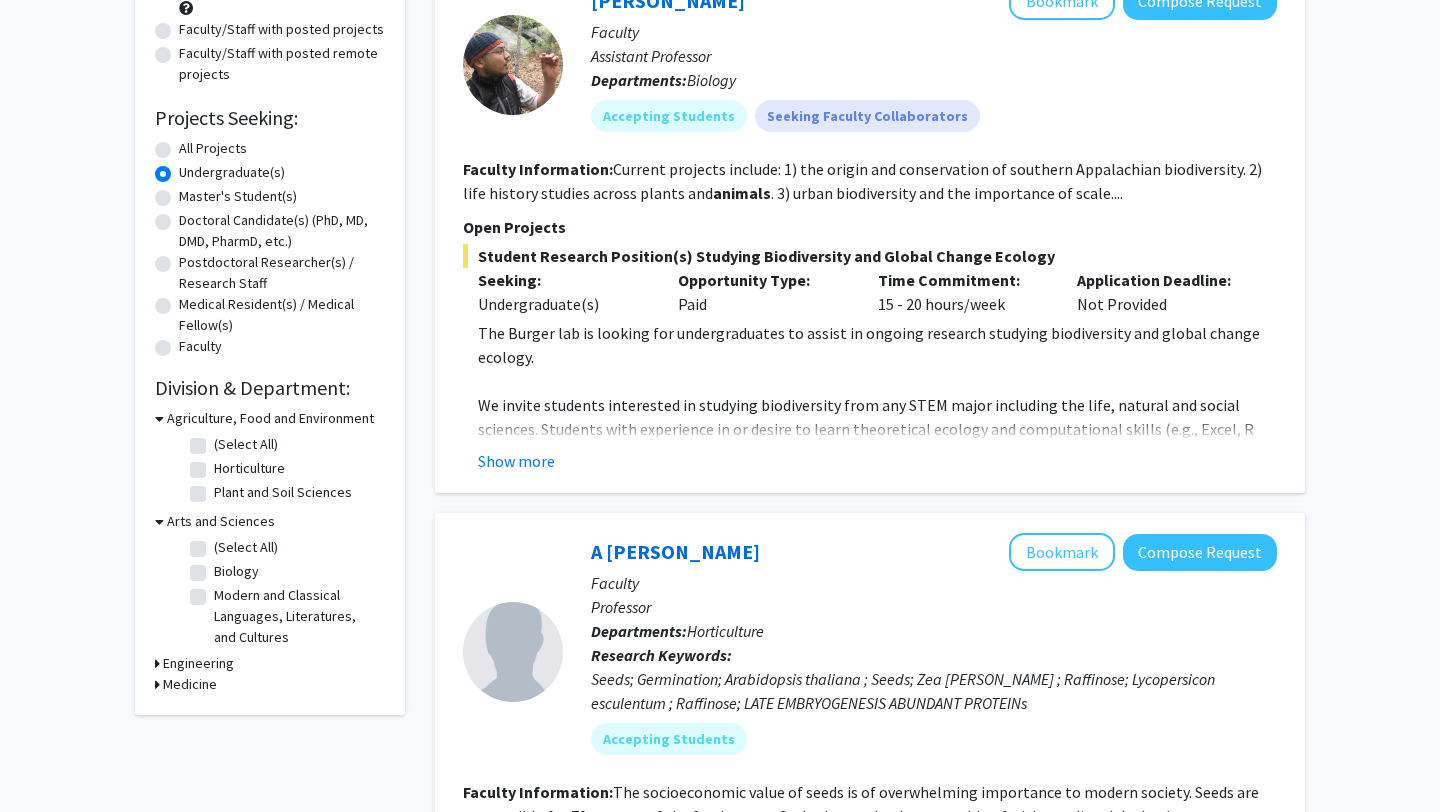 click on "Biology" 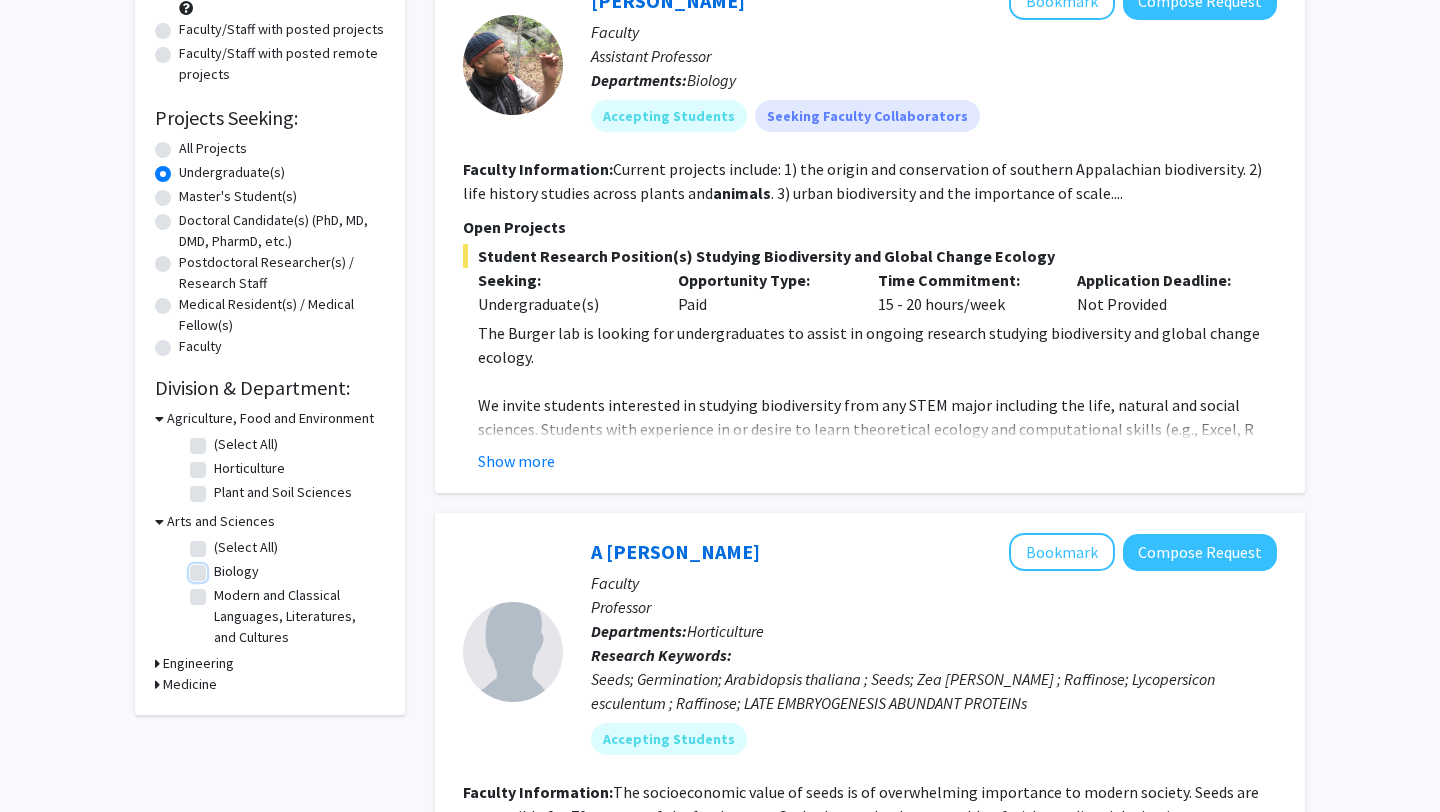 click on "Biology" at bounding box center [220, 567] 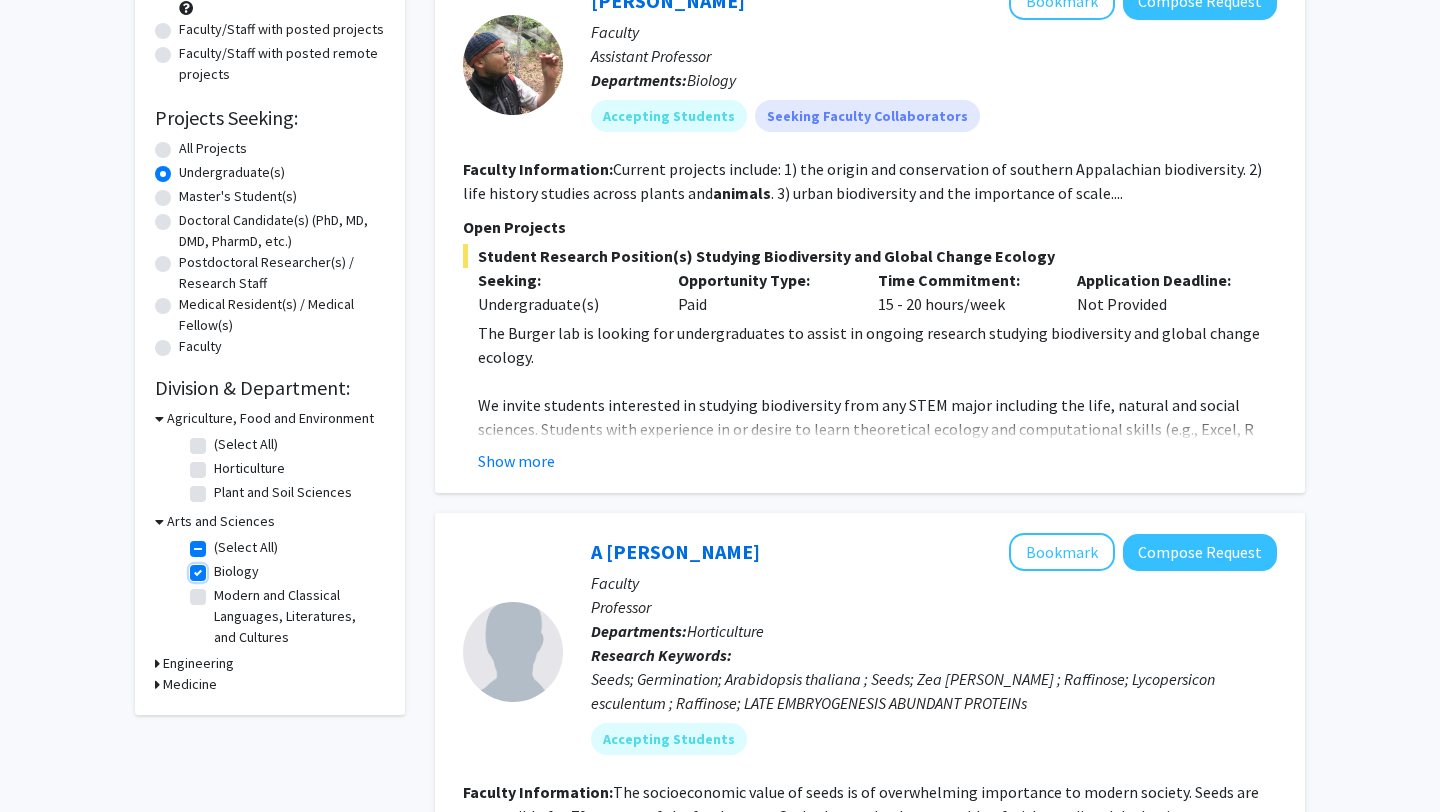 checkbox on "true" 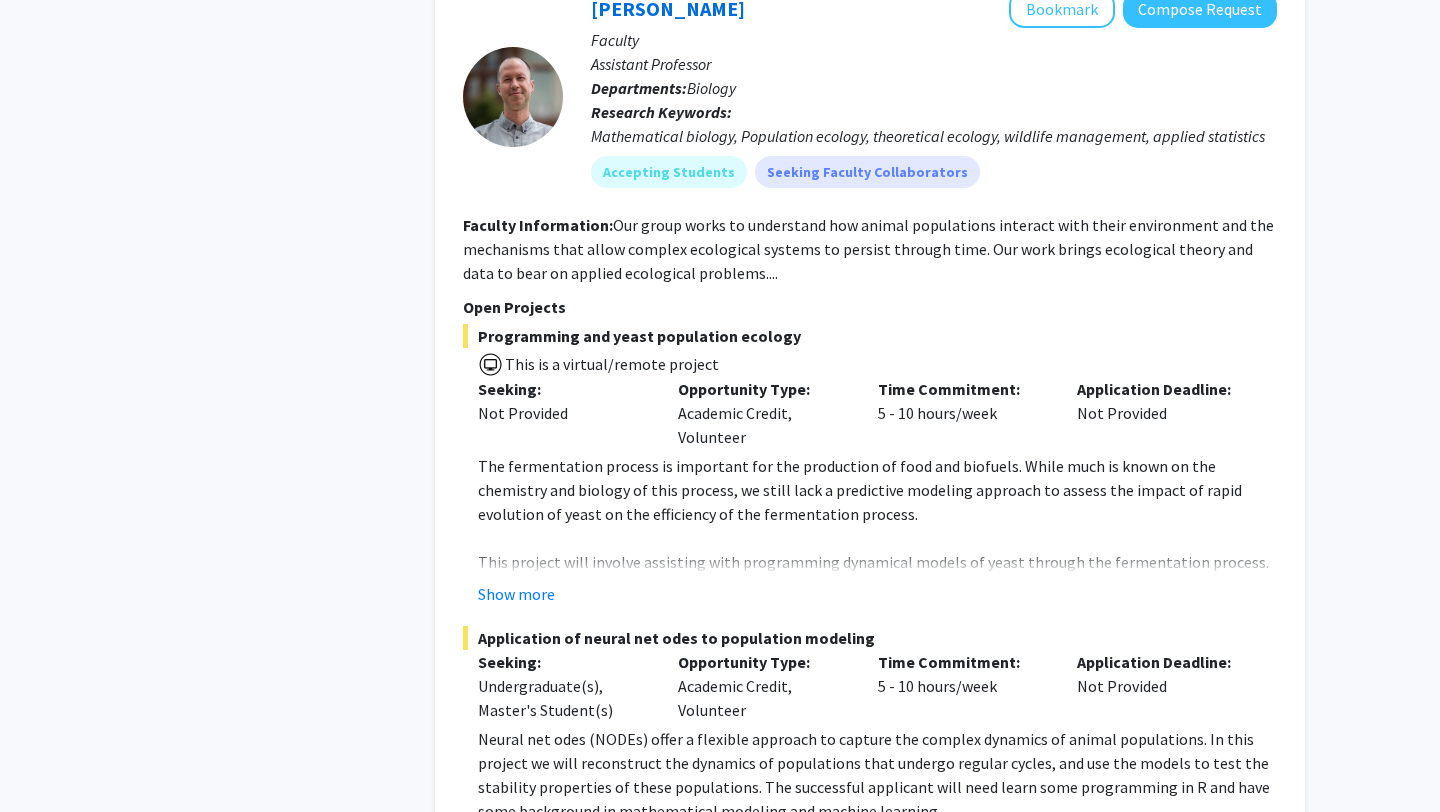 scroll, scrollTop: 797, scrollLeft: 0, axis: vertical 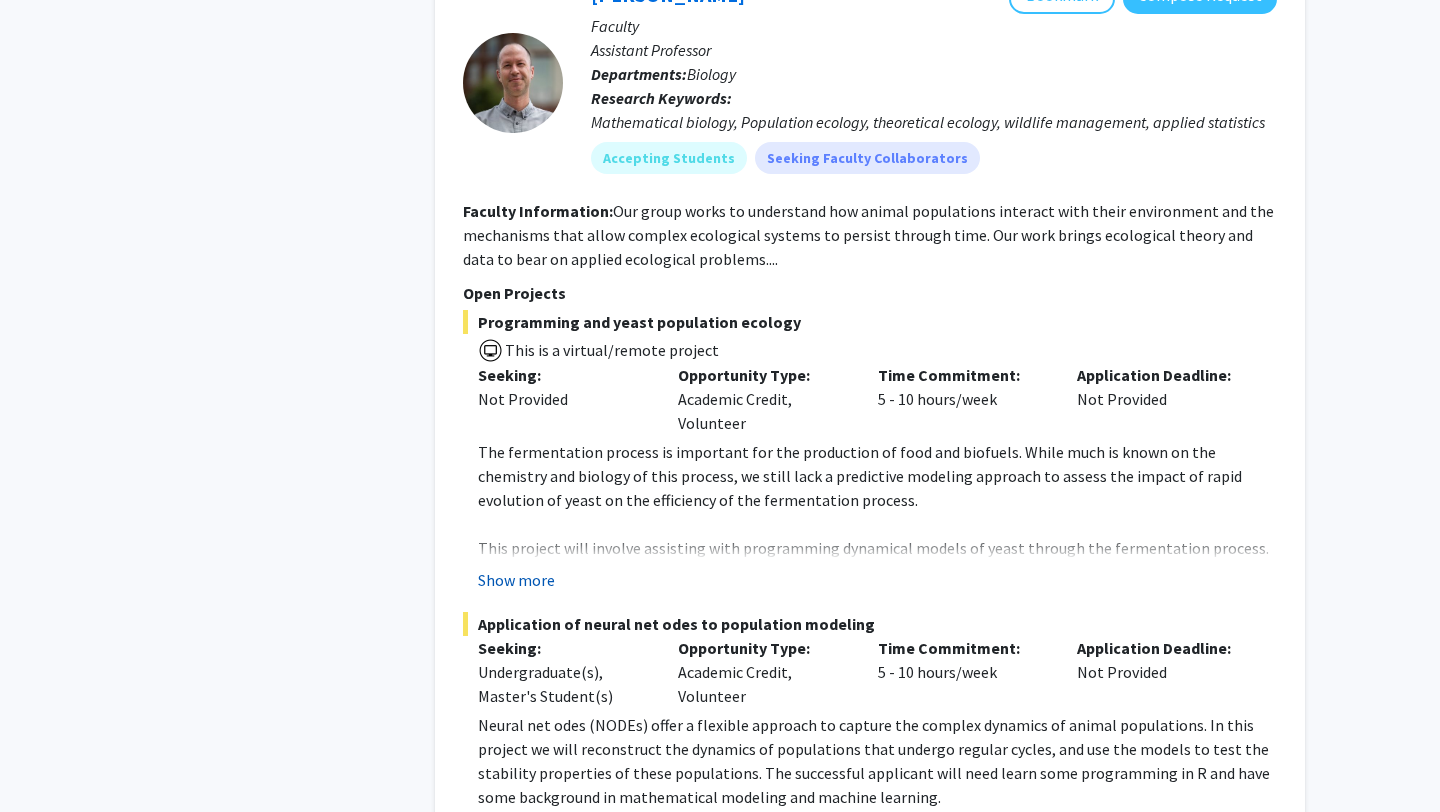click on "Show more" 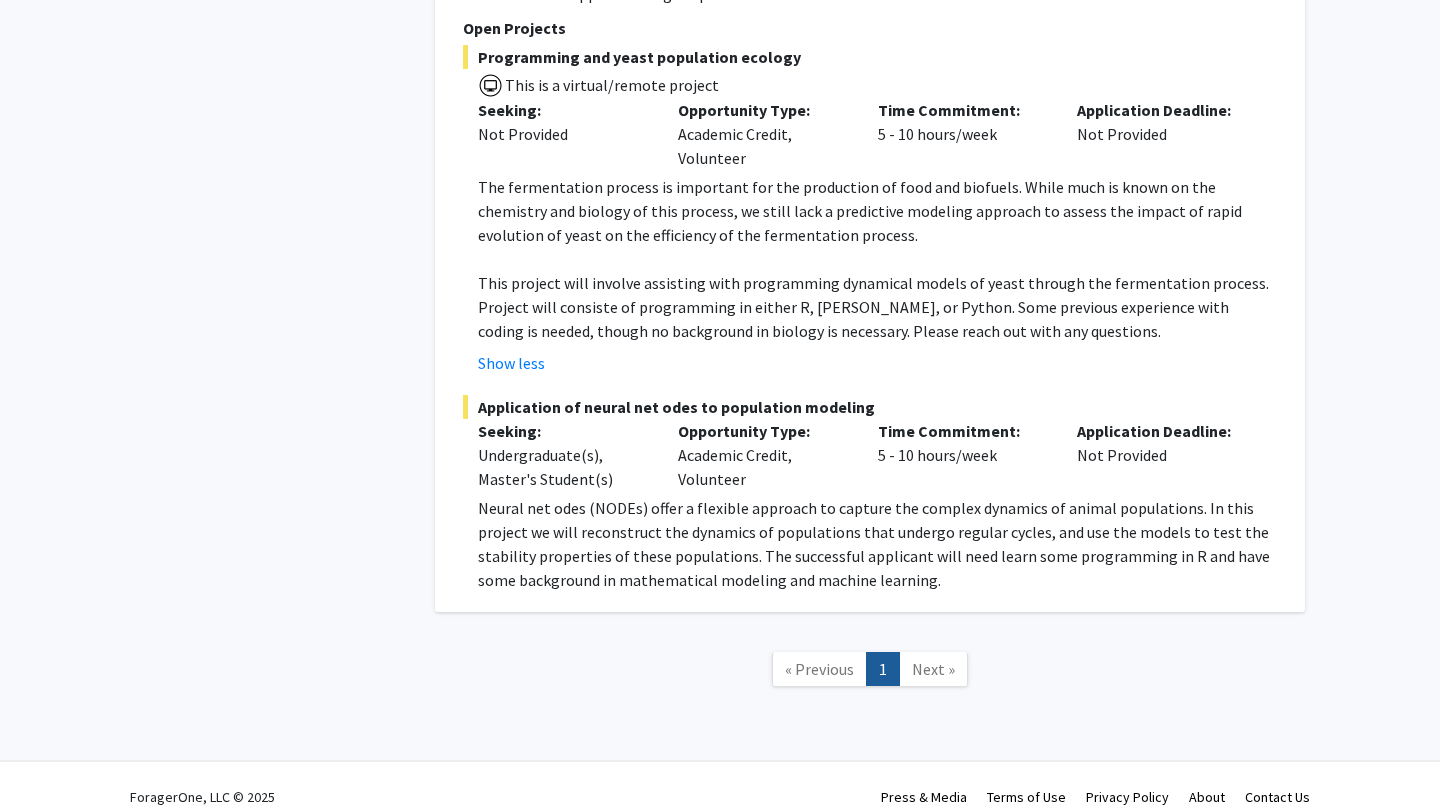 scroll, scrollTop: 1083, scrollLeft: 0, axis: vertical 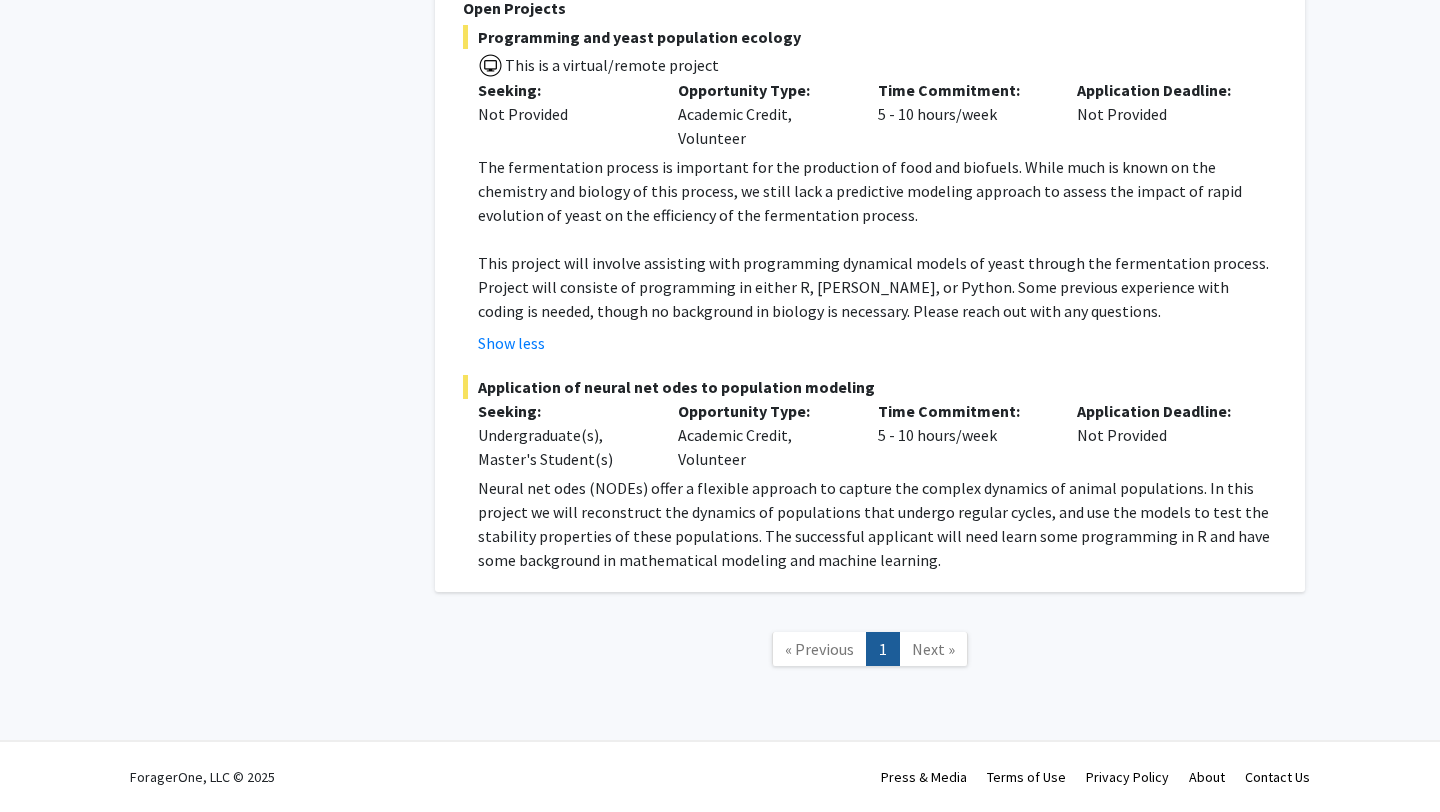 click on "Next »" 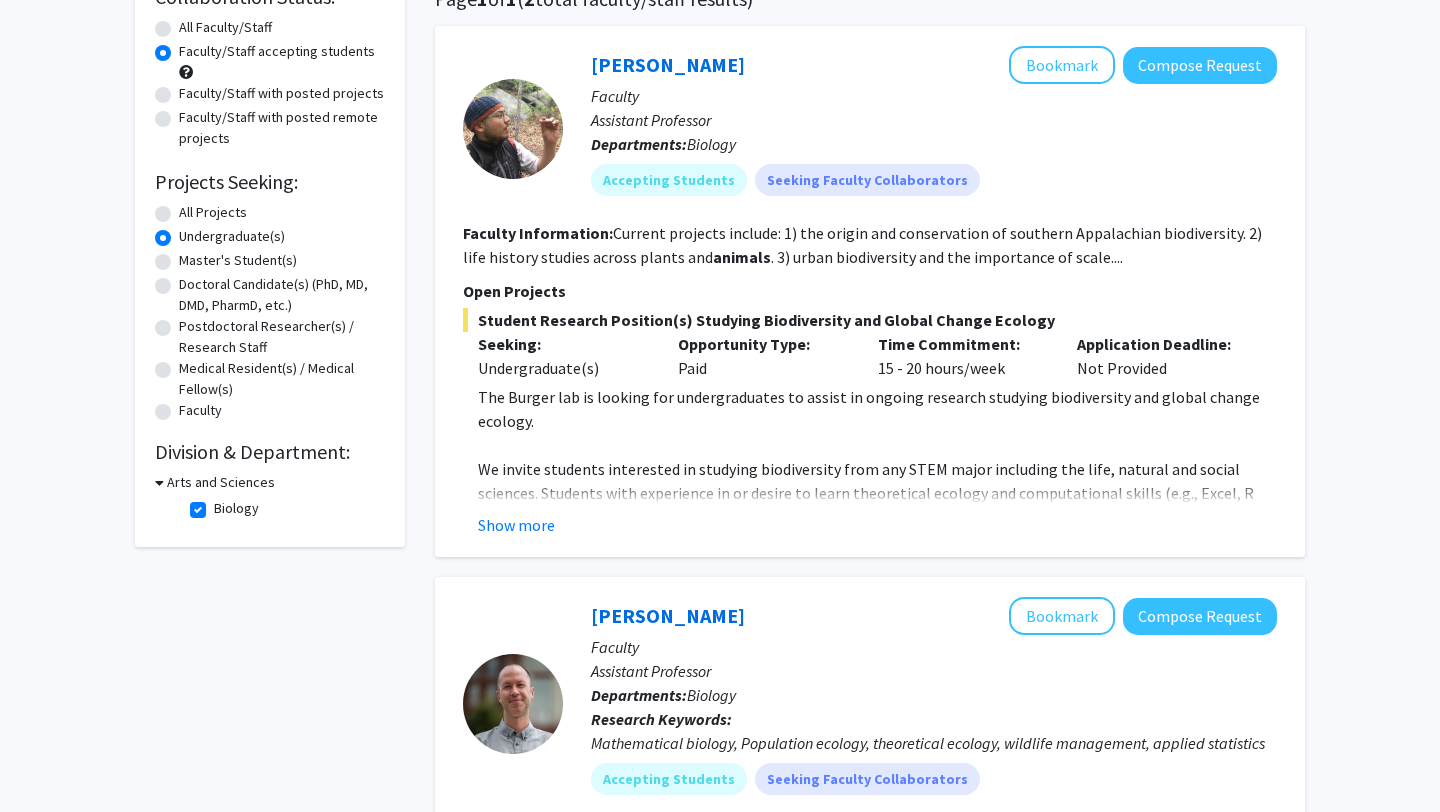 scroll, scrollTop: 0, scrollLeft: 0, axis: both 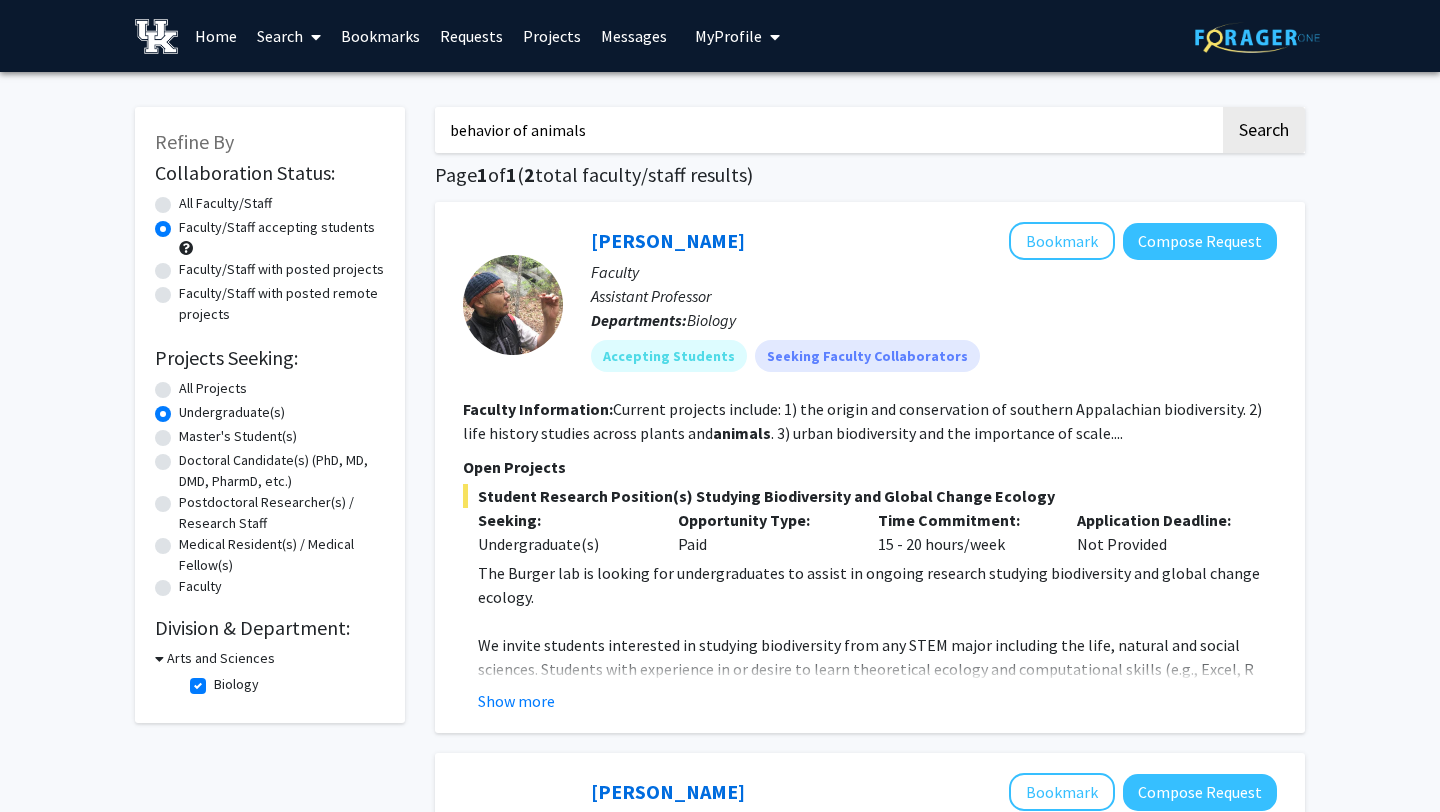 click on "behavior of animals Search  Page  1  of  1  ( 2  total faculty/staff results)   Joseph Burger   Bookmark
Compose Request  Faculty Assistant Professor Departments:  Biology Accepting Students  Seeking Faculty Collaborators Faculty Information:  Current projects include:  1) the origin and conservation of southern Appalachian biodiversity.  2) life history studies across plants and  animals .  3) urban biodiversity and the importance of scale.... Open Projects  Student Research Position(s) Studying Biodiversity and Global Change Ecology  Seeking: Undergraduate(s) Opportunity Type:  Paid  Time Commitment:  15 - 20 hours/week  Application Deadline:  Not Provided  The Burger lab is looking for undergraduates to assist in ongoing research studying biodiversity and global change ecology. Show more  Jake Ferguson   Bookmark
Compose Request  Faculty Assistant Professor Departments:  Biology Research Keywords:  Mathematical biology, Population ecology, theoretical ecology, wildlife management, applied statistics" 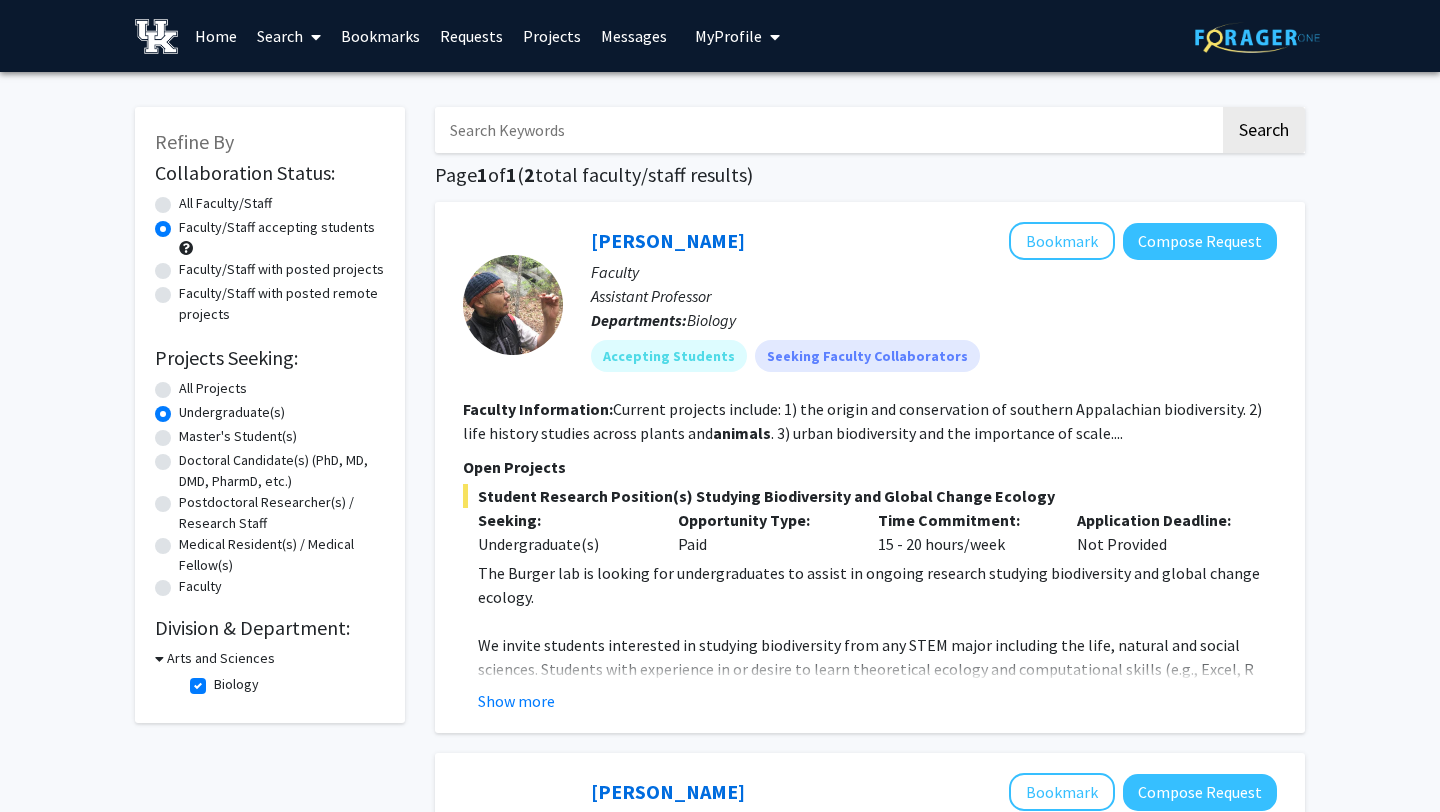type 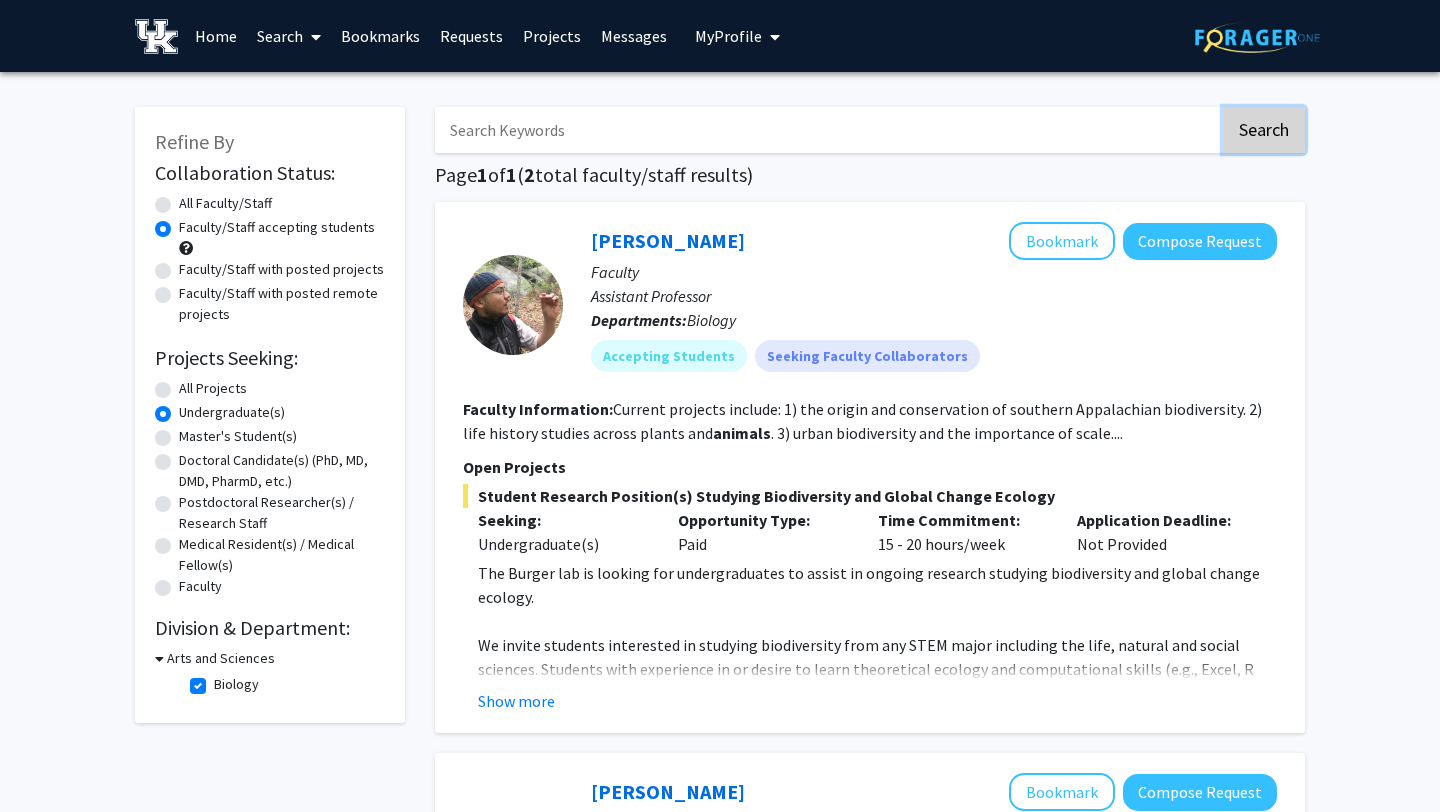 click on "Search" 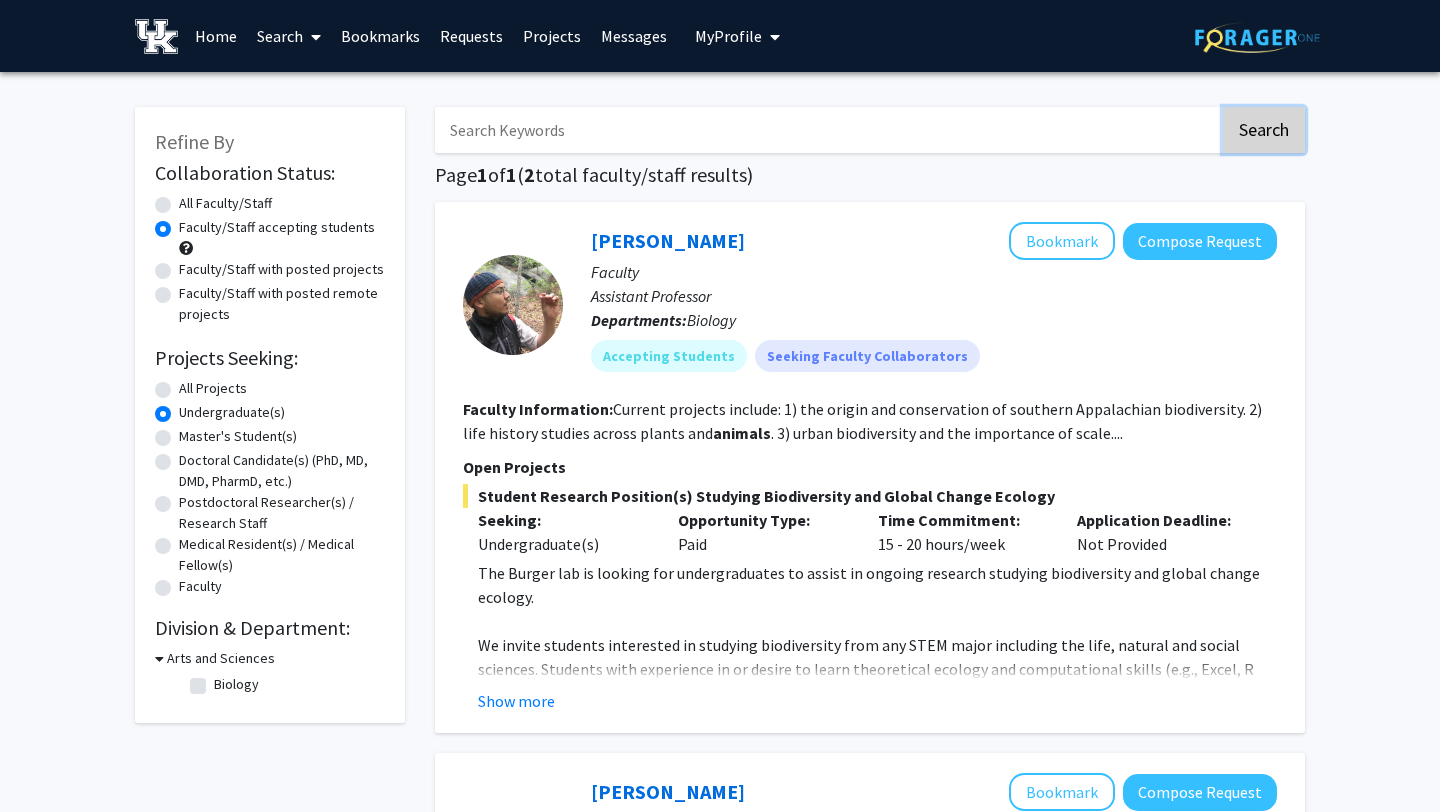 radio on "true" 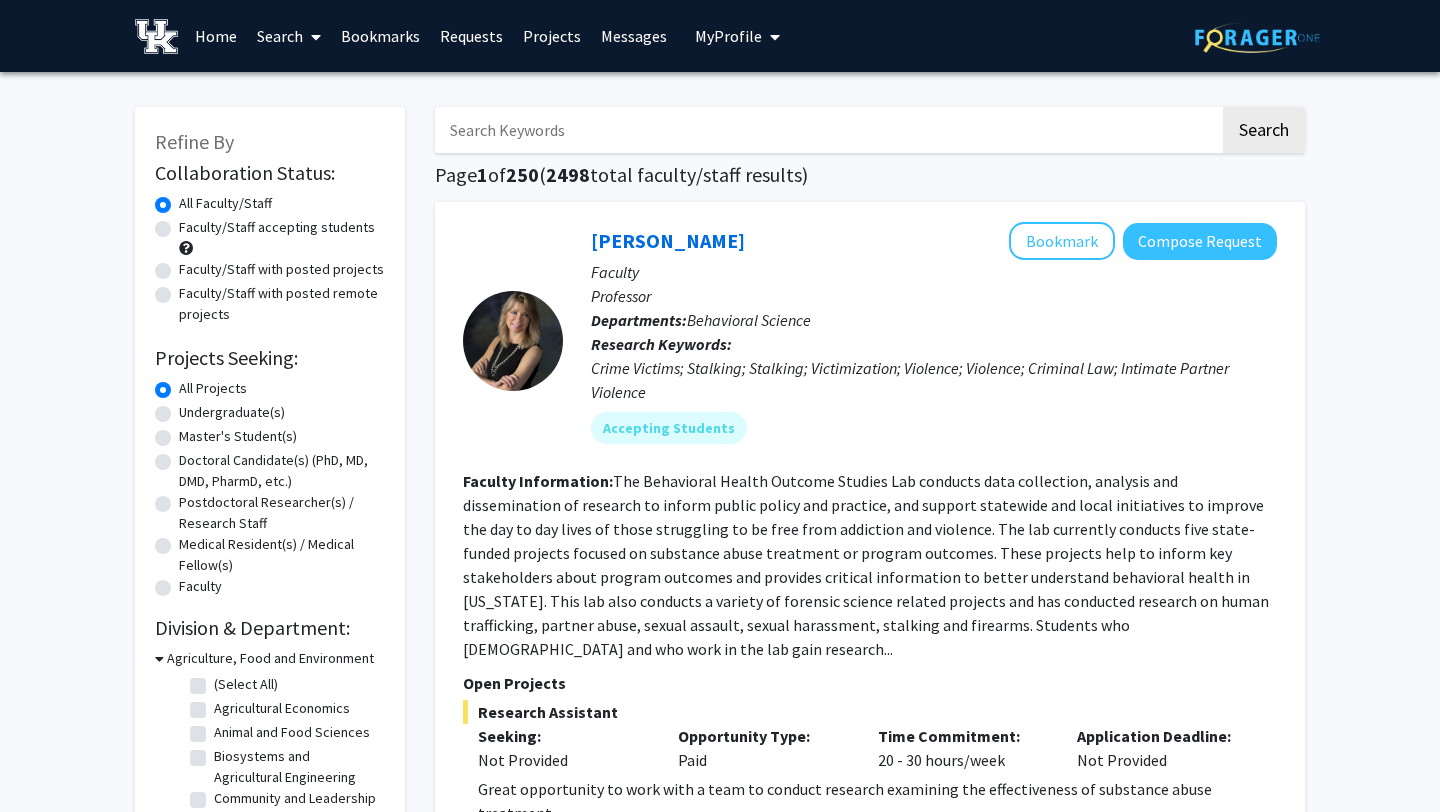 click on "Undergraduate(s)" 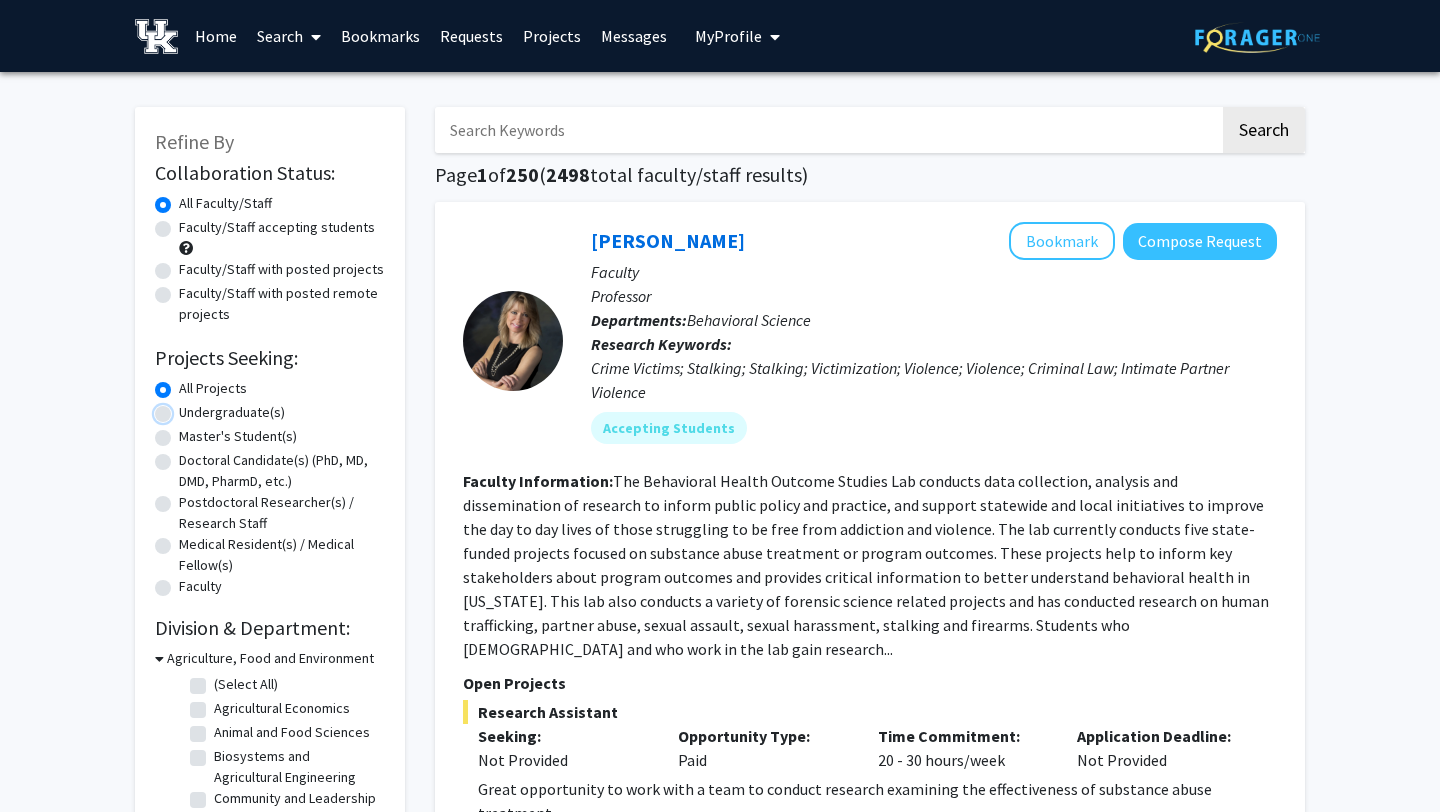 click on "Undergraduate(s)" at bounding box center (185, 408) 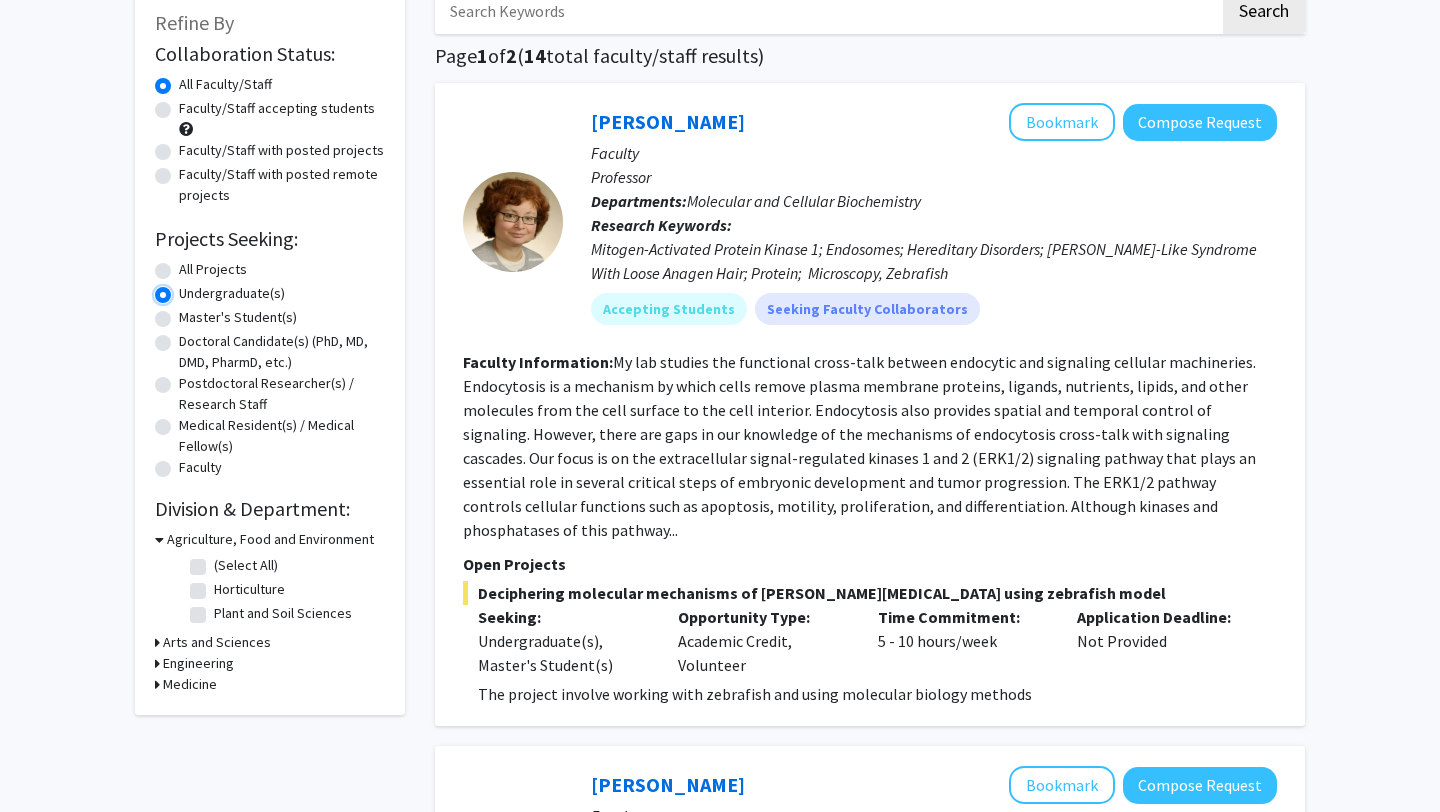 scroll, scrollTop: 135, scrollLeft: 0, axis: vertical 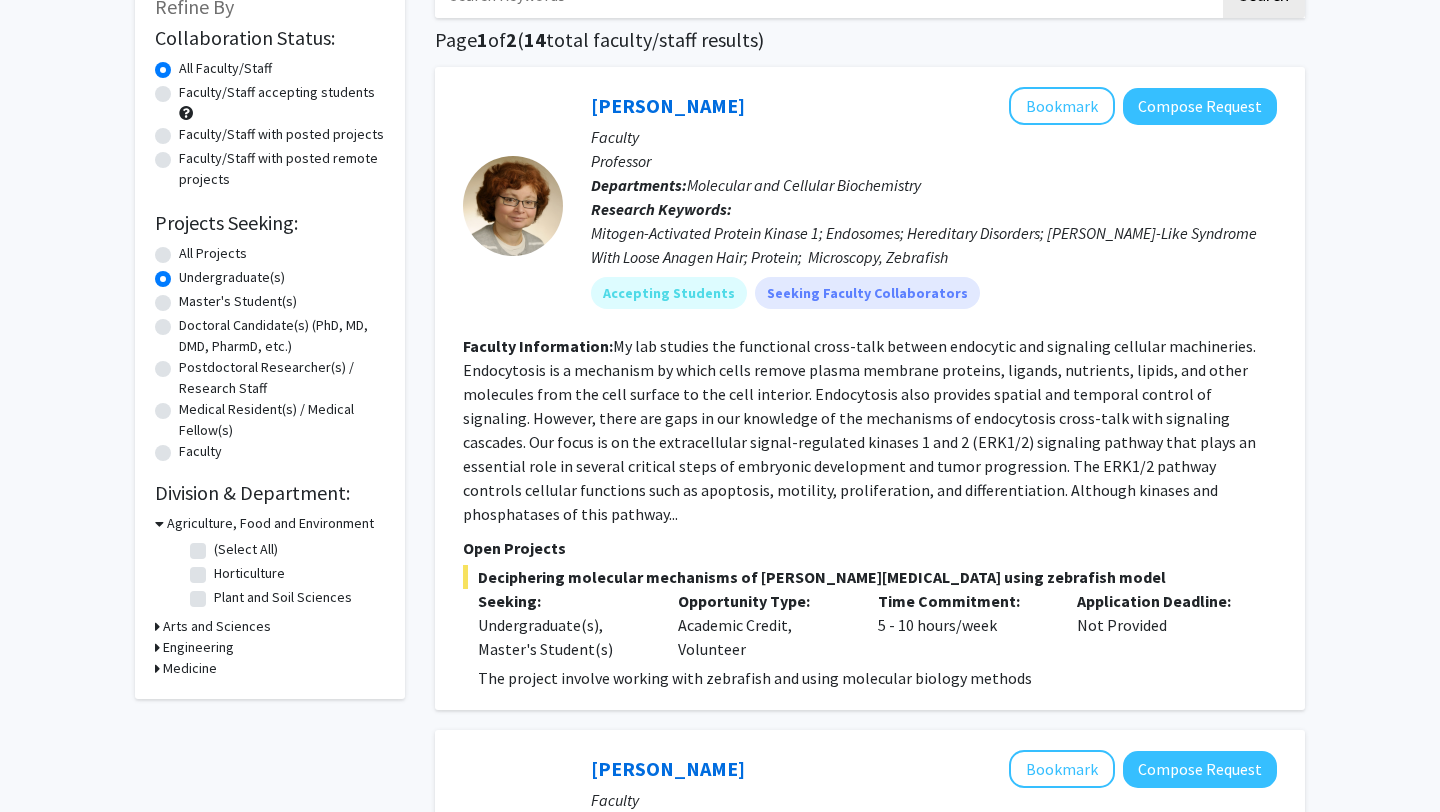 click on "Medicine" at bounding box center (190, 668) 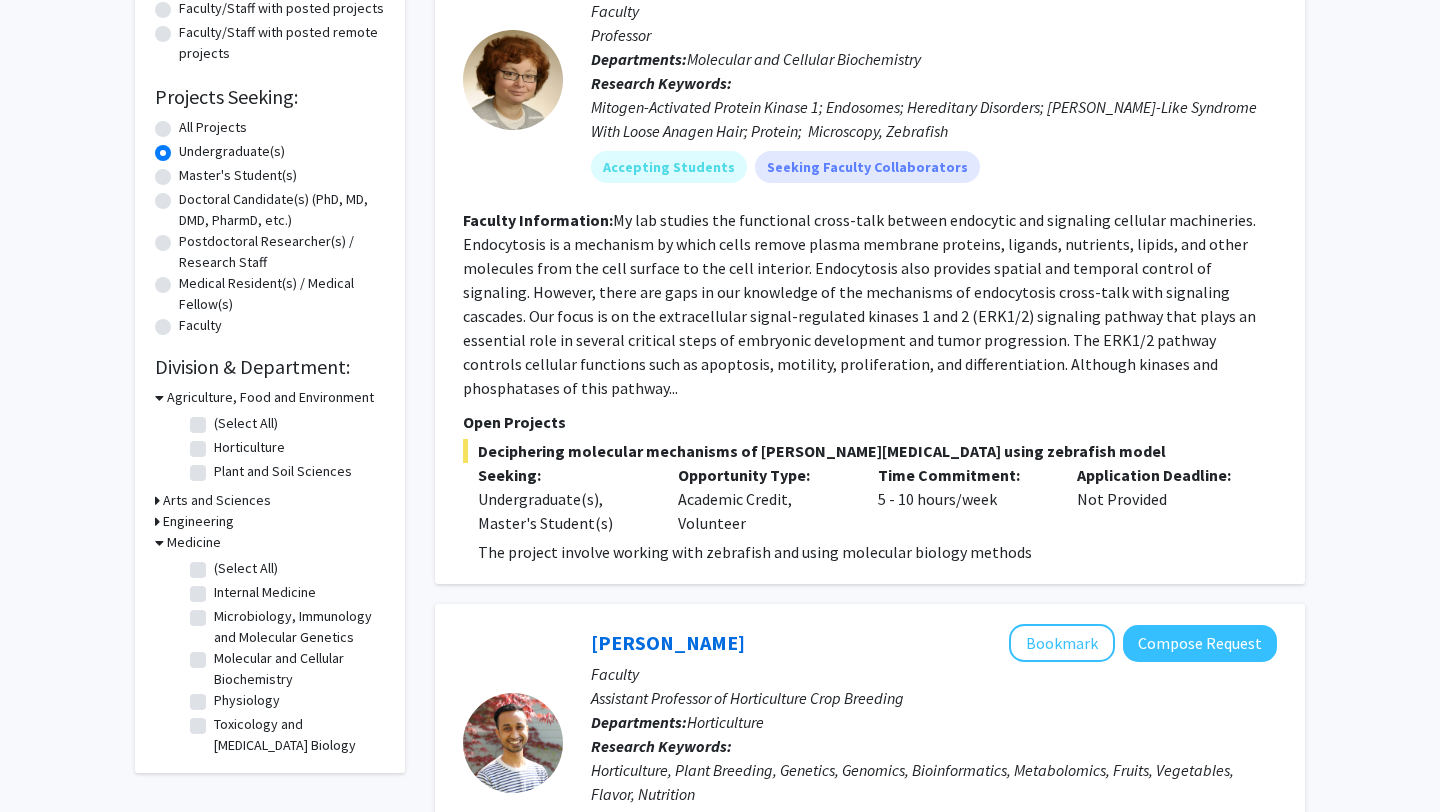 scroll, scrollTop: 277, scrollLeft: 0, axis: vertical 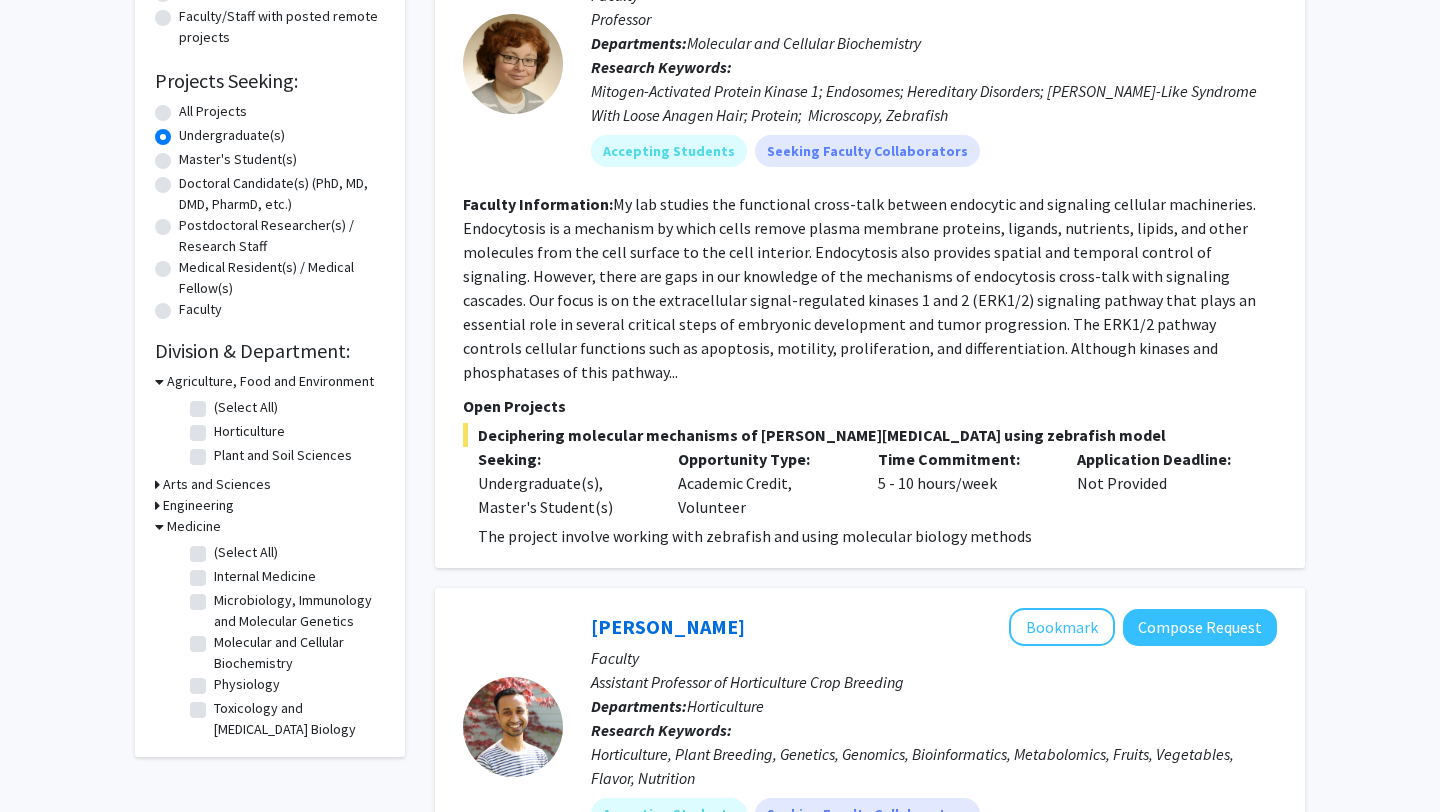 click on "Engineering" at bounding box center (198, 505) 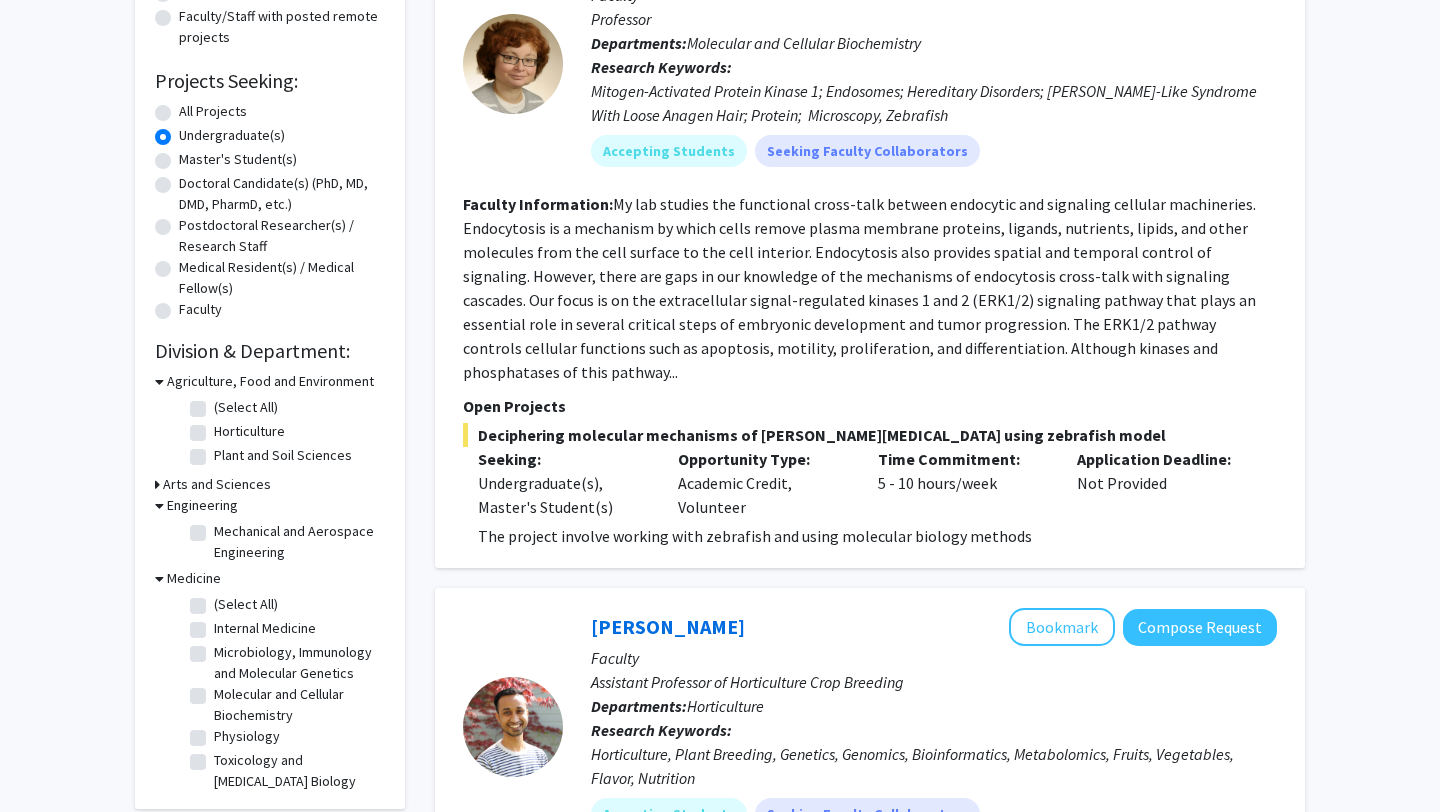 click on "Arts and Sciences" at bounding box center [217, 484] 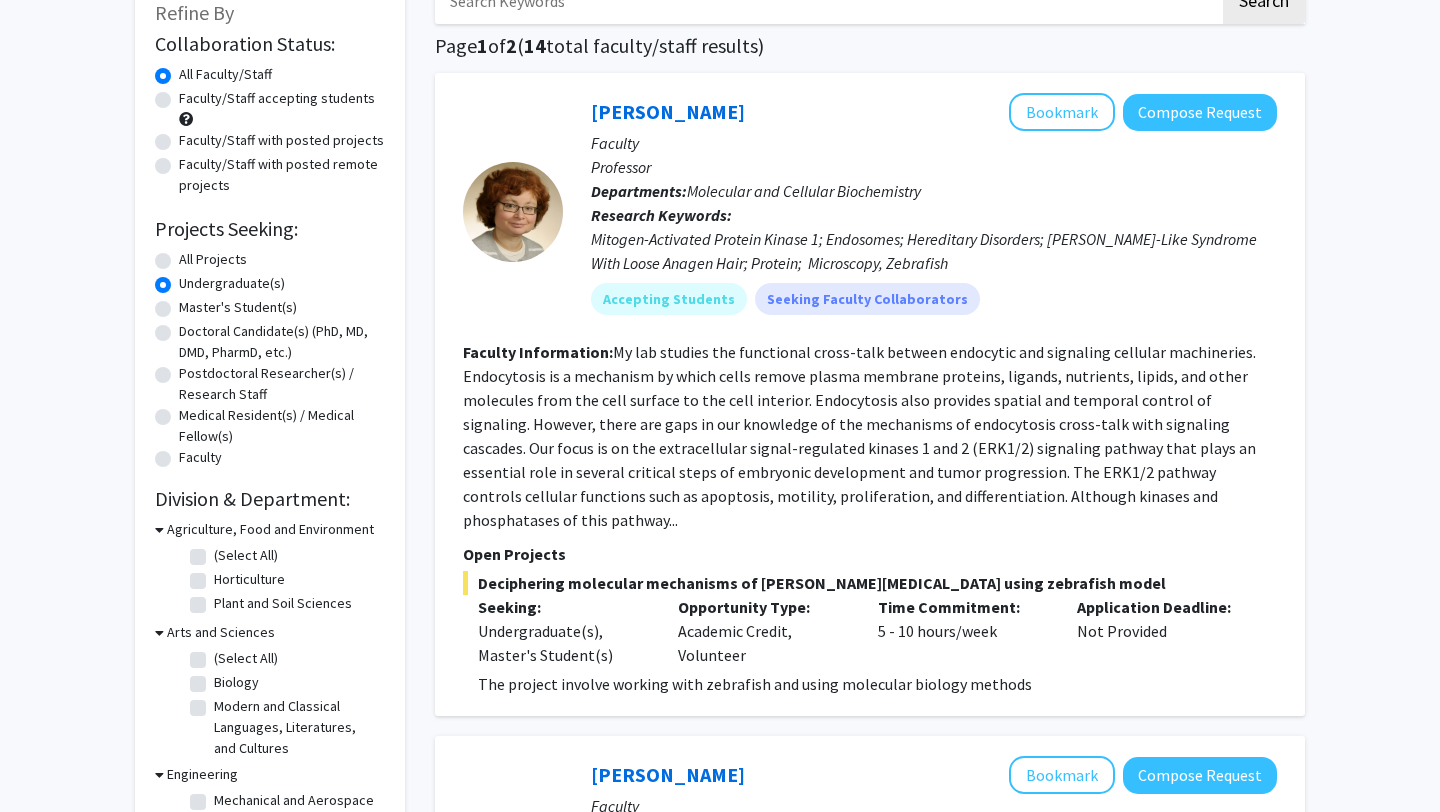 scroll, scrollTop: 0, scrollLeft: 0, axis: both 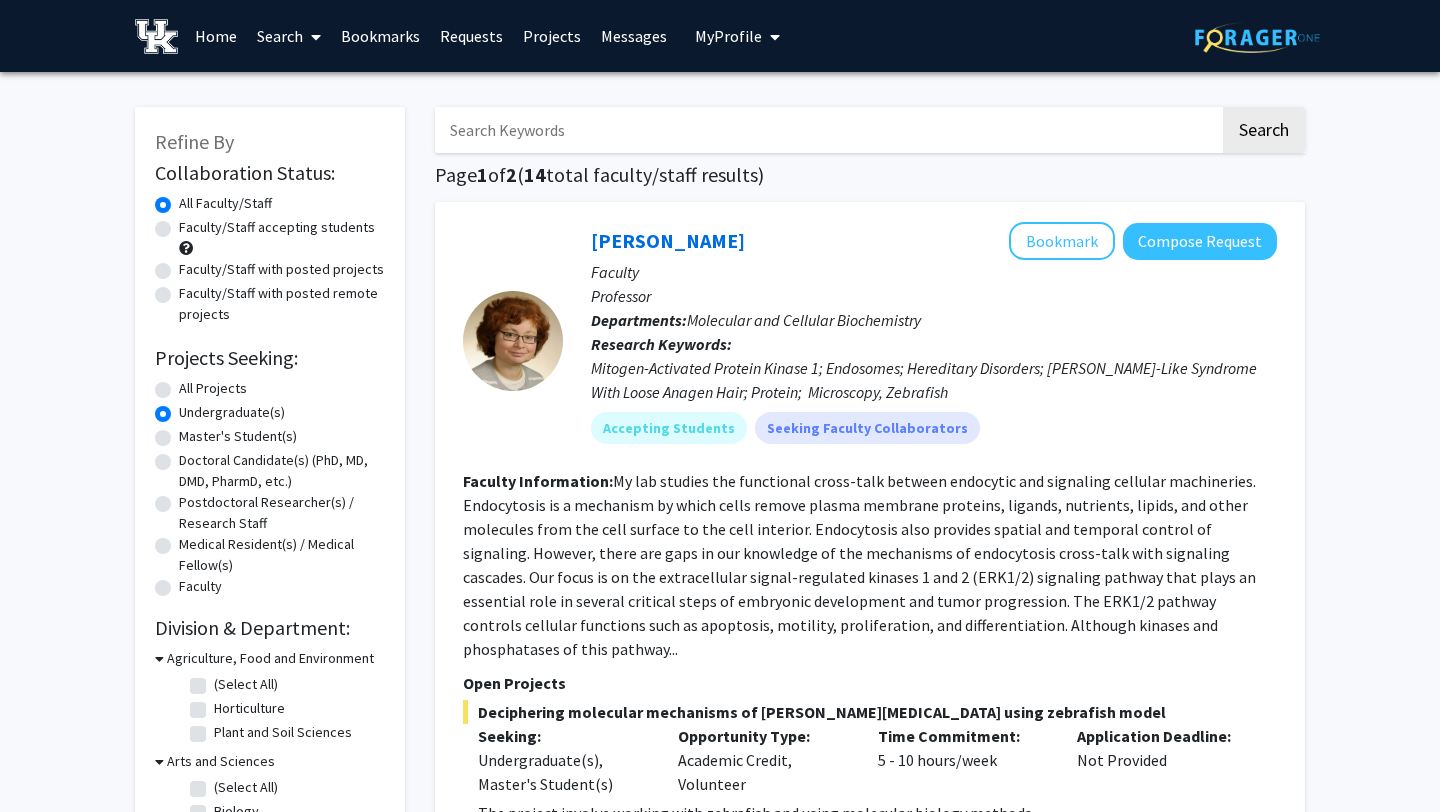 click at bounding box center (827, 130) 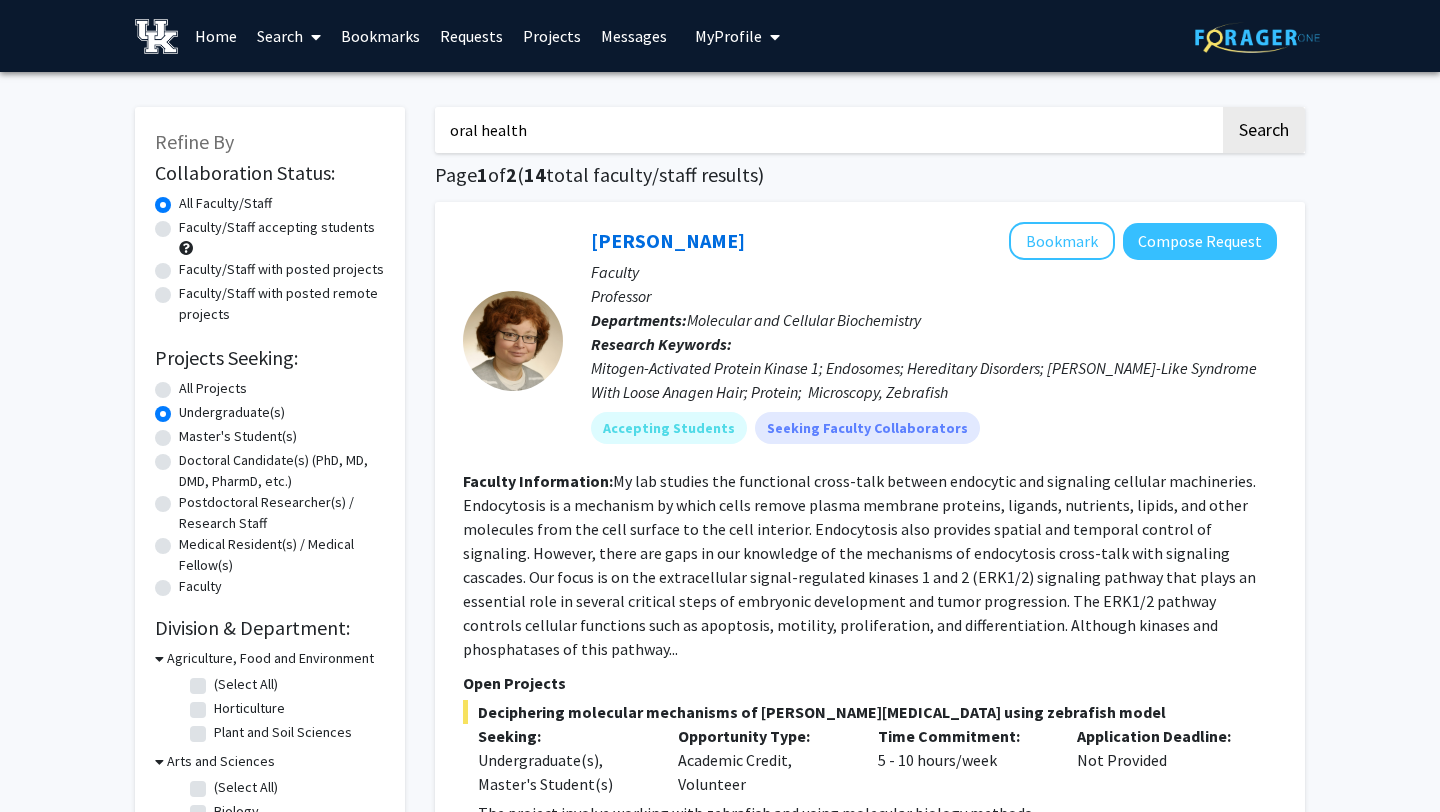 type on "oral health" 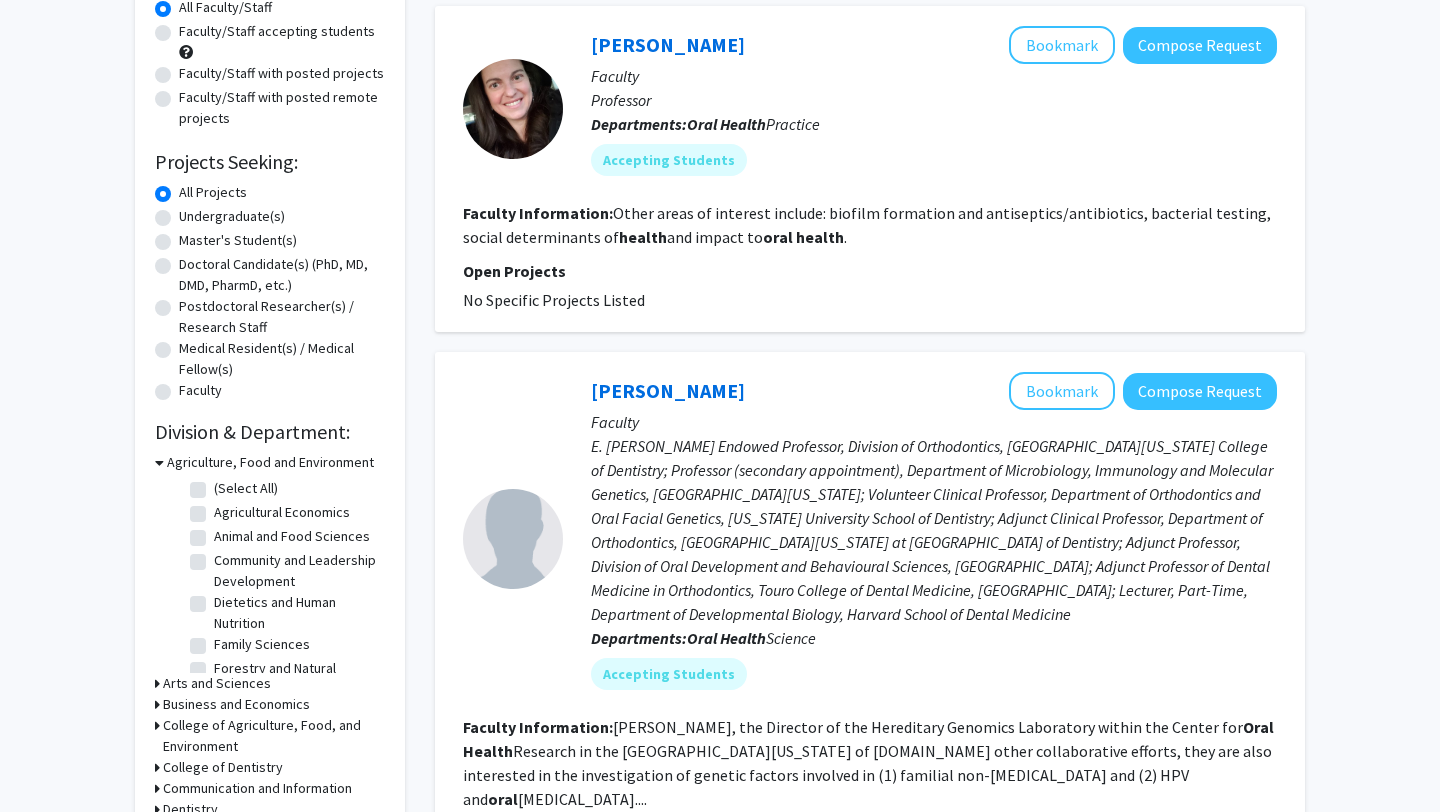 scroll, scrollTop: 0, scrollLeft: 0, axis: both 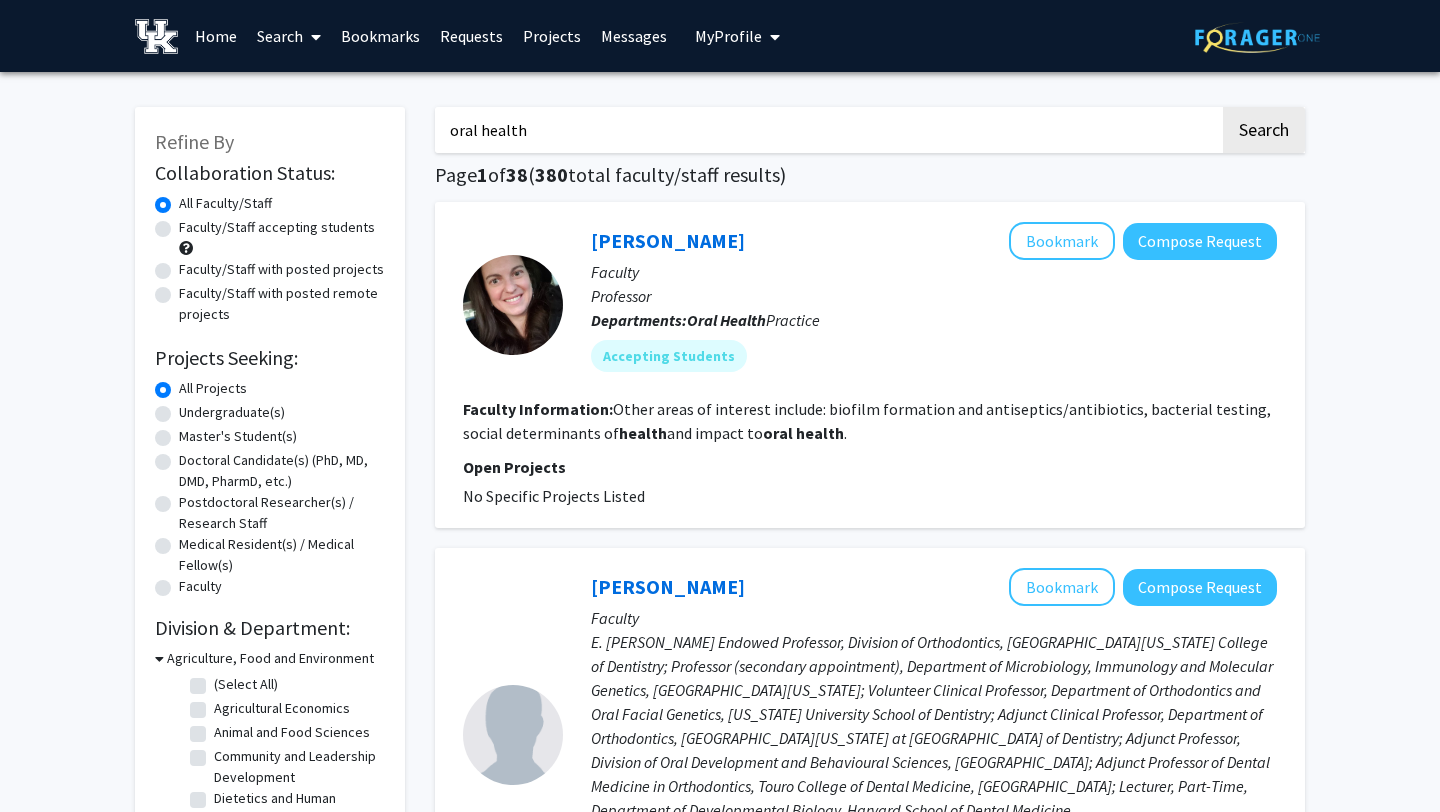 click on "Undergraduate(s)" 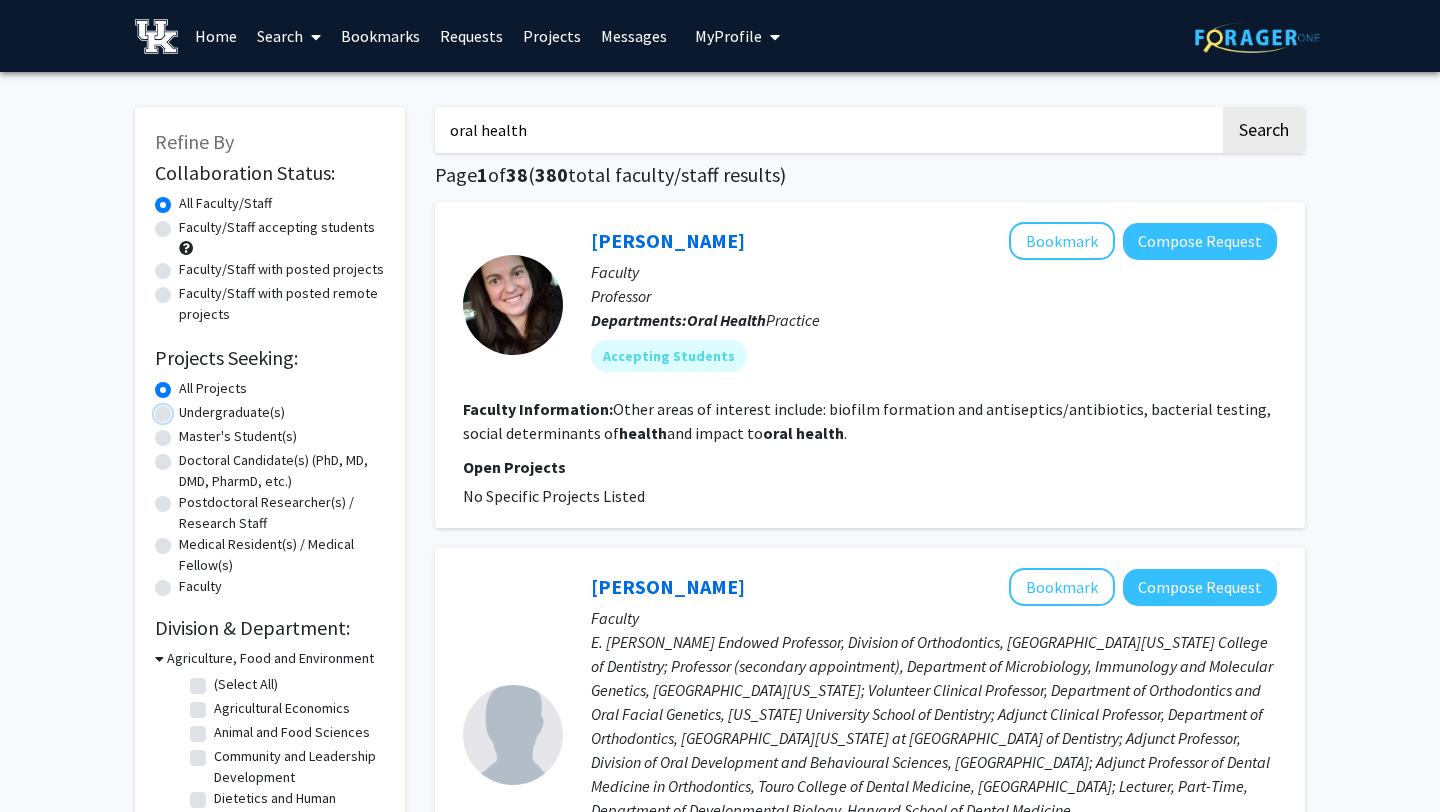 click on "Undergraduate(s)" at bounding box center [185, 408] 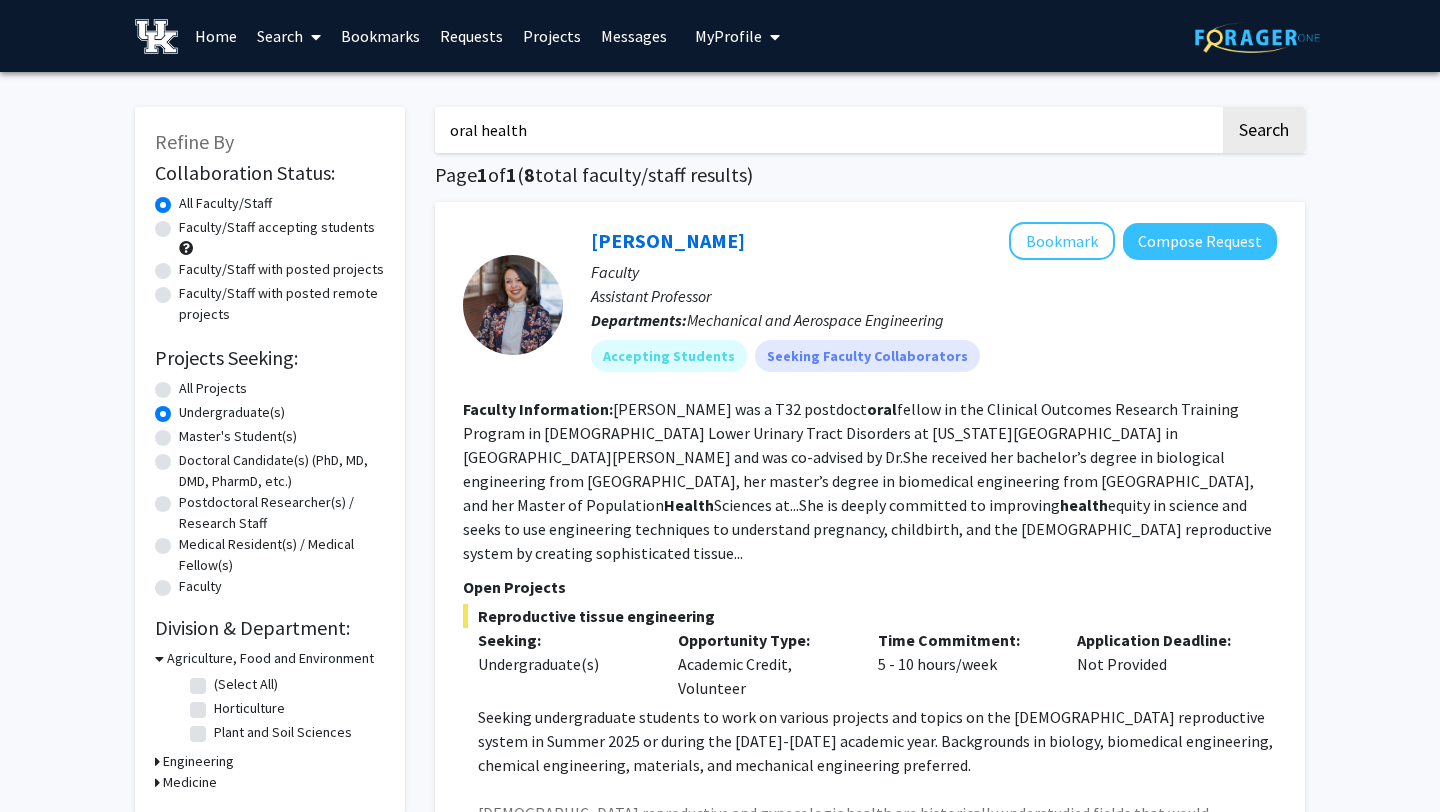 click on "Faculty/Staff accepting students" 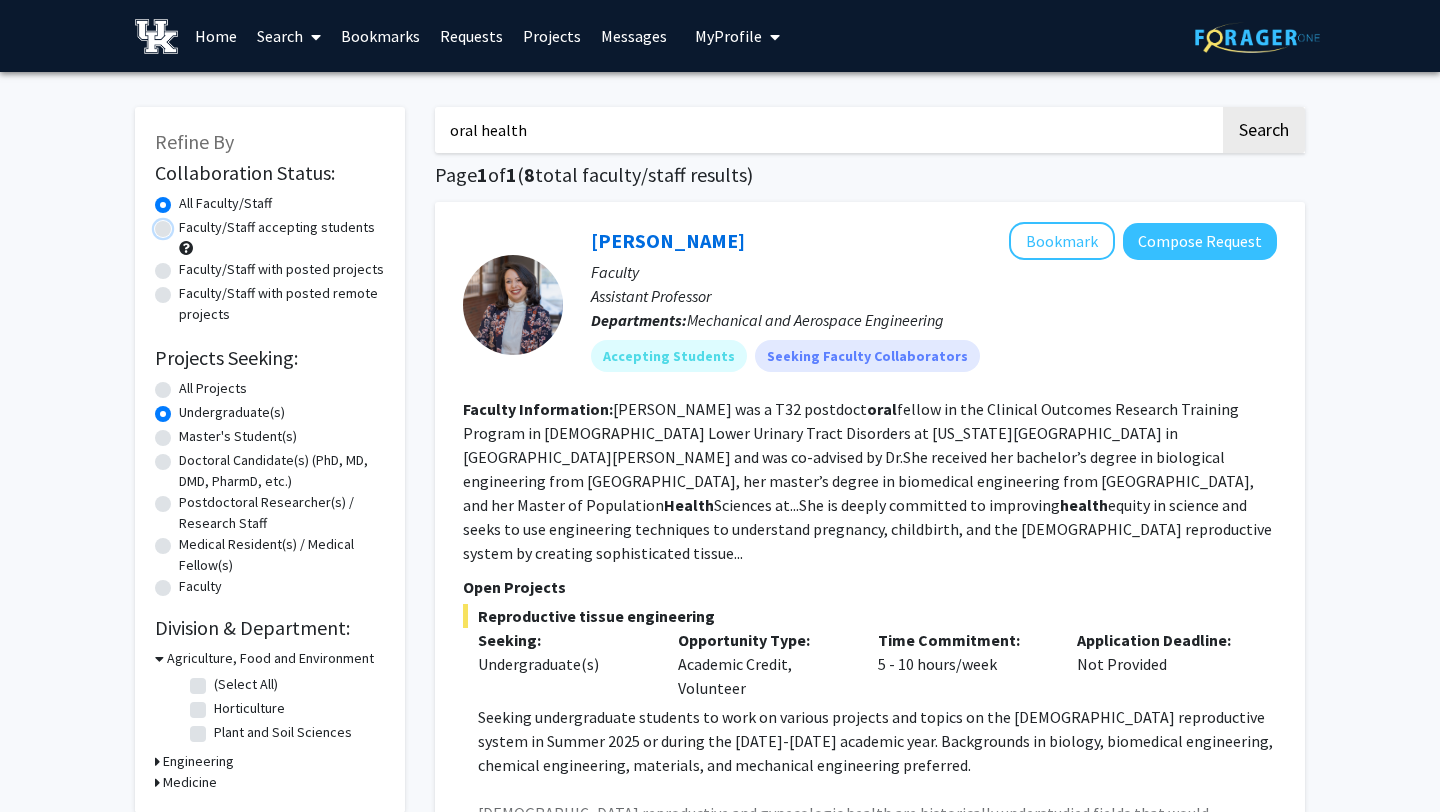 click on "Faculty/Staff accepting students" at bounding box center (185, 223) 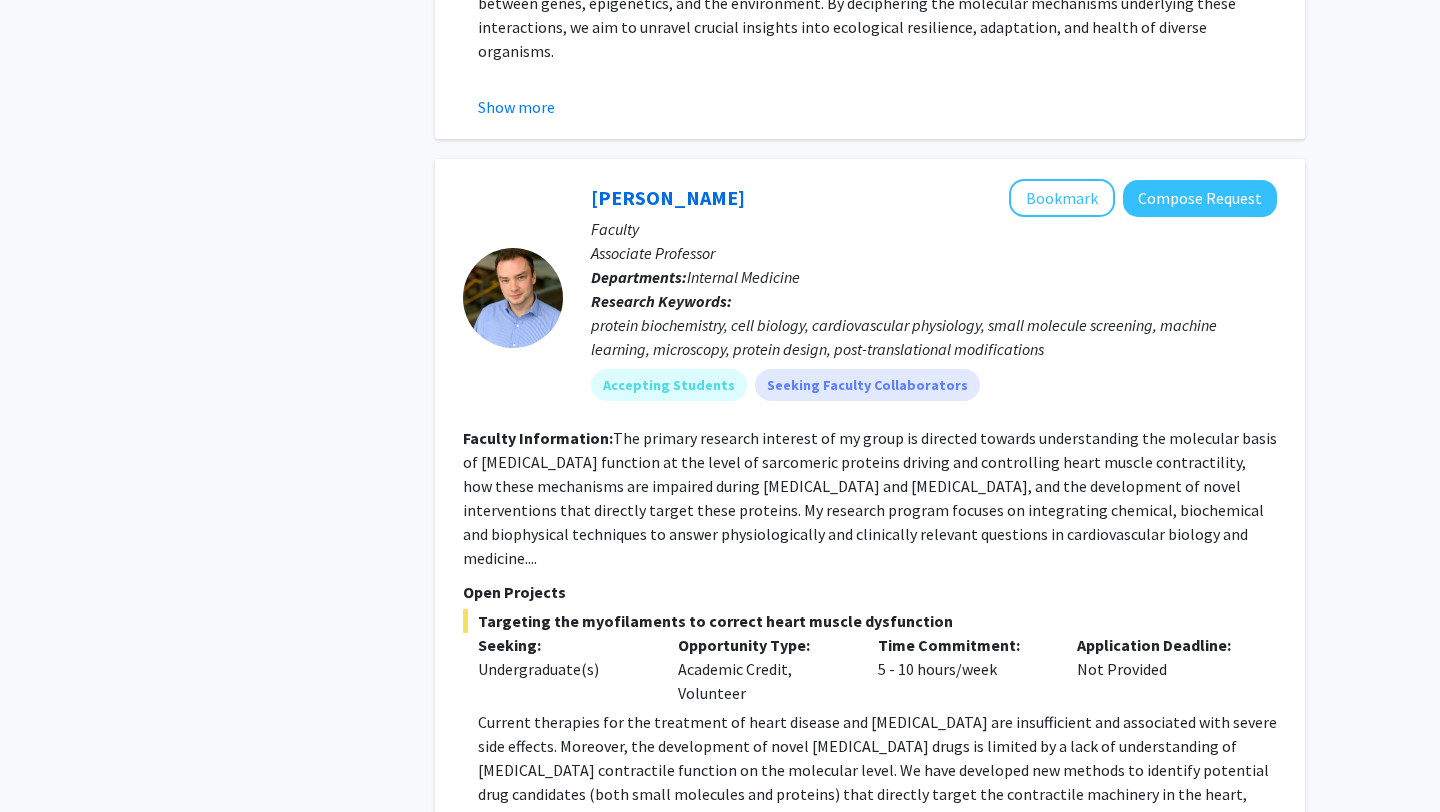 scroll, scrollTop: 1659, scrollLeft: 0, axis: vertical 